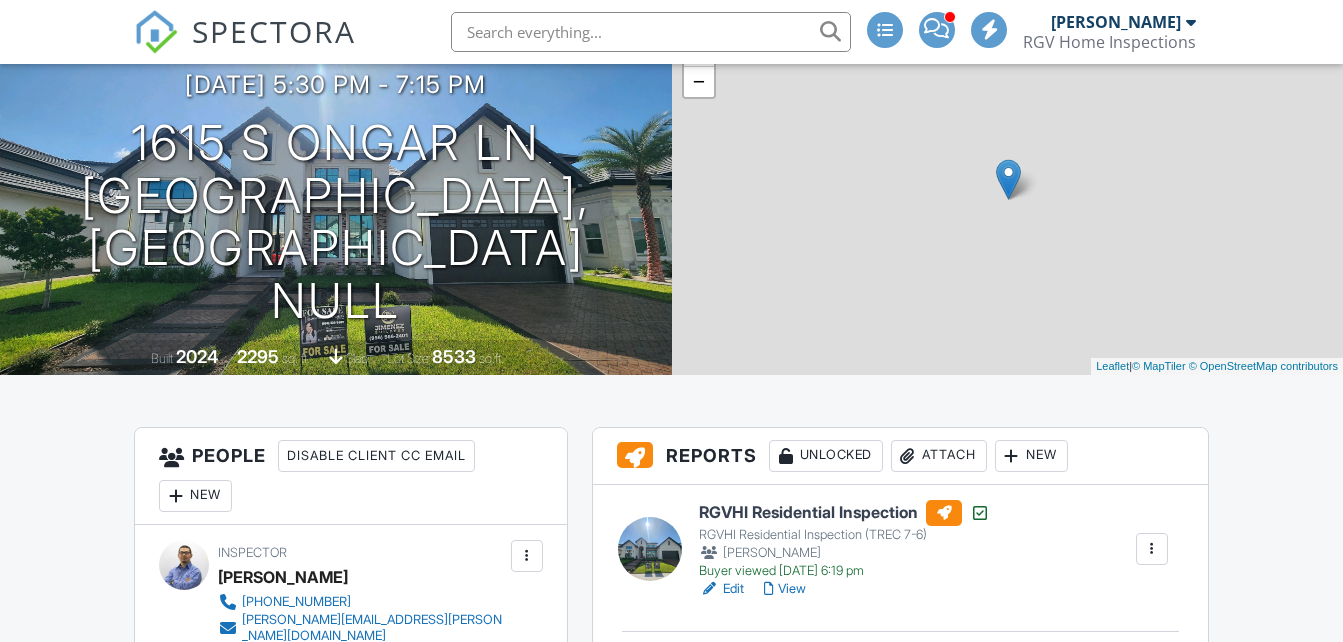 scroll, scrollTop: 200, scrollLeft: 0, axis: vertical 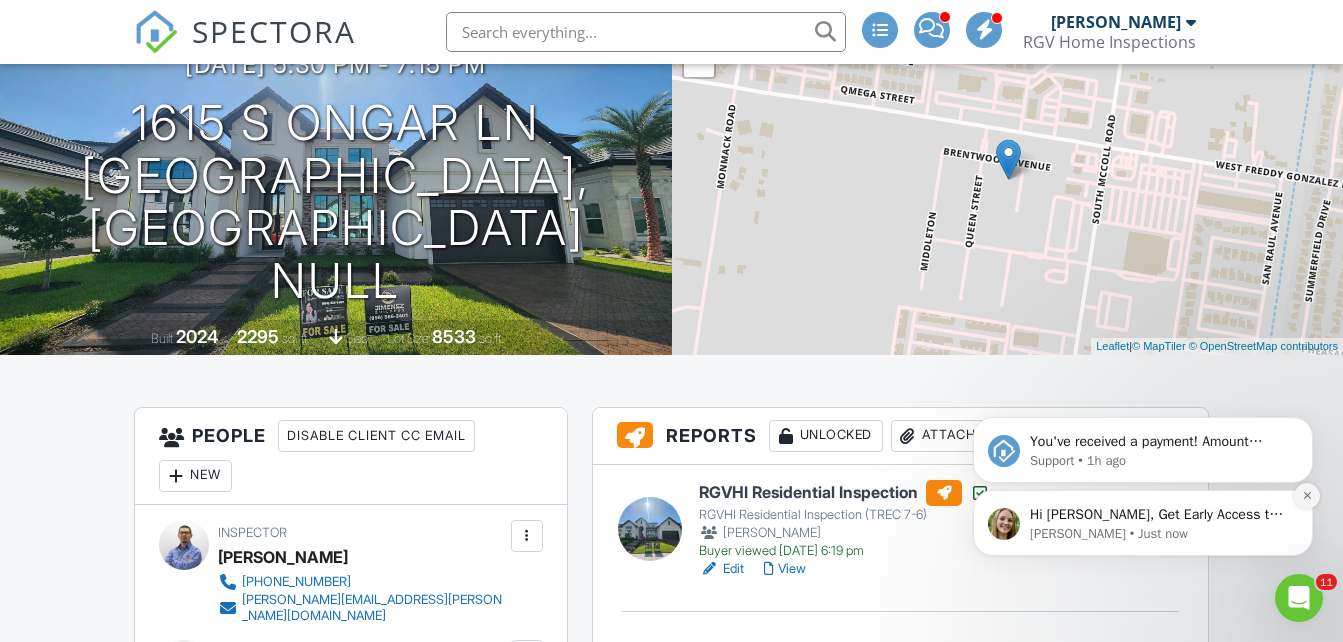 click 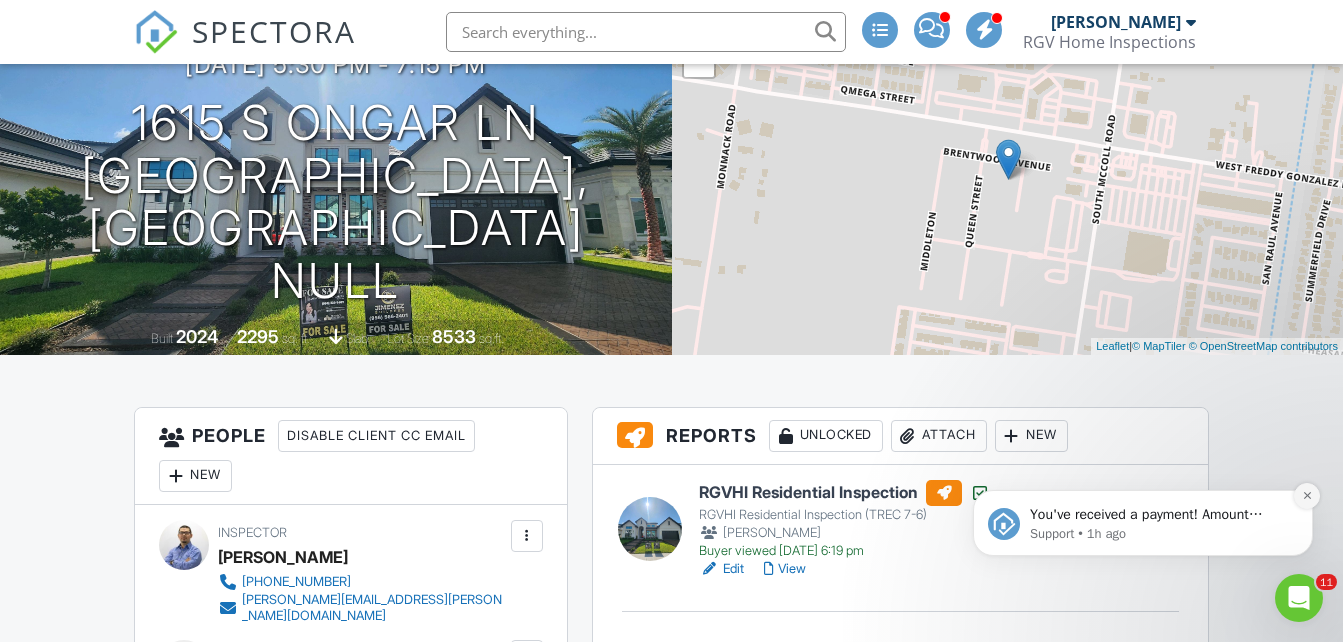 click 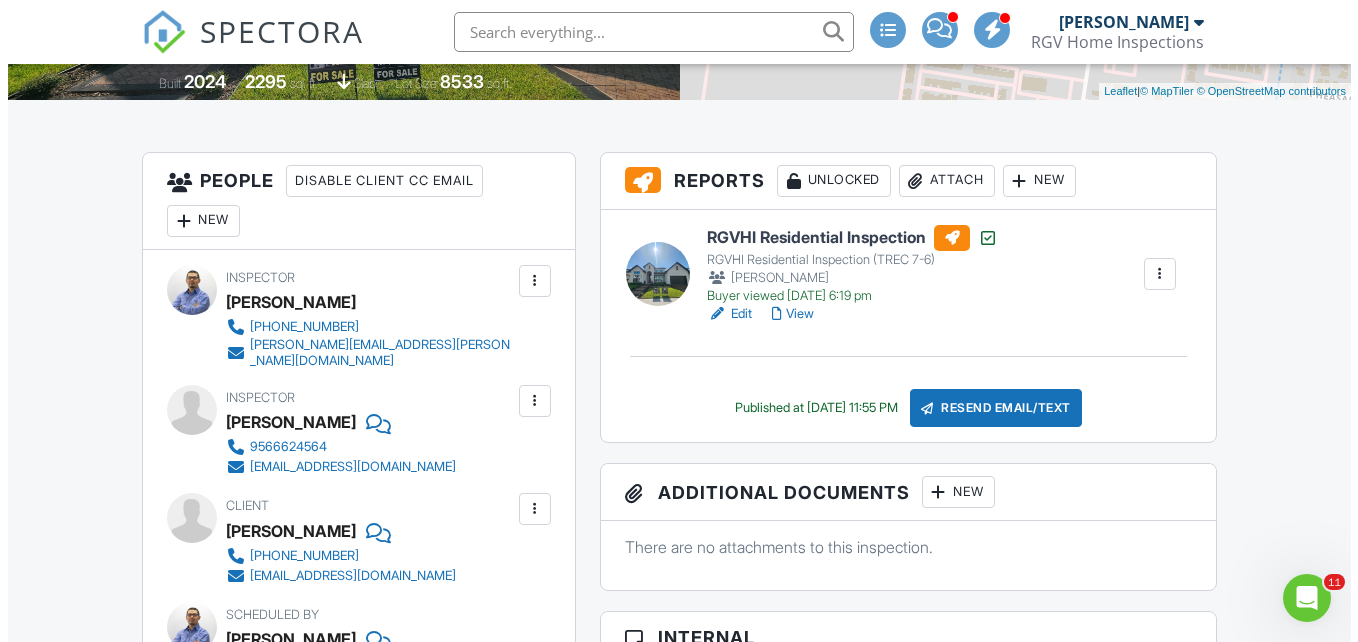 scroll, scrollTop: 500, scrollLeft: 0, axis: vertical 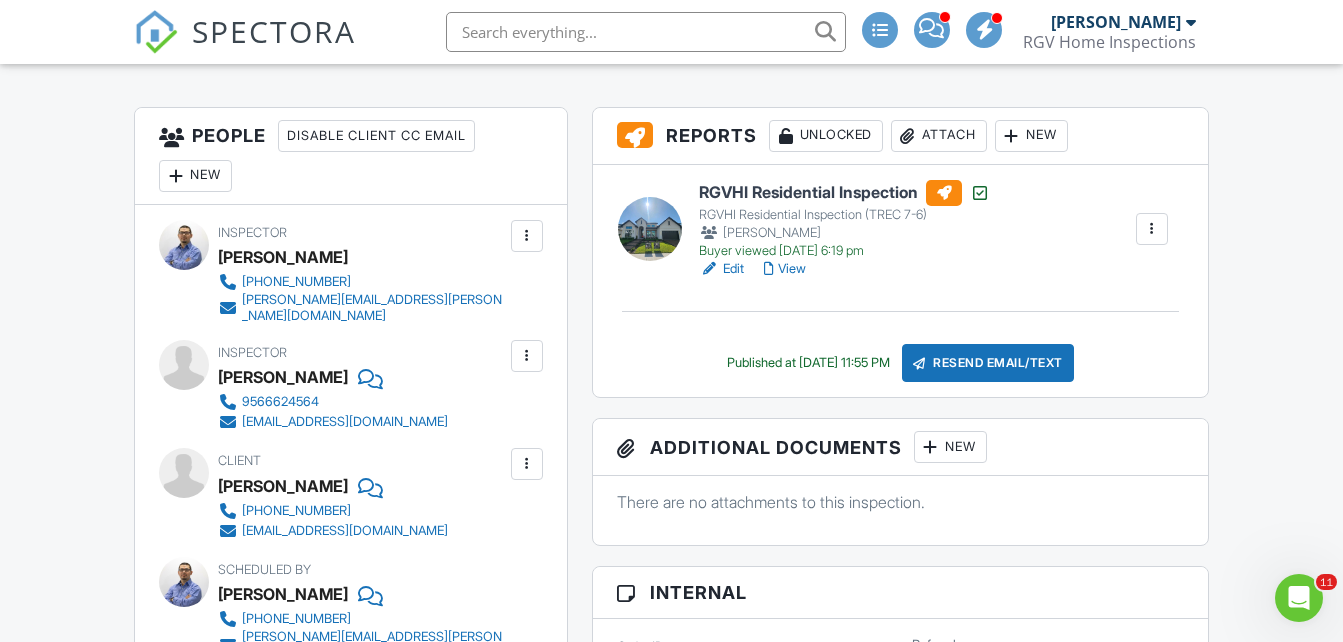 click on "New" at bounding box center [195, 176] 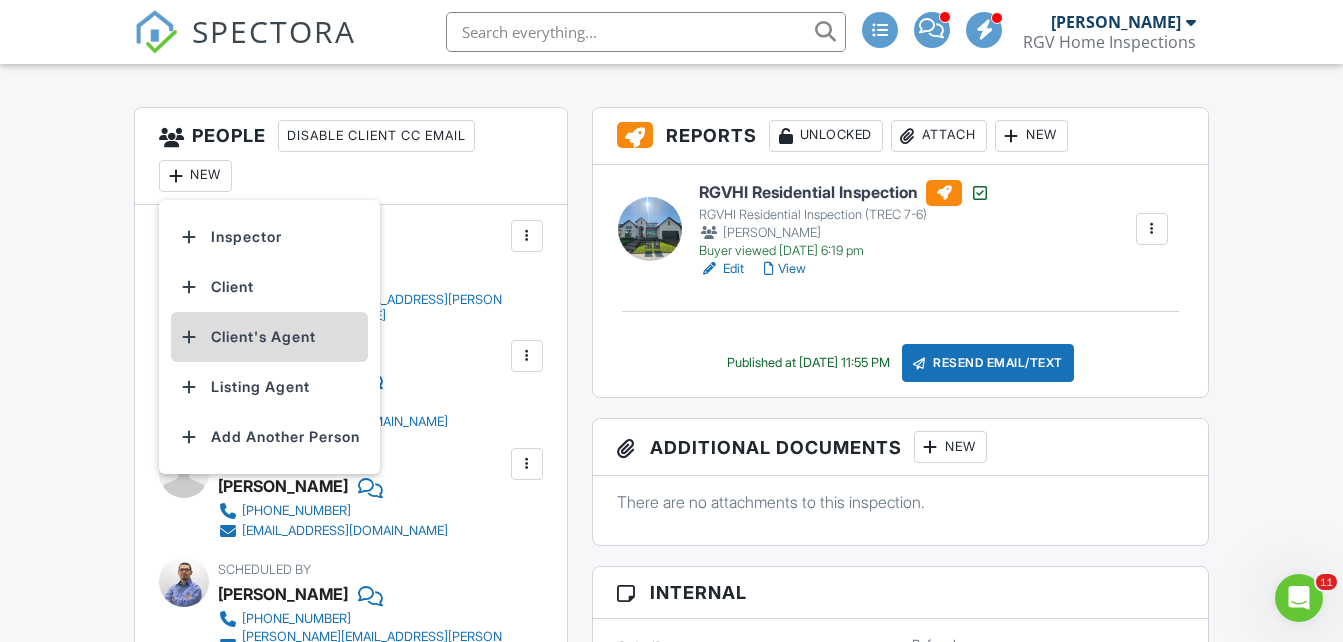 click on "Client's Agent" at bounding box center [269, 337] 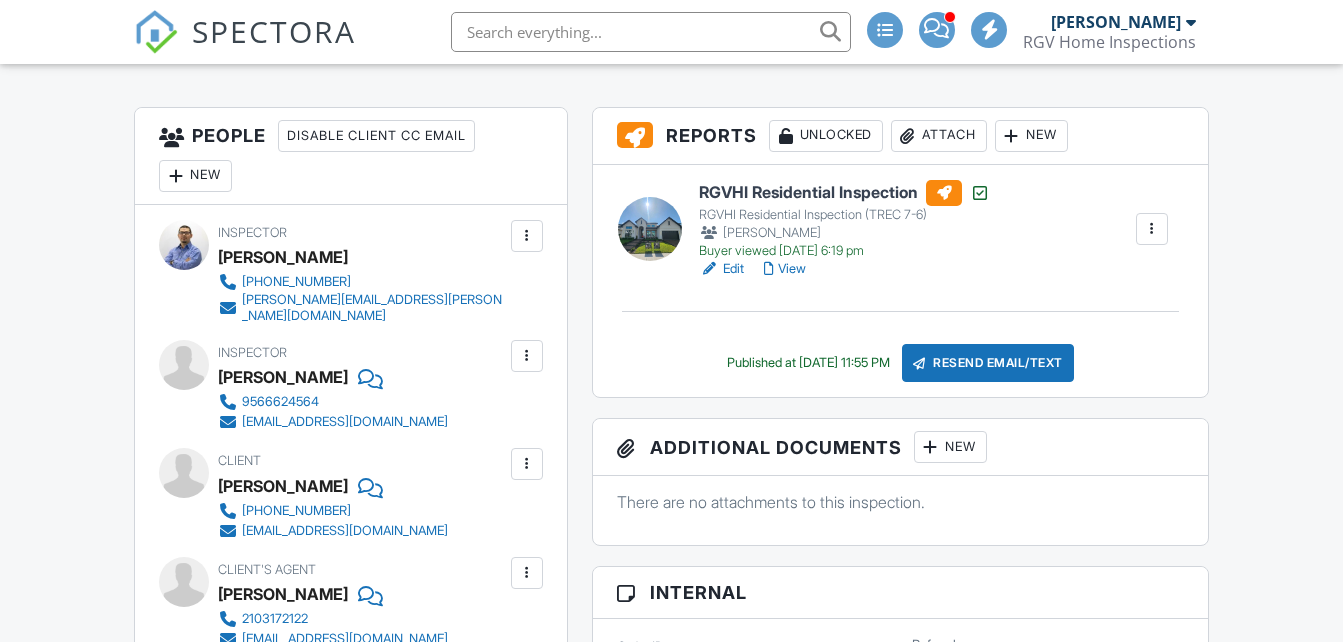 scroll, scrollTop: 500, scrollLeft: 0, axis: vertical 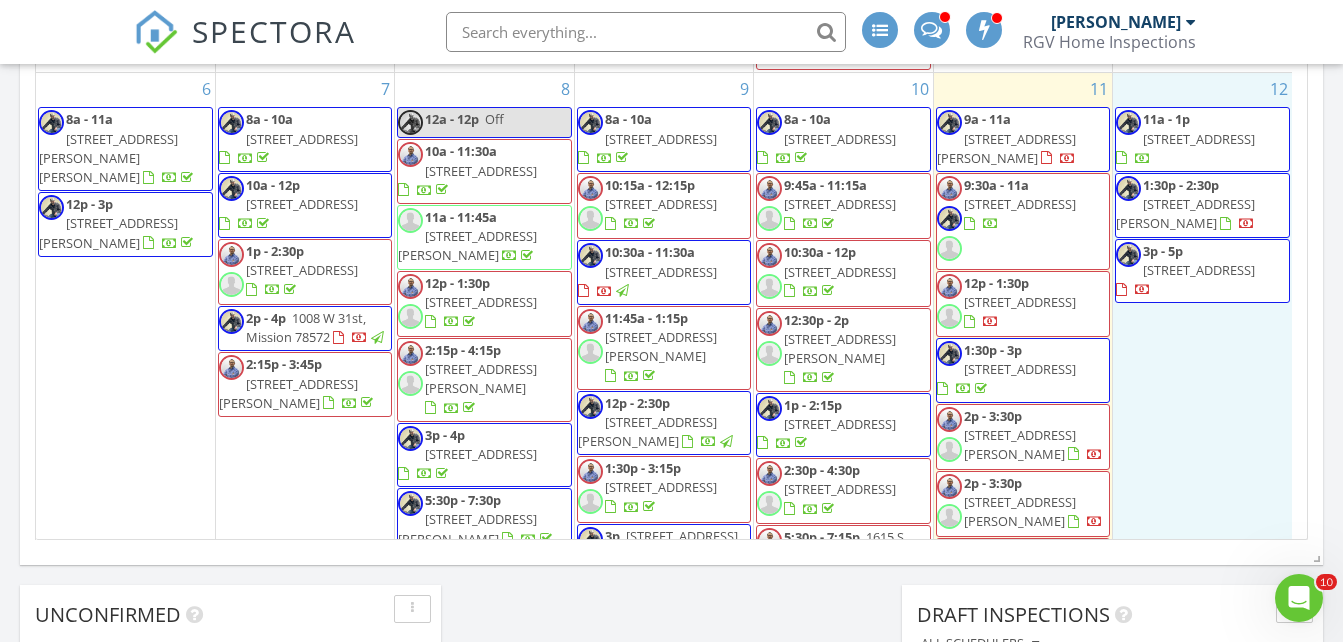 click on "12
11a - 1p
604 N Padre Ave, Weslaco 78596
1:30p - 2:30p
2141 Diaz Ave, McAllen 78503
3p - 5p
1701 E Solar Dr, Mission 78574" at bounding box center [1202, 373] 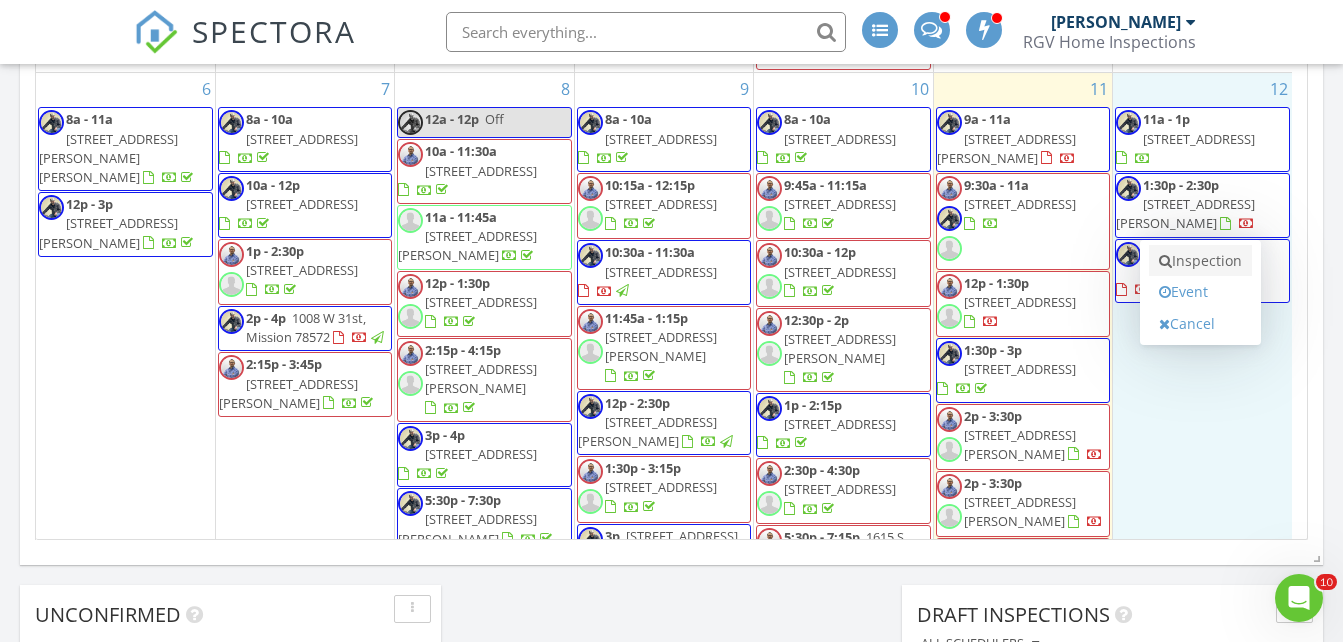 click on "Inspection" at bounding box center (1200, 261) 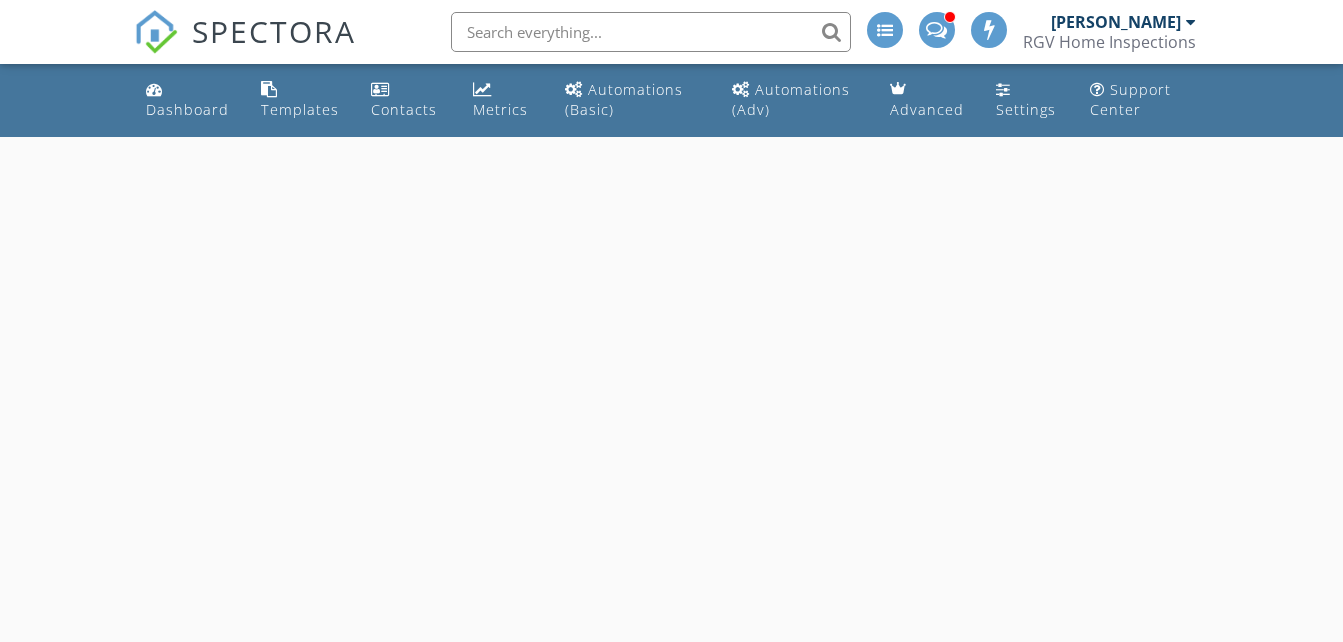 scroll, scrollTop: 0, scrollLeft: 0, axis: both 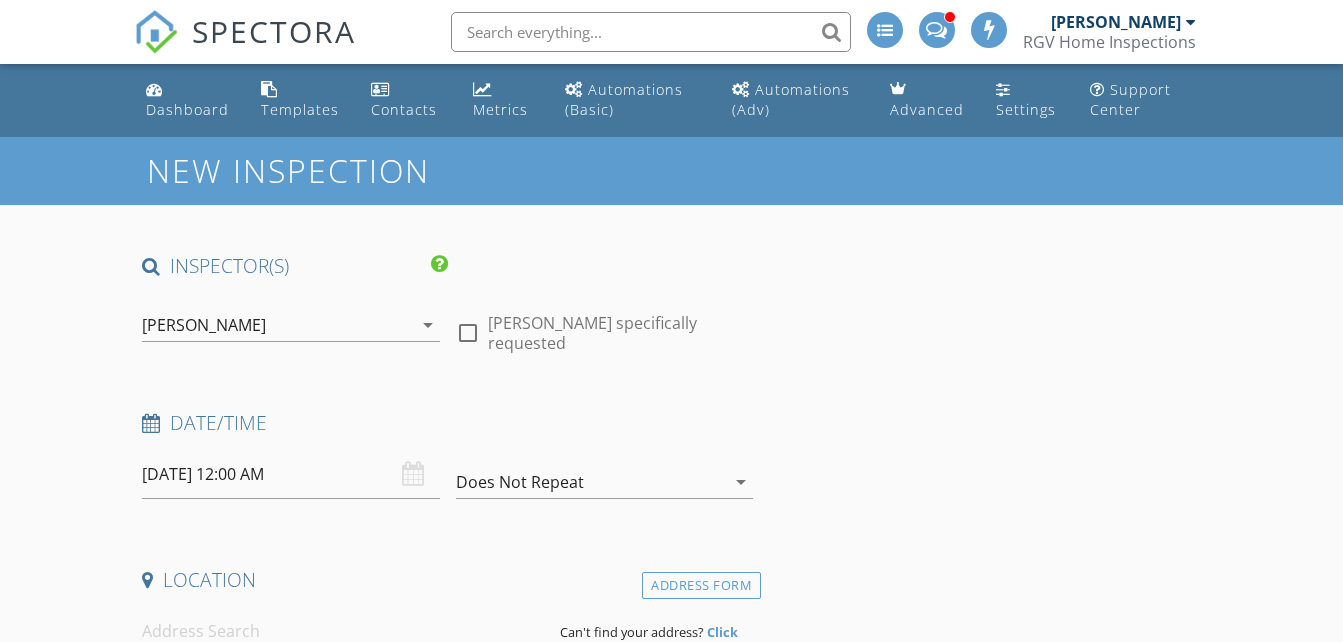 click on "[PERSON_NAME]" at bounding box center [204, 325] 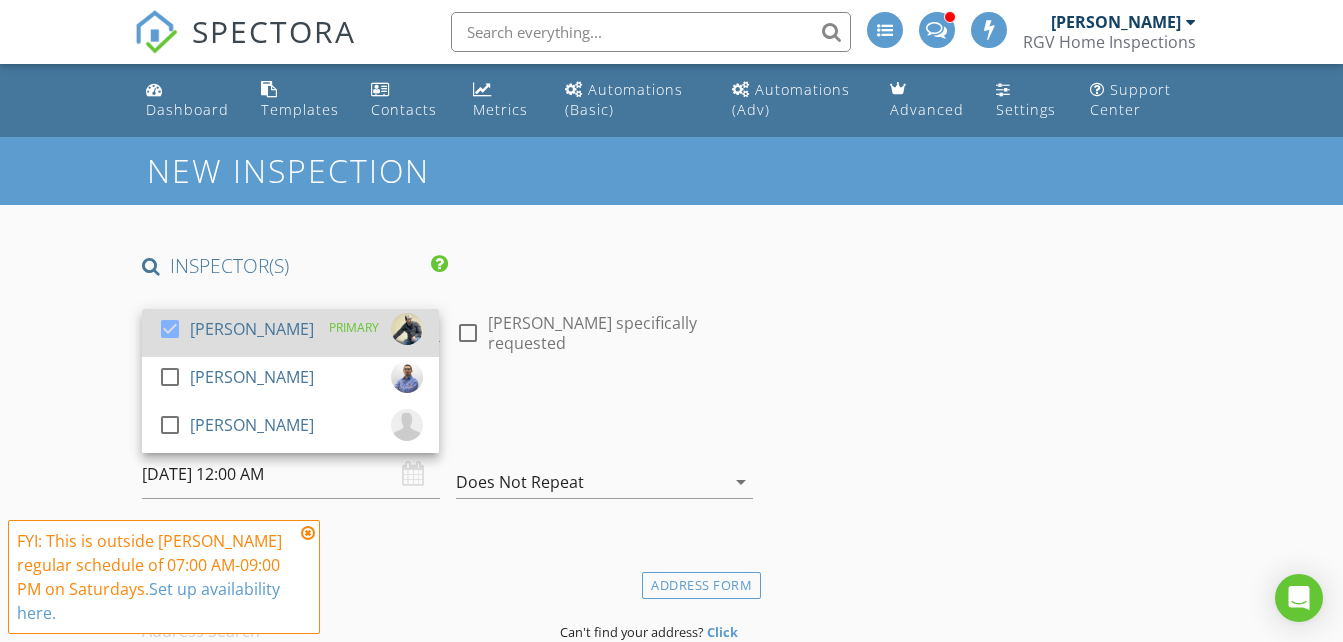 click on "[PERSON_NAME]" at bounding box center (252, 329) 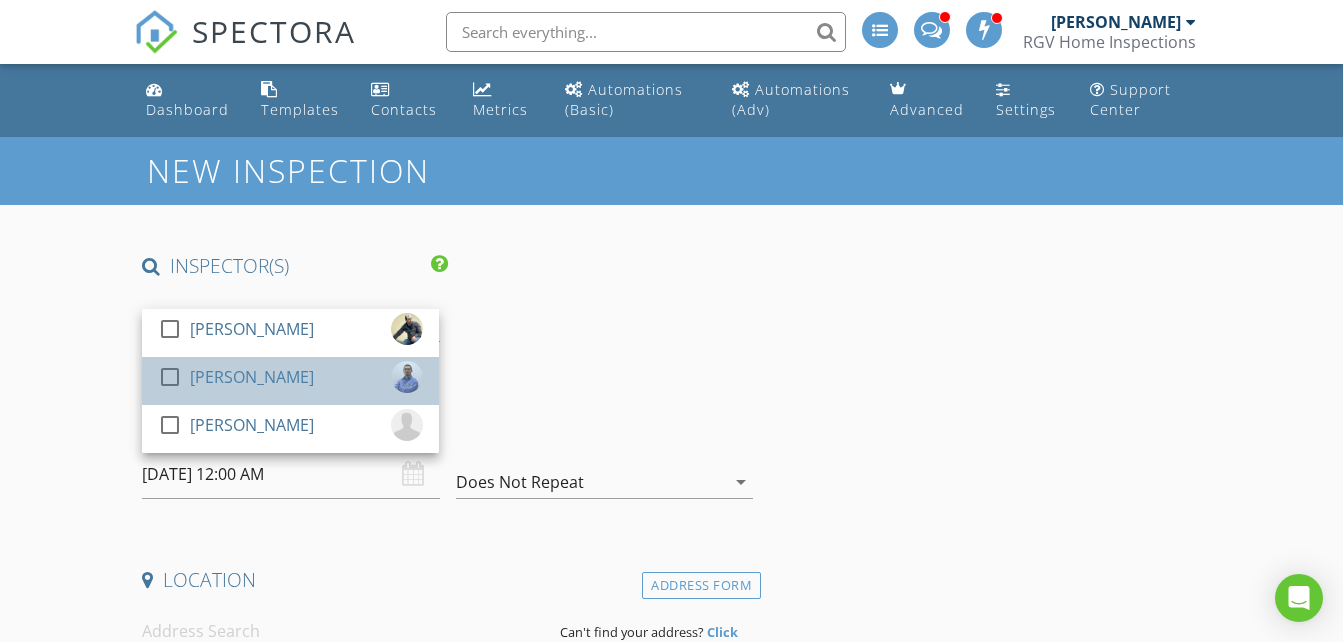 click on "[PERSON_NAME]" at bounding box center (252, 377) 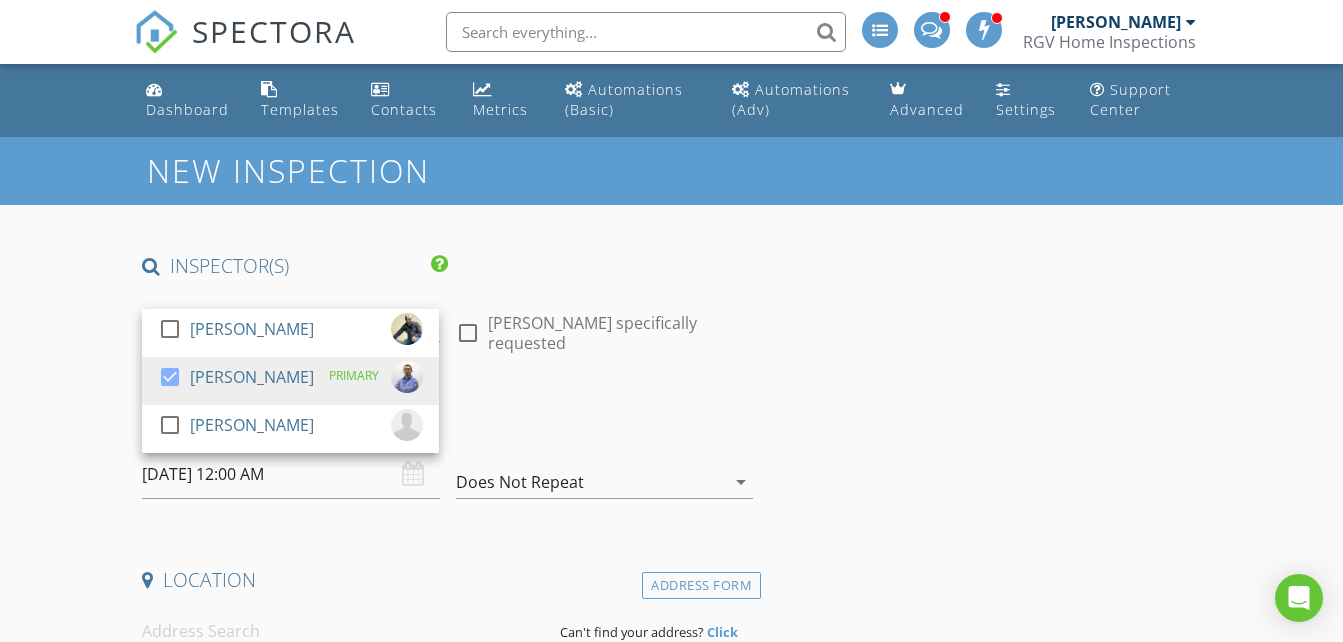 click on "New Inspection
INSPECTOR(S)
check_box_outline_blank   Donnie Quintanilla     check_box   Fernando Valbuena   PRIMARY   check_box_outline_blank   Nick De Santos     Fernando Valbuena arrow_drop_down   check_box_outline_blank Fernando Valbuena specifically requested
Date/Time
07/12/2025 12:00 AM   Does Not Repeat arrow_drop_down
Location
Address Form       Can't find your address?   Click here.
client
check_box Enable Client CC email for this inspection   Client Search     check_box_outline_blank Client is a Company/Organization     First Name   Last Name   Email   CC Email   Phone         Tags         Notes   Private Notes
ADD ADDITIONAL client
SERVICES
check_box_outline_blank   Residential Inspection   Residential Home Inspection 750-1500 sq ft check_box_outline_blank" at bounding box center (671, 1879) 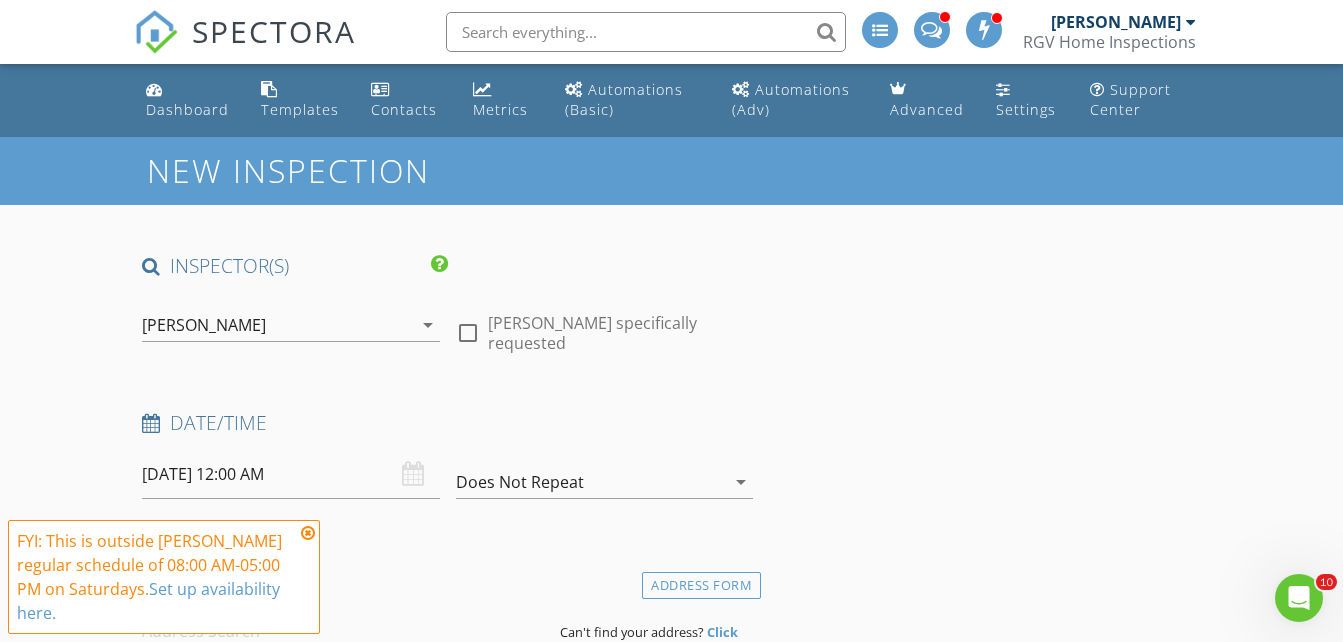 scroll, scrollTop: 0, scrollLeft: 0, axis: both 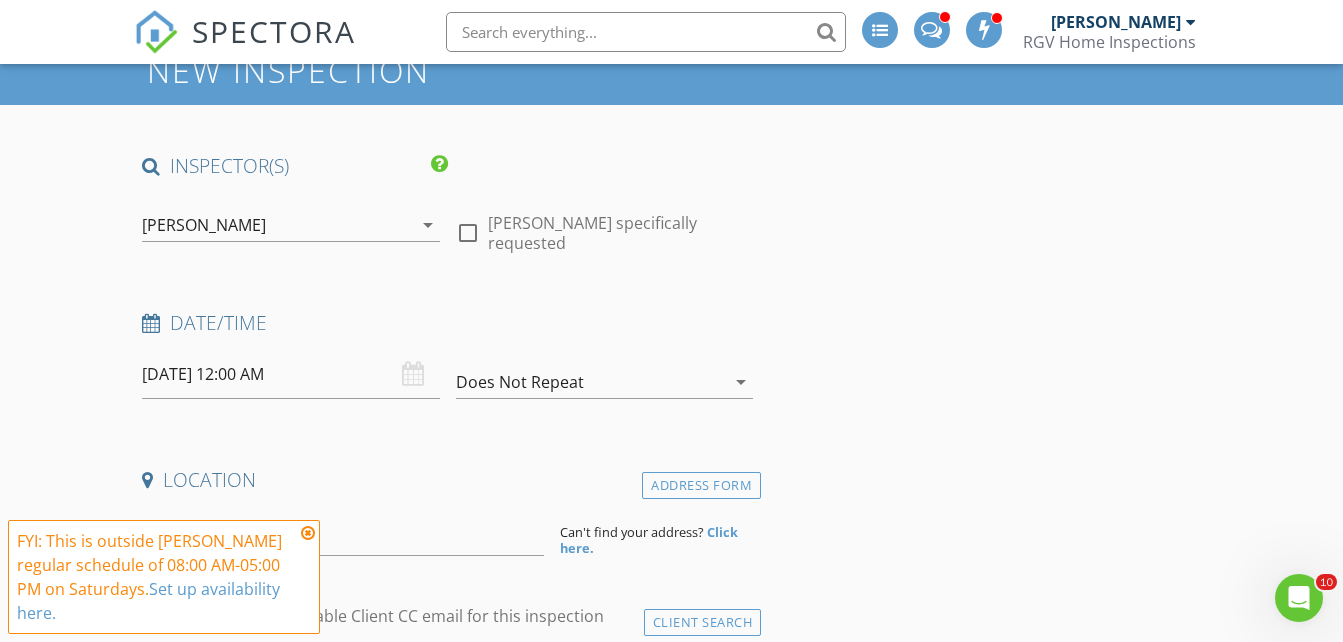 click on "07/12/2025 12:00 AM" at bounding box center [290, 374] 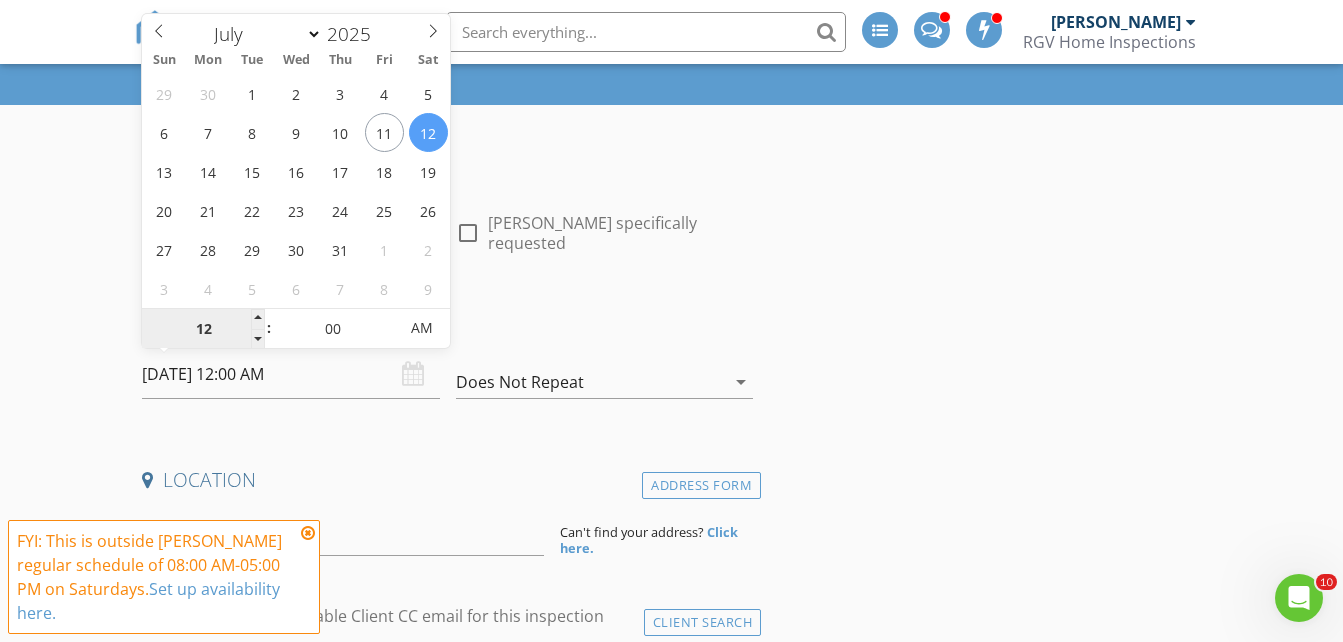 click on "12" at bounding box center [203, 329] 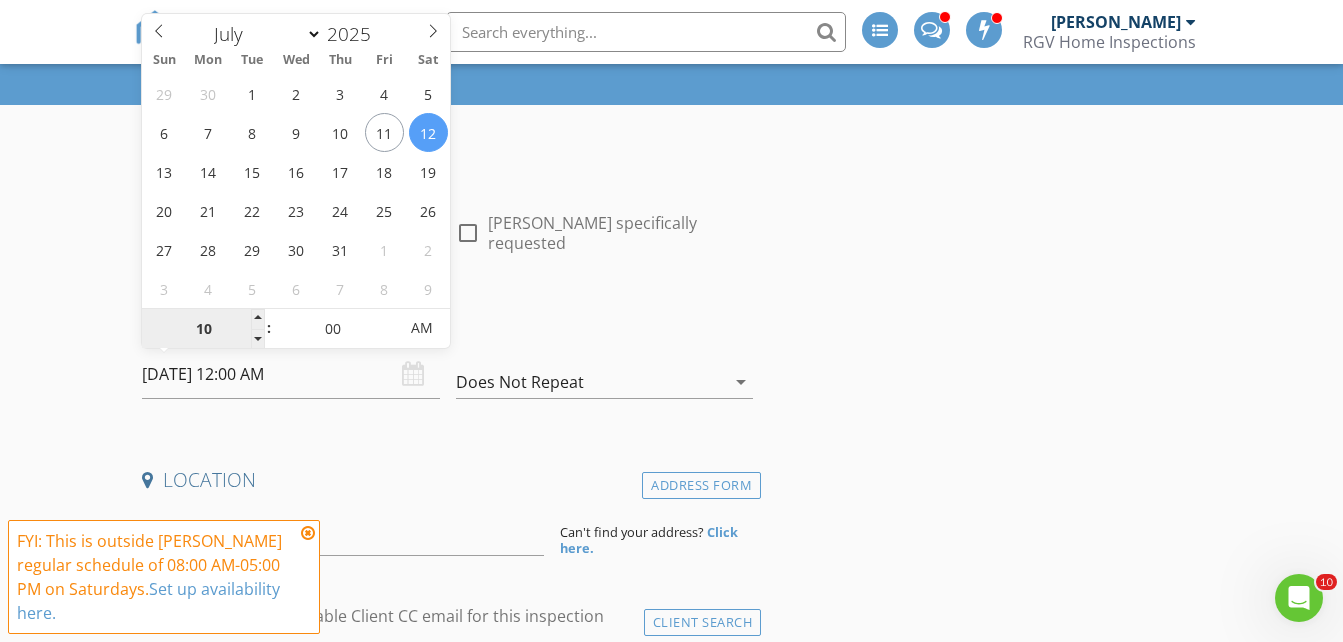 type on "10" 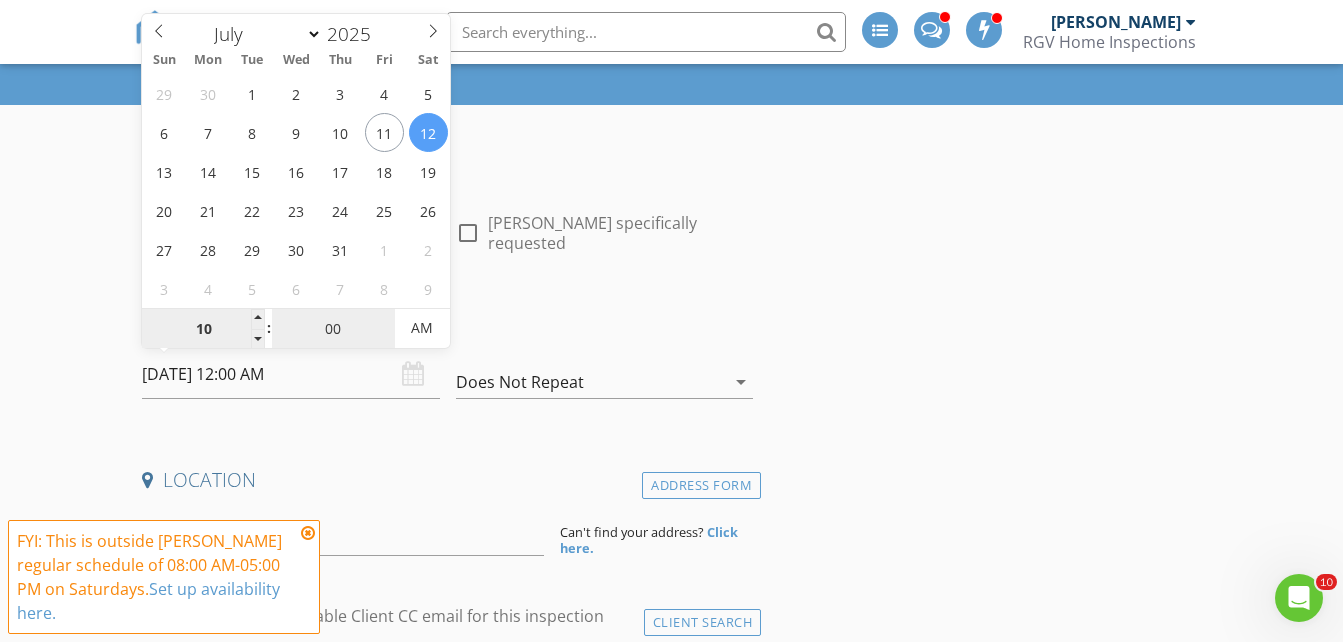 type on "07/12/2025 10:00 AM" 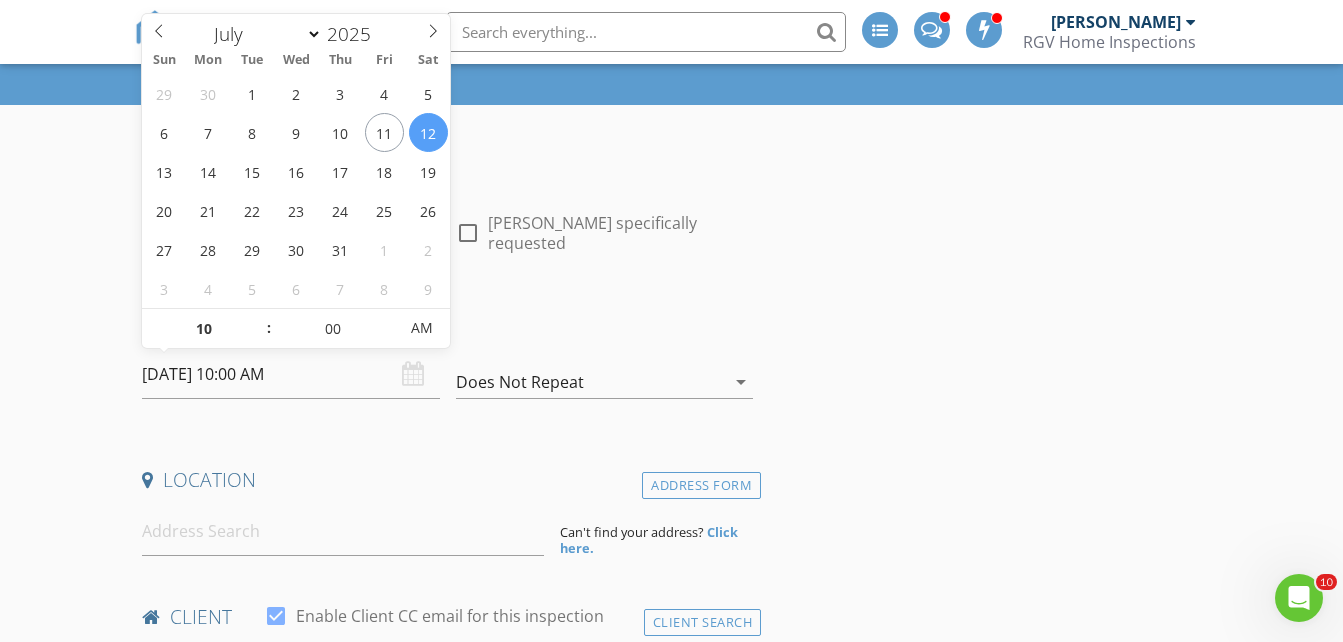 drag, startPoint x: 94, startPoint y: 324, endPoint x: 118, endPoint y: 312, distance: 26.832815 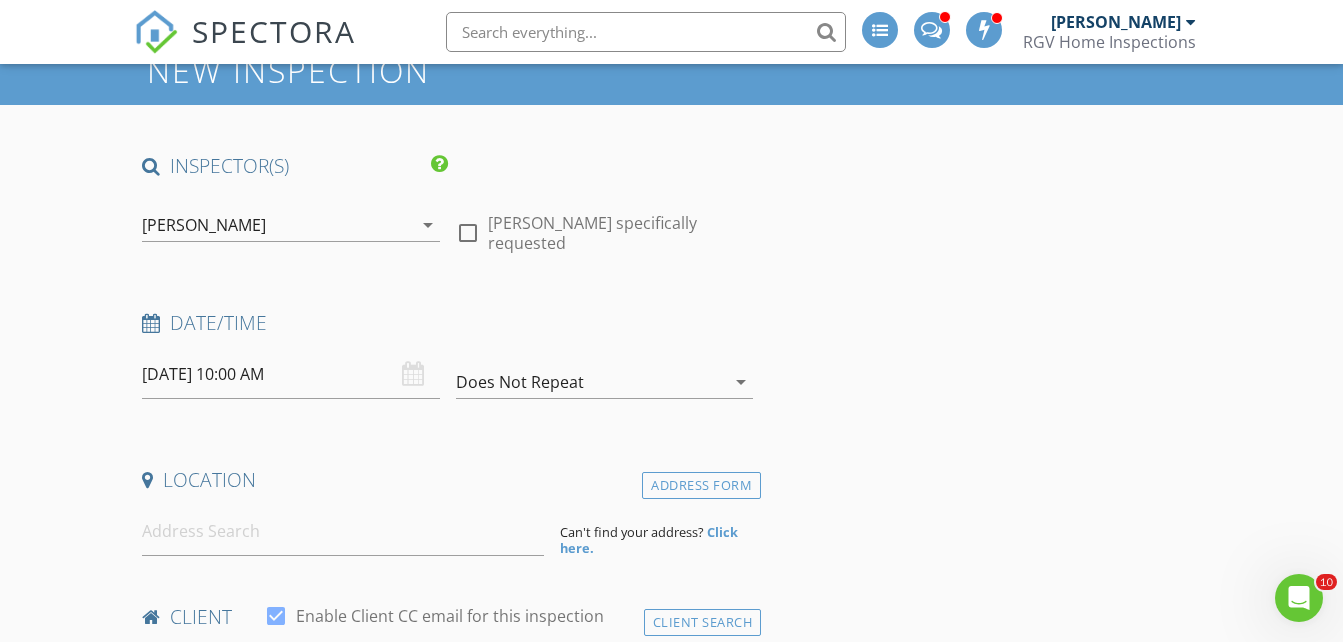 scroll, scrollTop: 300, scrollLeft: 0, axis: vertical 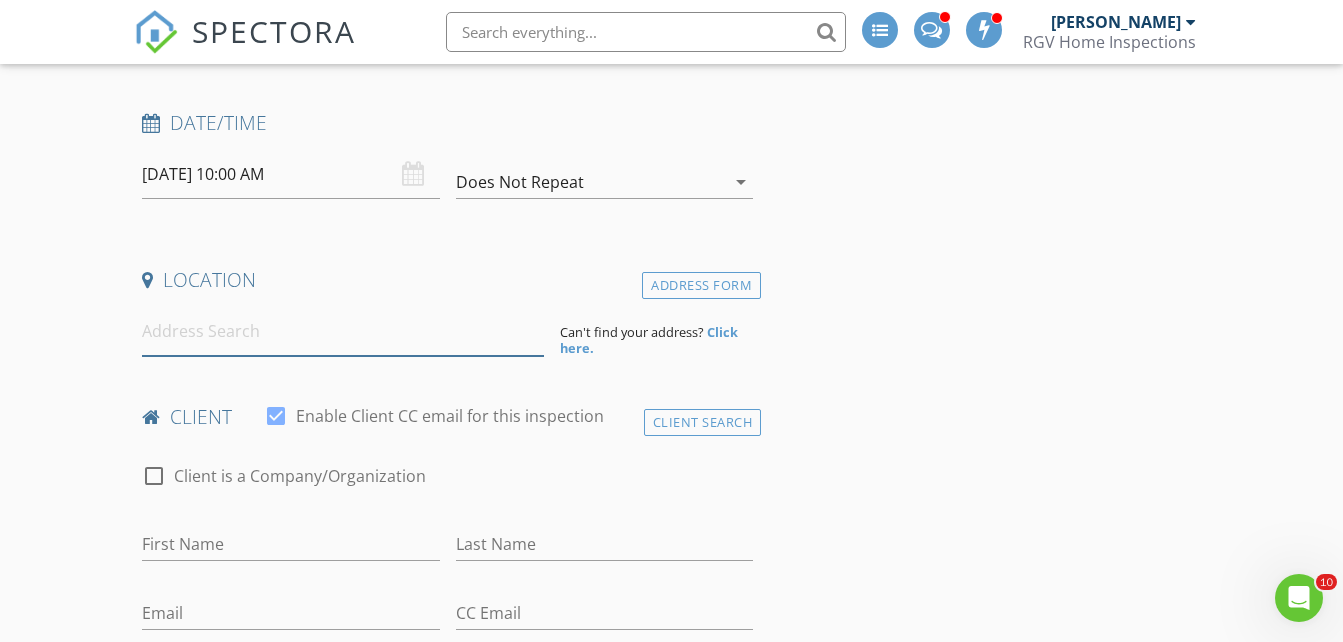 click at bounding box center (343, 331) 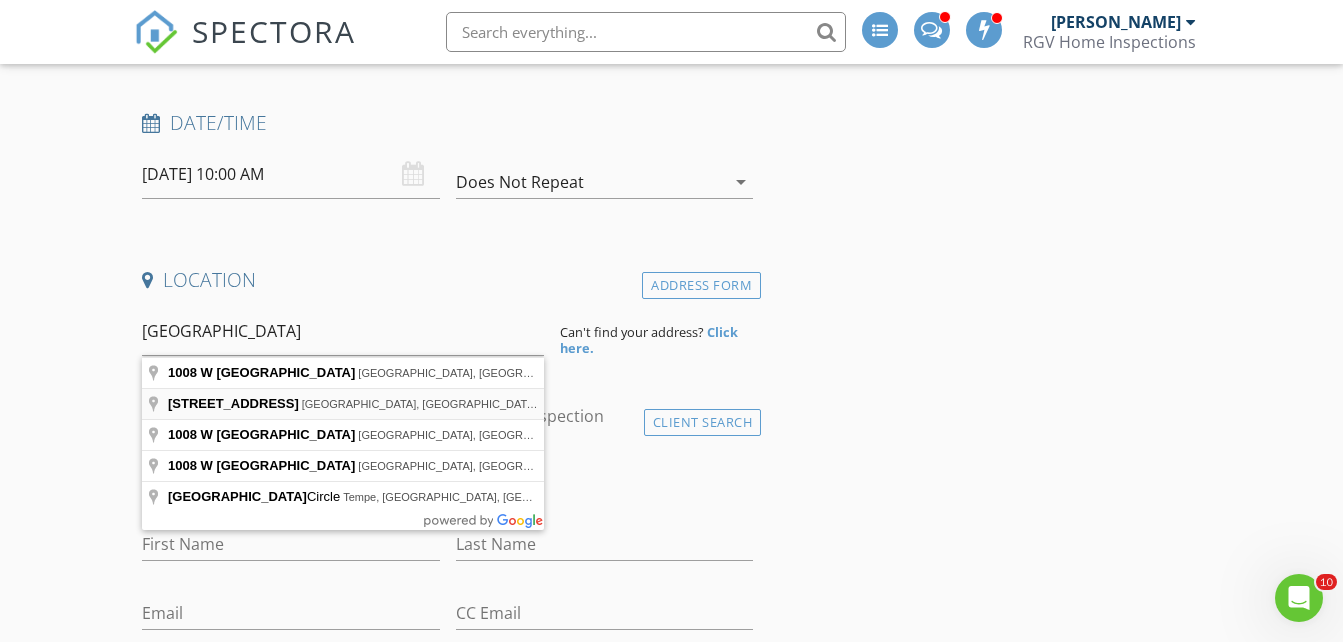 type on "1008 W Riviera Lane, Edinburg, TX, USA" 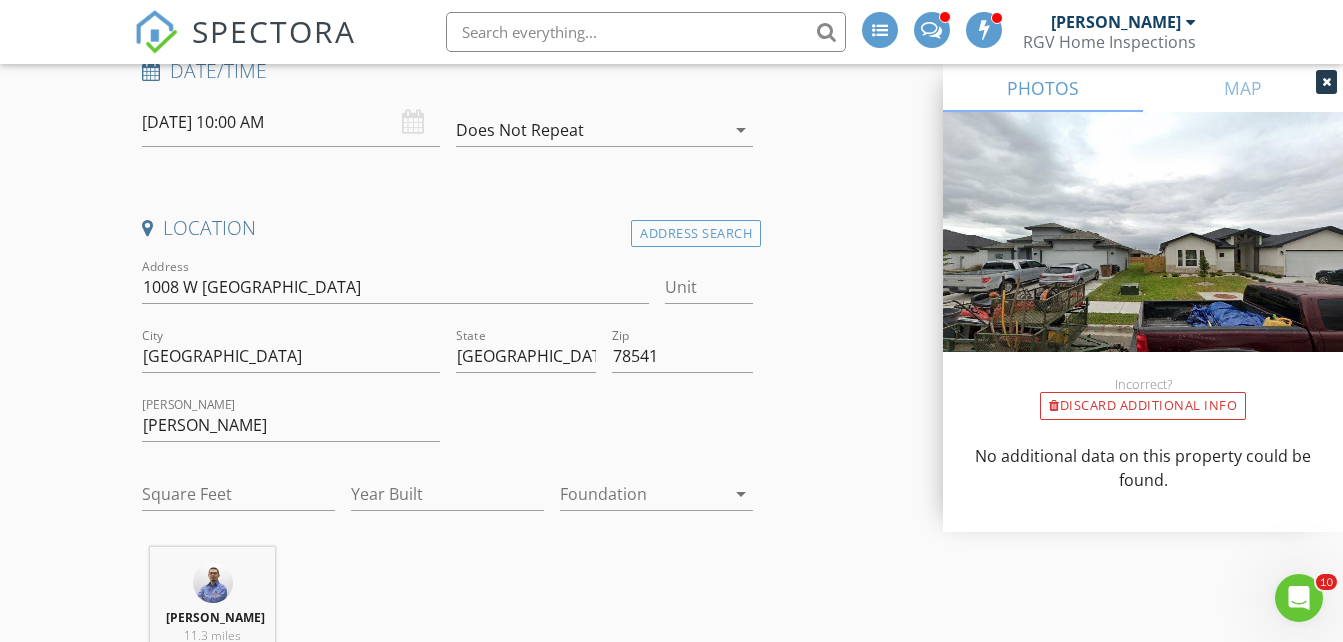 scroll, scrollTop: 400, scrollLeft: 0, axis: vertical 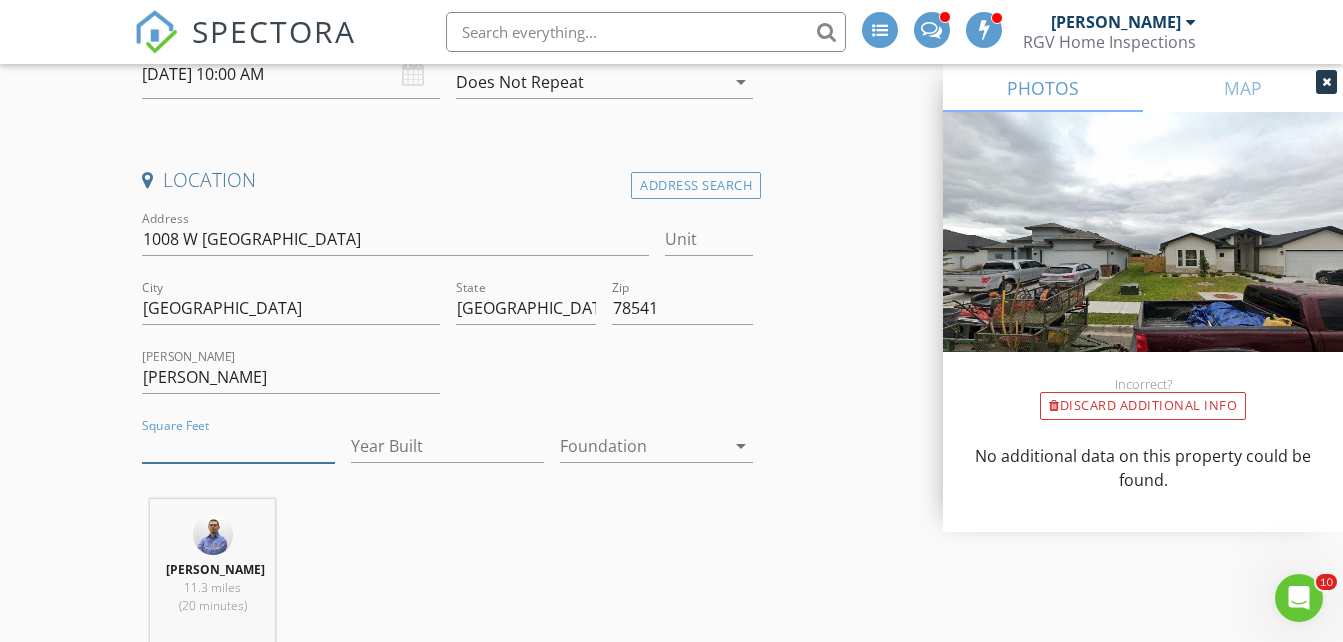 click on "Square Feet" at bounding box center (238, 446) 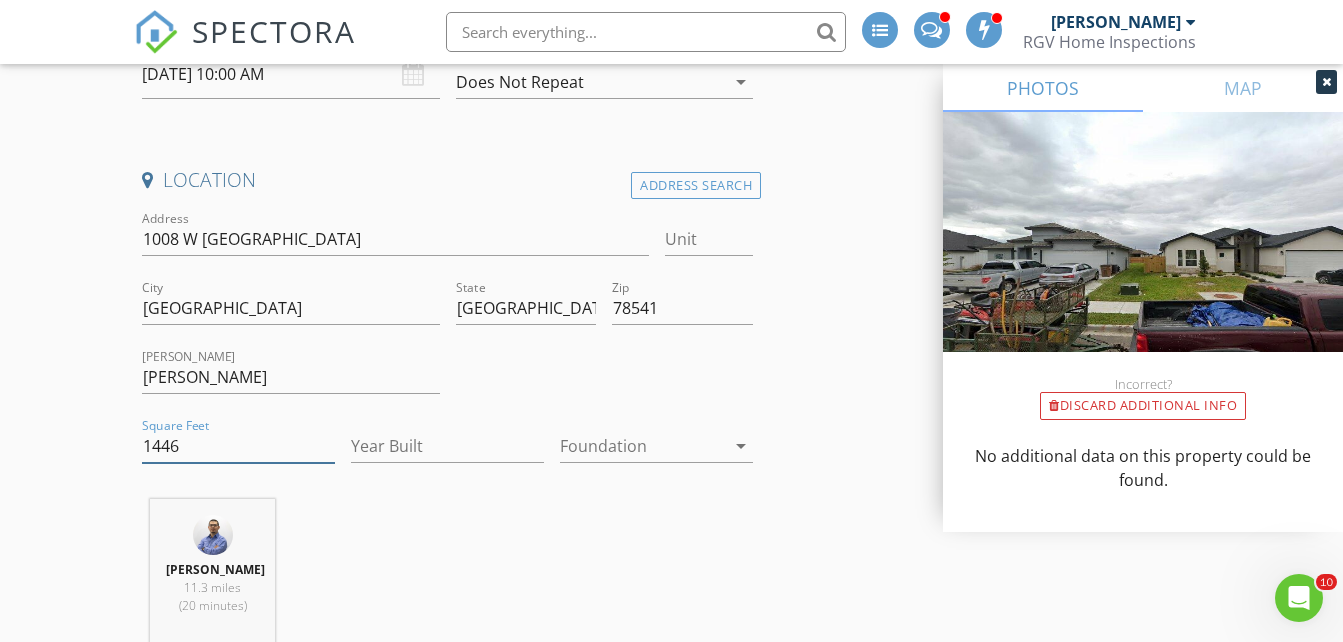 type on "1446" 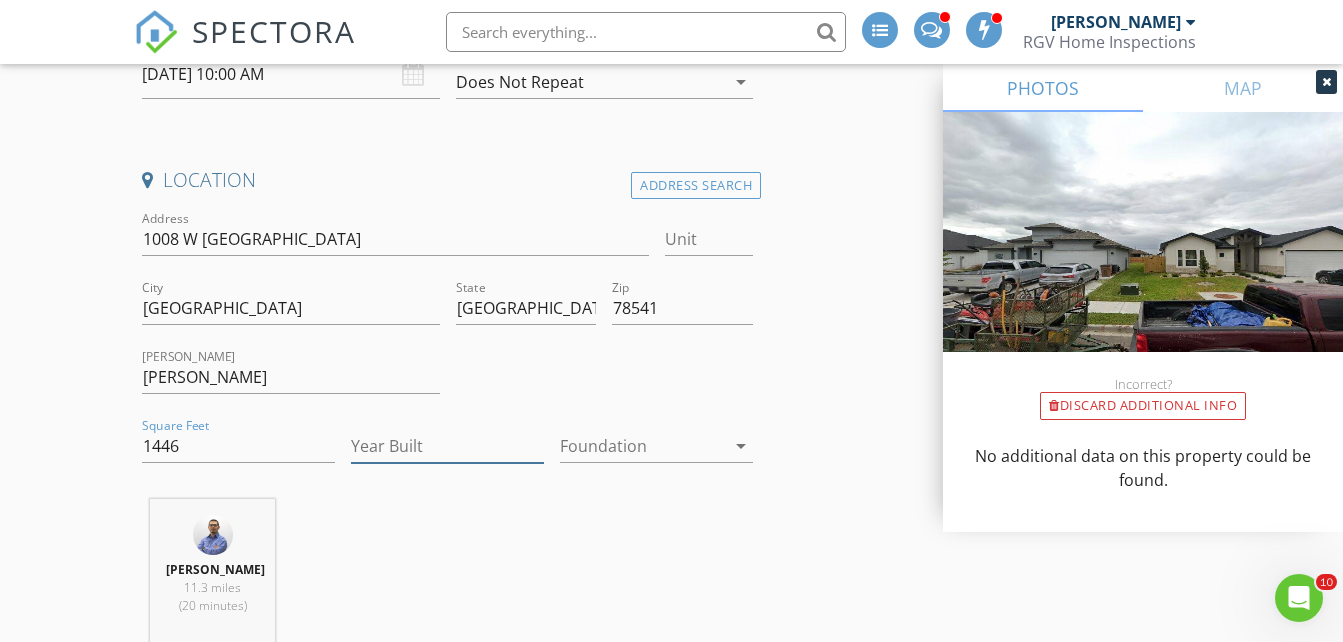 click on "Year Built" at bounding box center [447, 446] 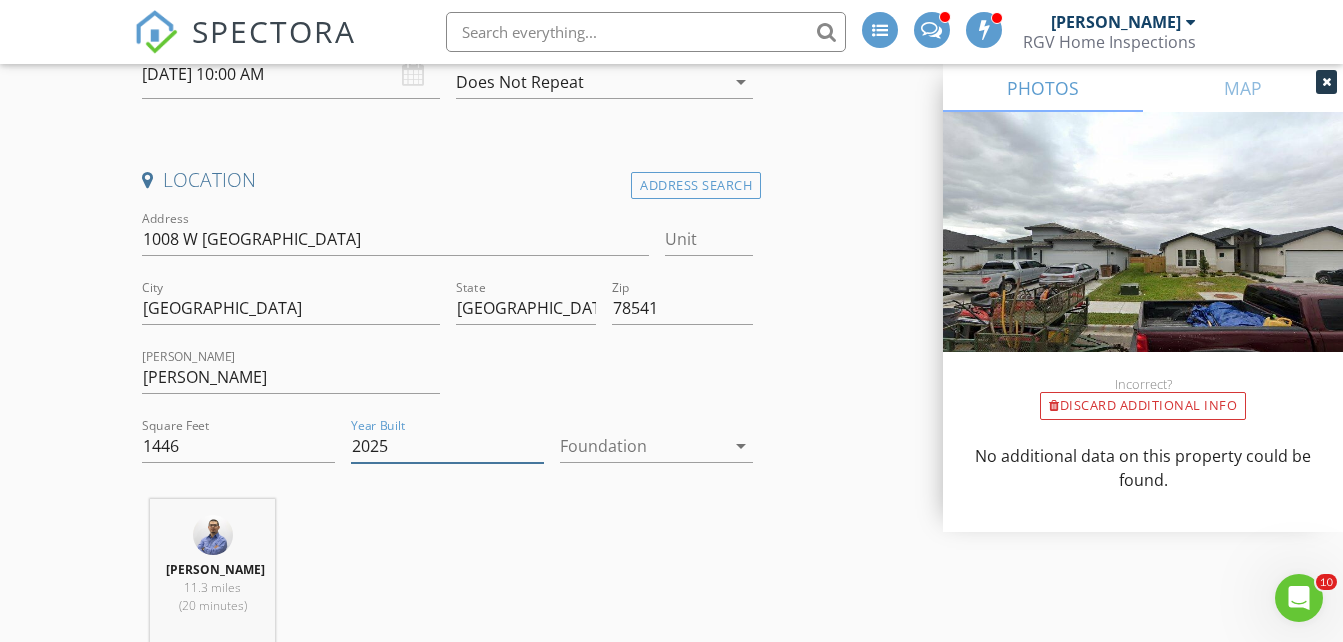 type on "2025" 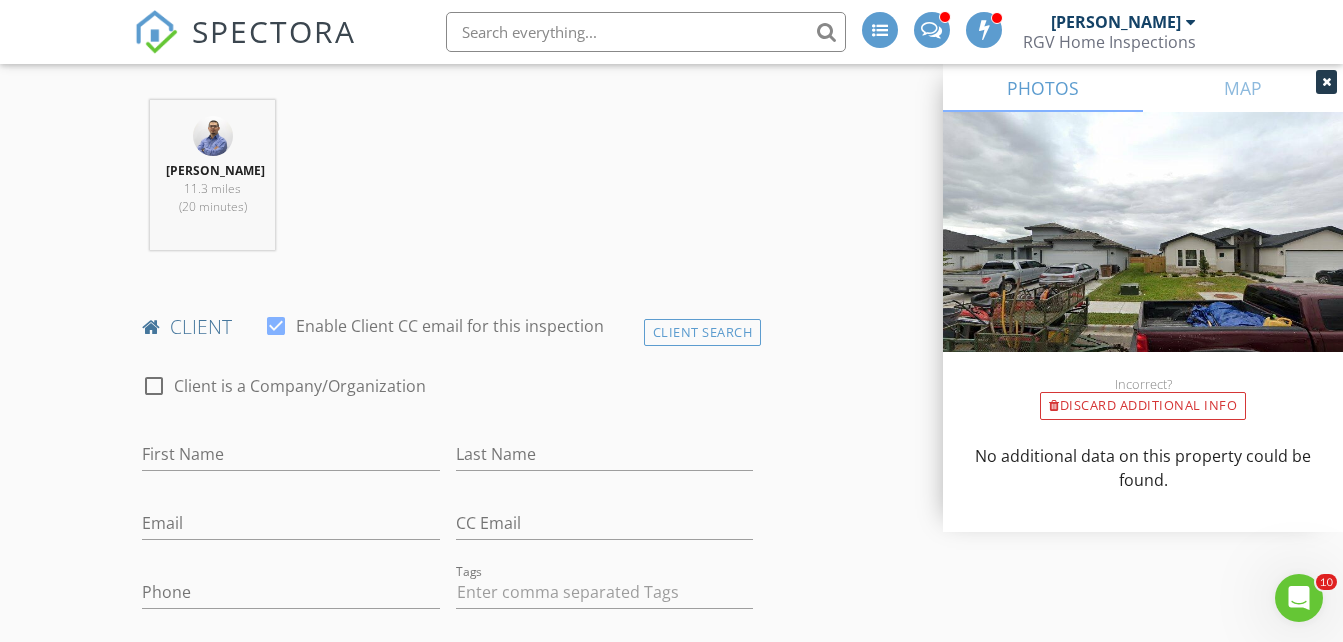 scroll, scrollTop: 800, scrollLeft: 0, axis: vertical 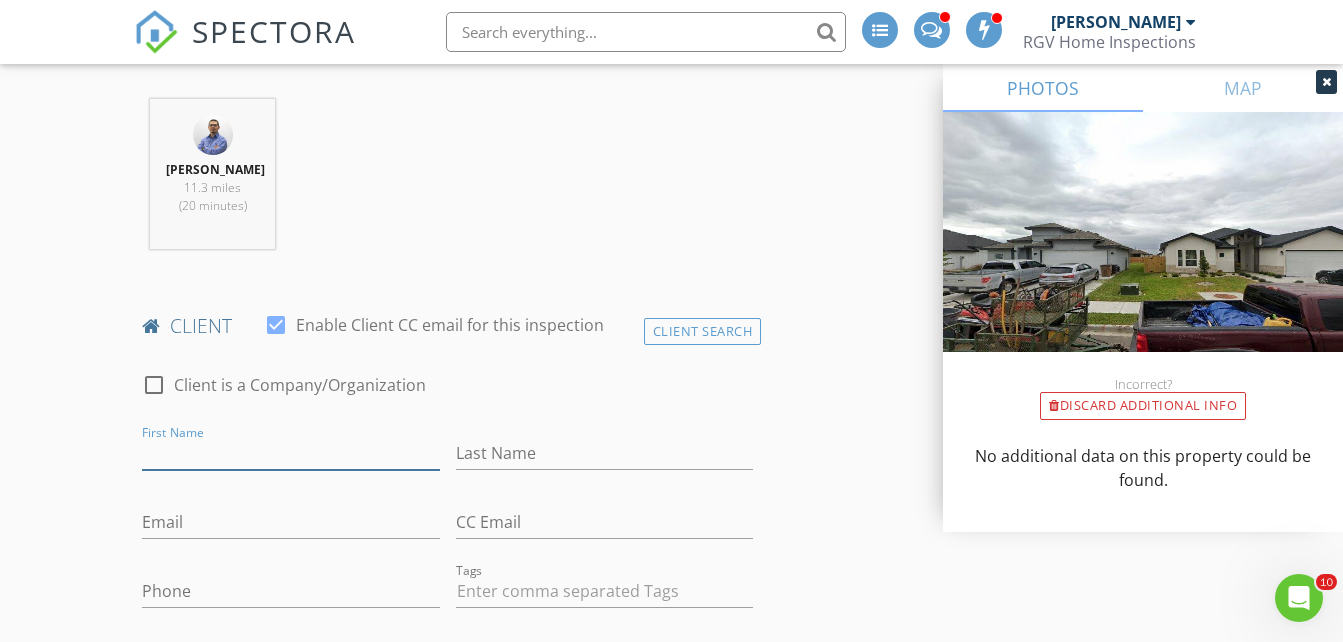 click on "First Name" at bounding box center [290, 453] 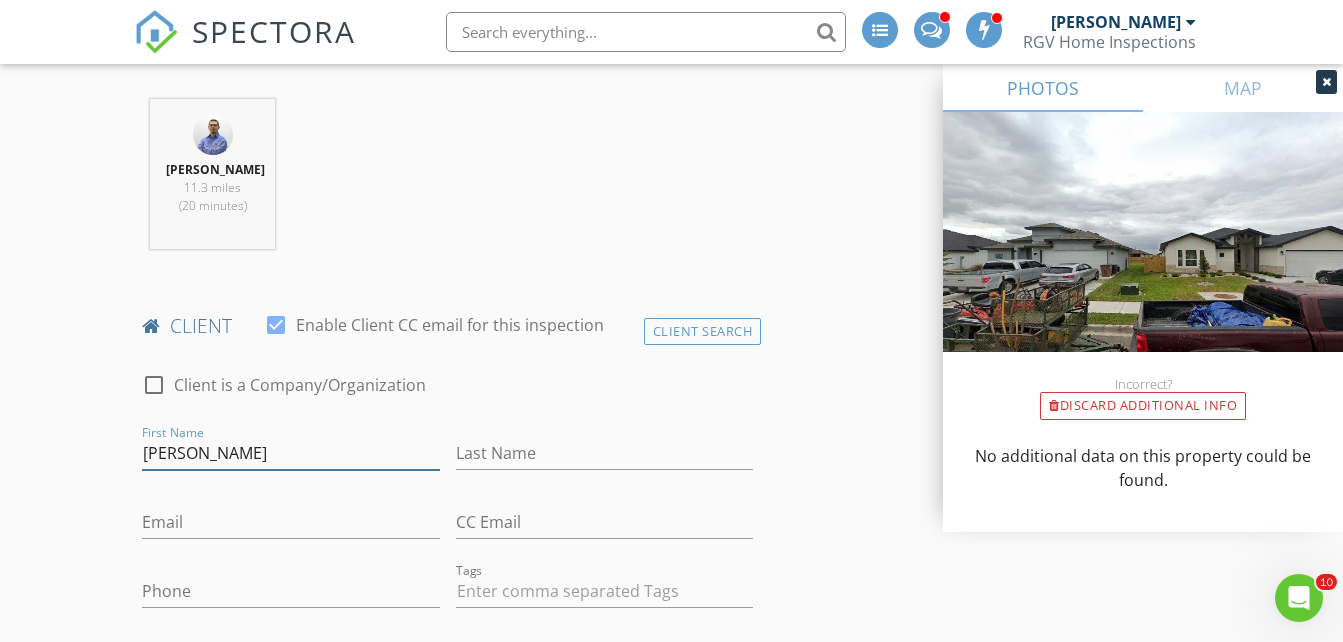 type on "[PERSON_NAME]" 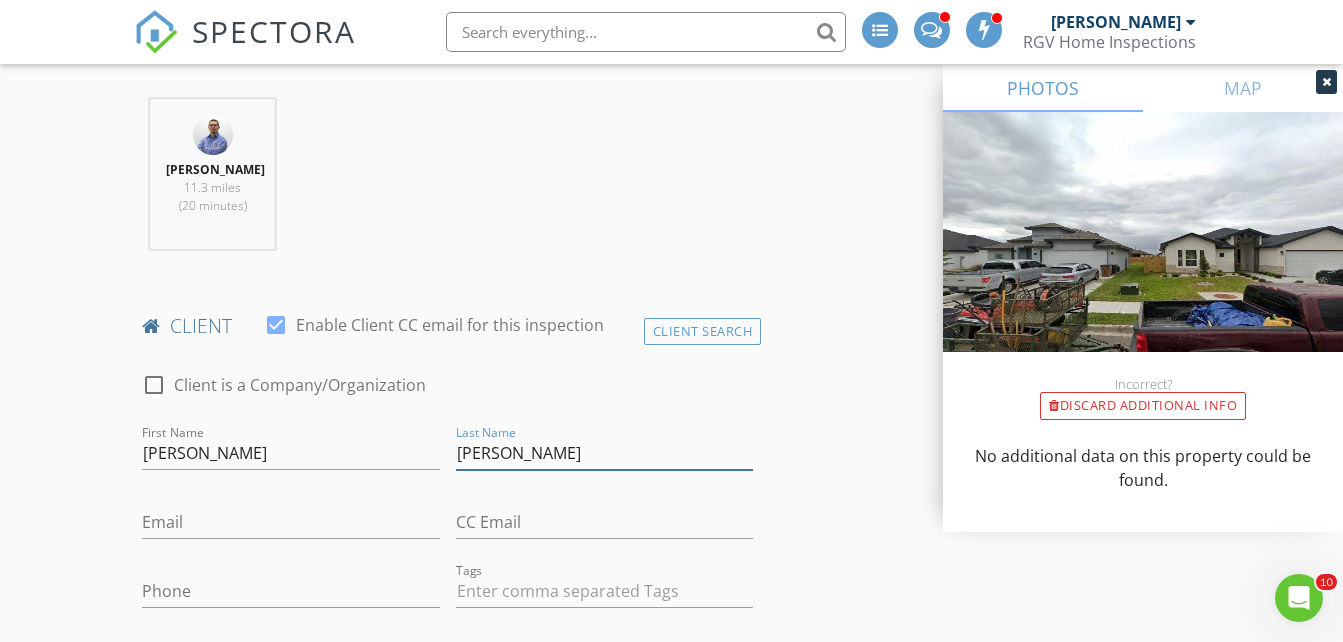 type on "[PERSON_NAME]" 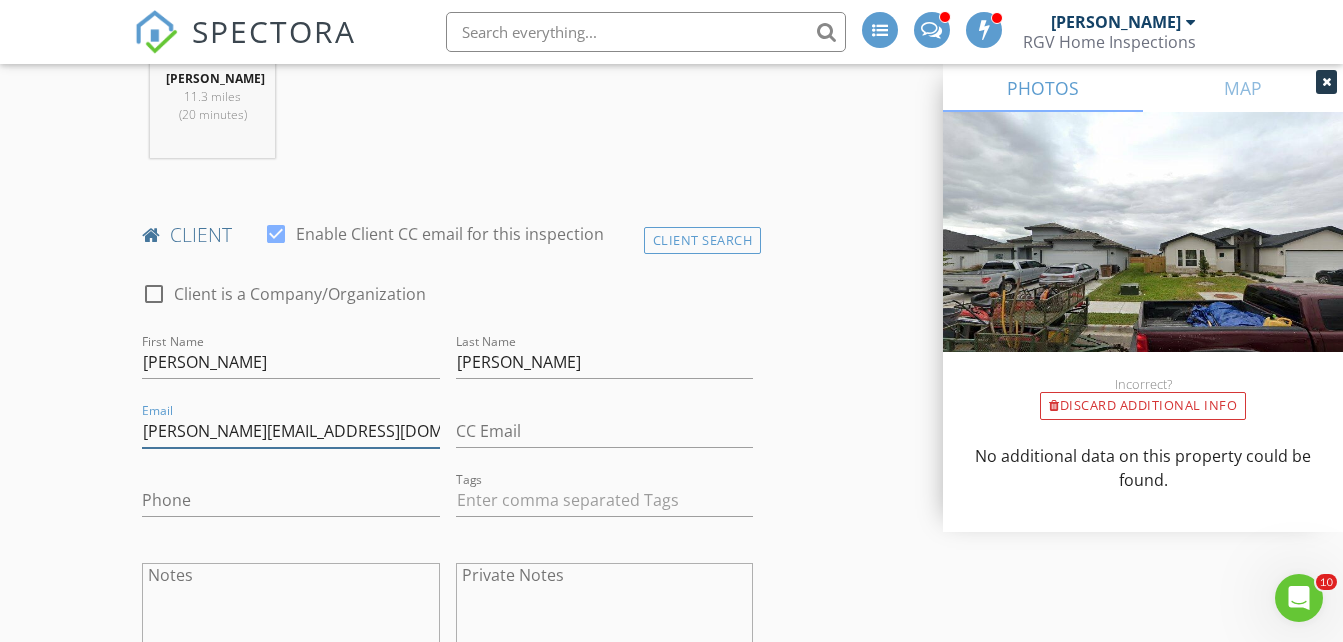 scroll, scrollTop: 1000, scrollLeft: 0, axis: vertical 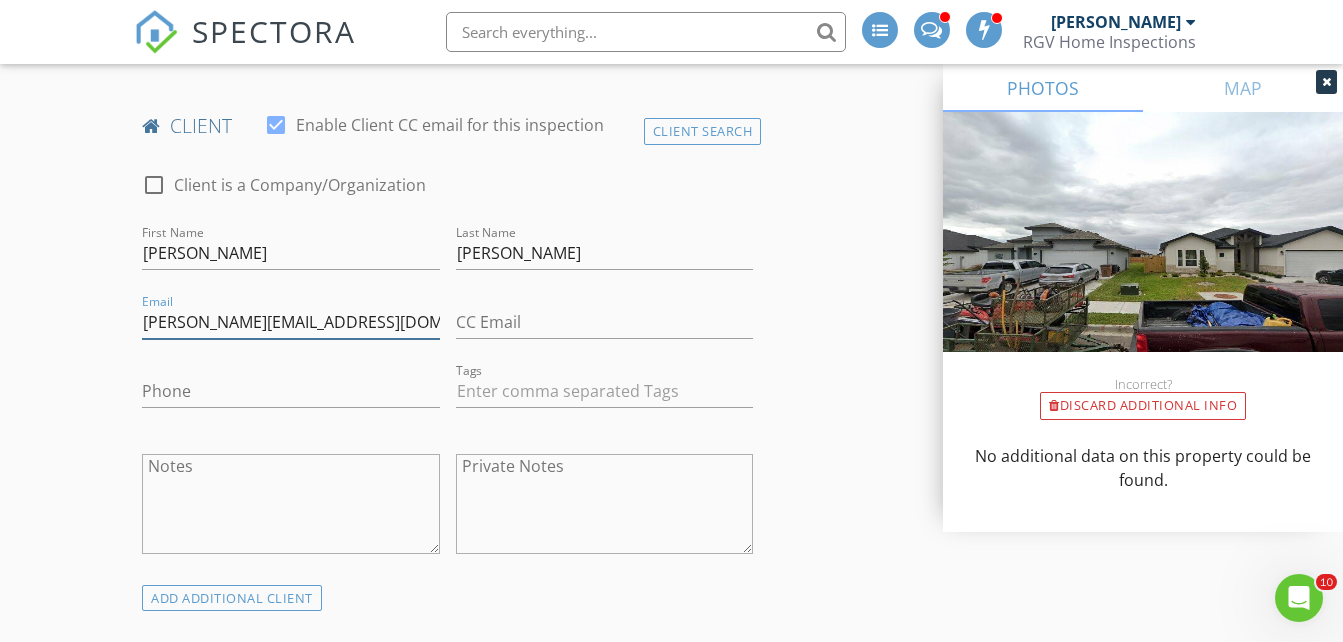 type on "[PERSON_NAME][EMAIL_ADDRESS][DOMAIN_NAME]" 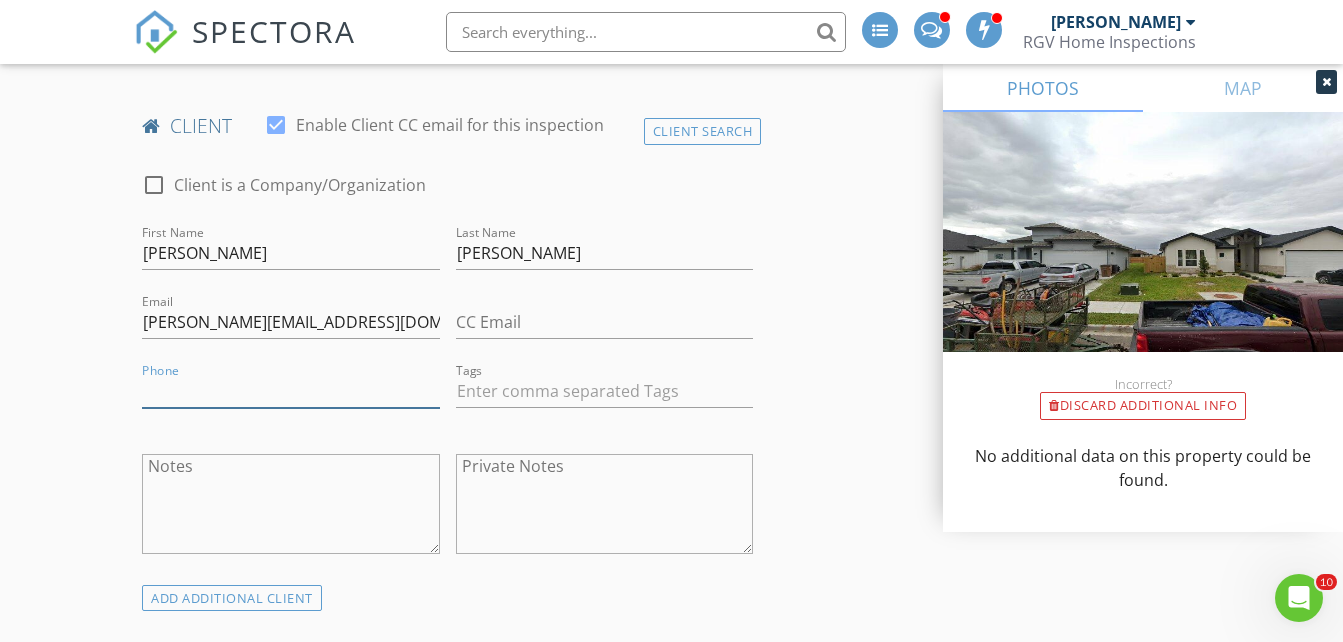 click on "Phone" at bounding box center [290, 391] 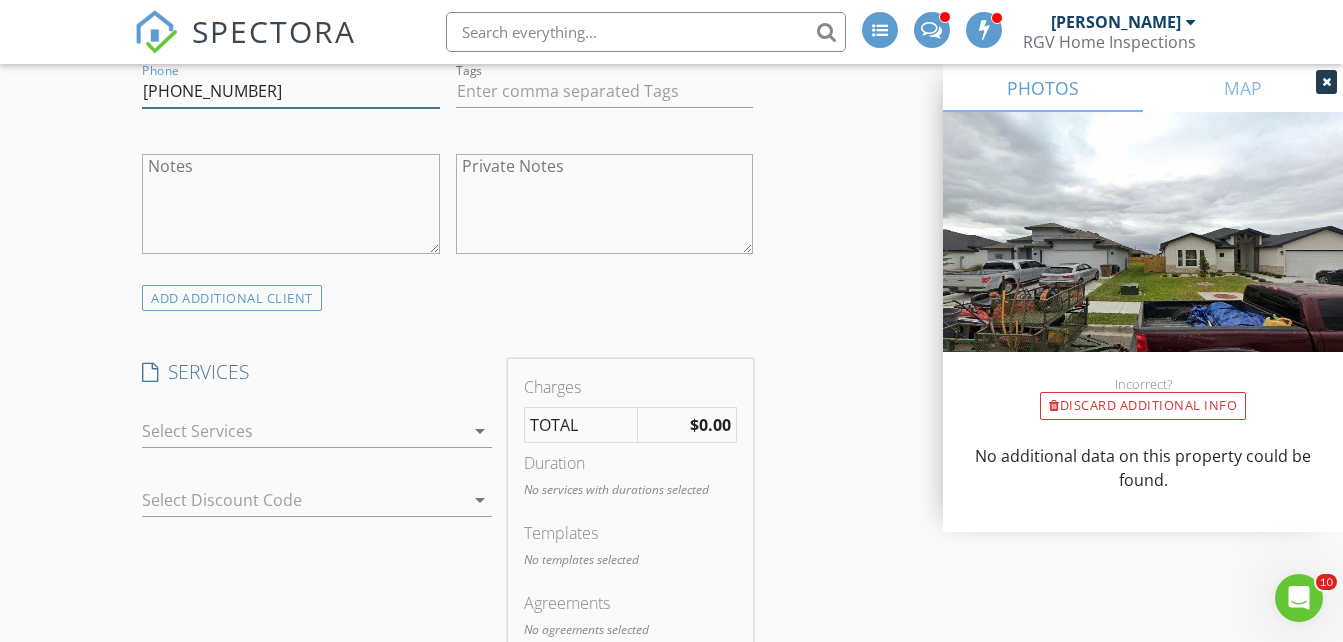 type on "[PHONE_NUMBER]" 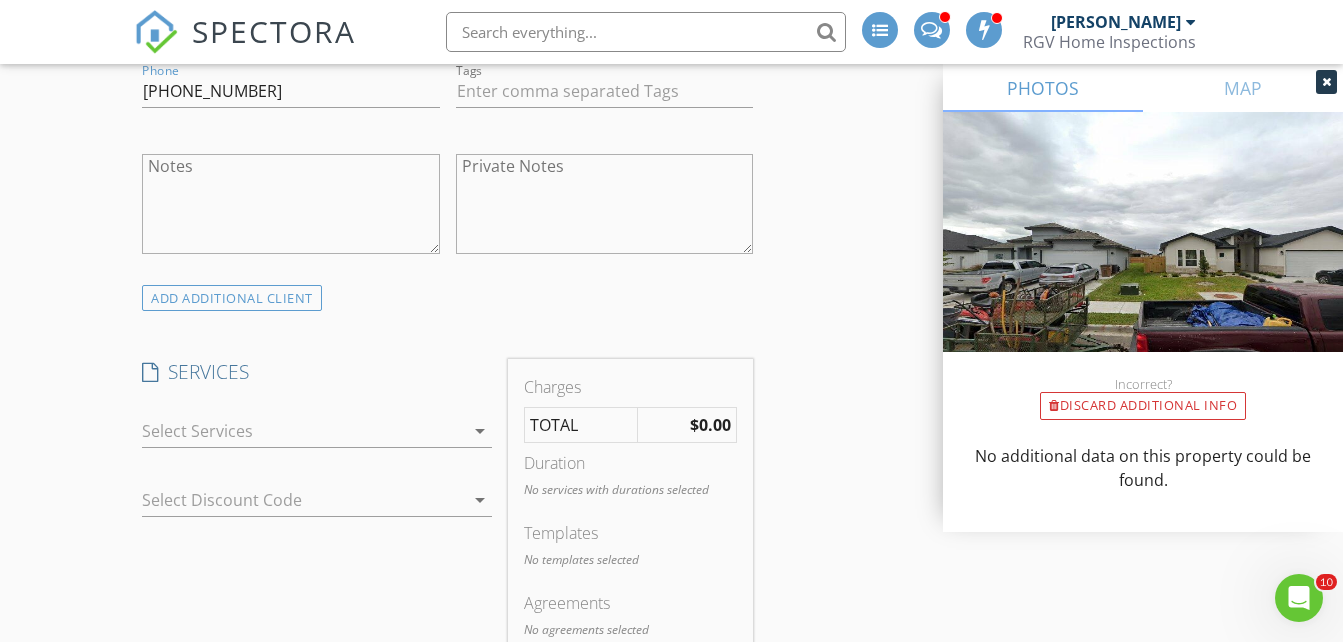 click at bounding box center (303, 431) 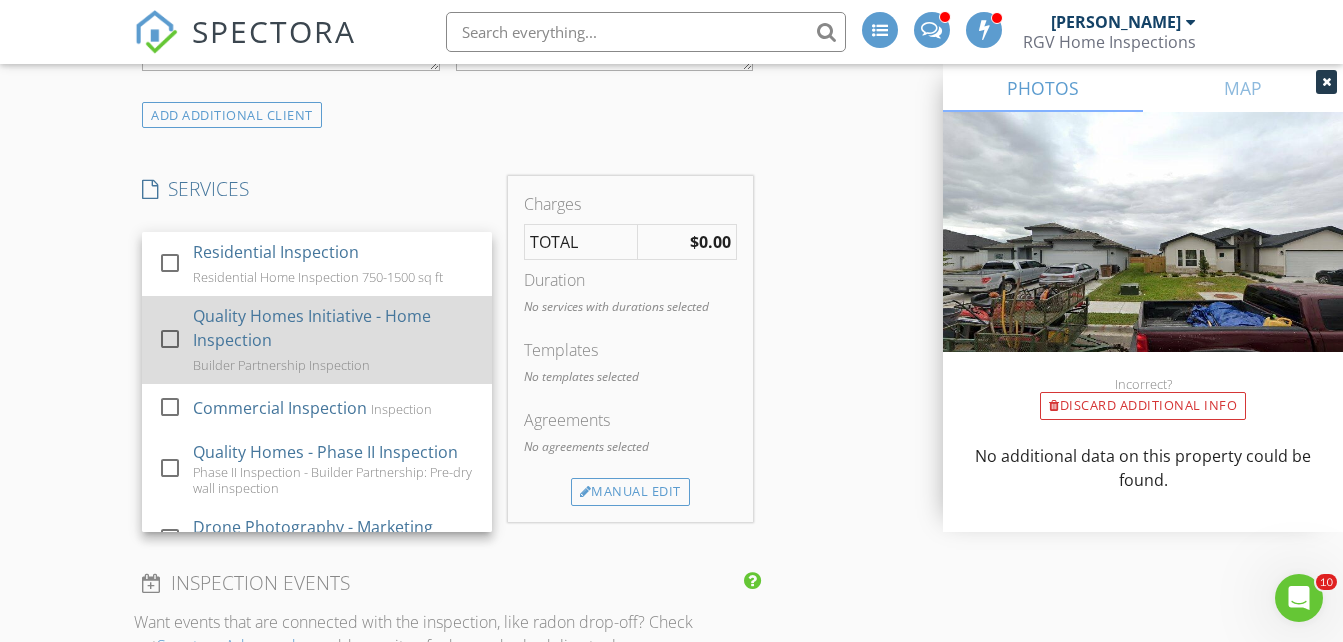 scroll, scrollTop: 1500, scrollLeft: 0, axis: vertical 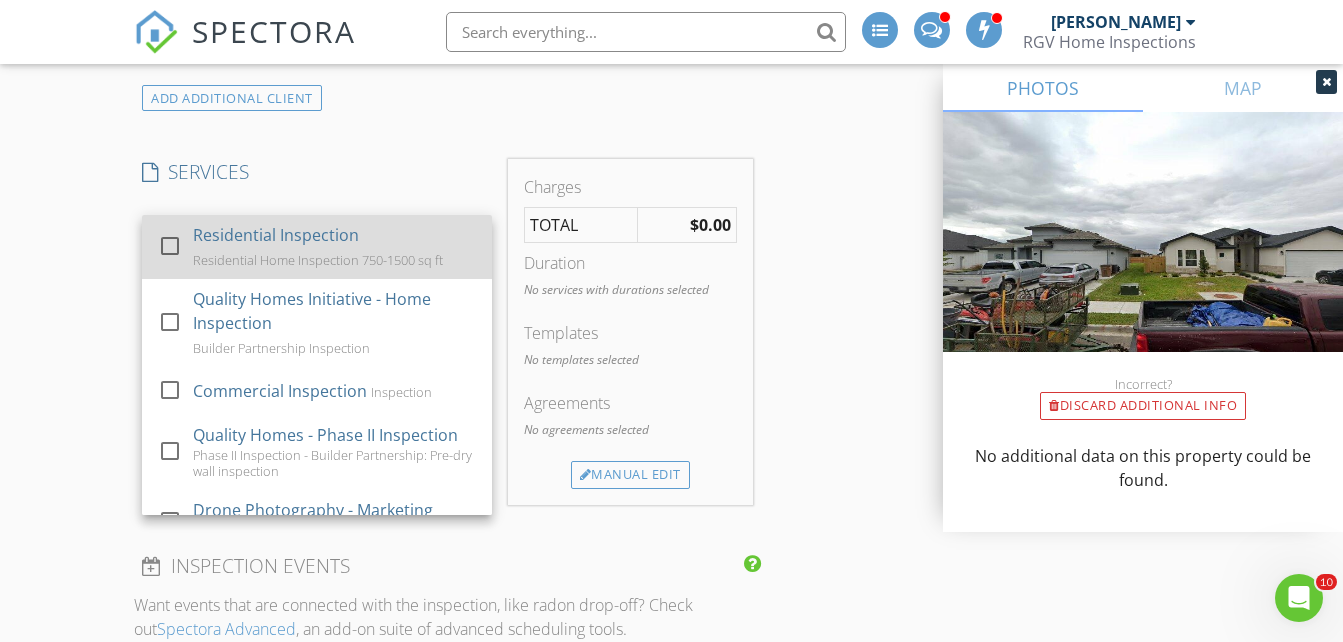 click on "Residential Inspection" at bounding box center (276, 235) 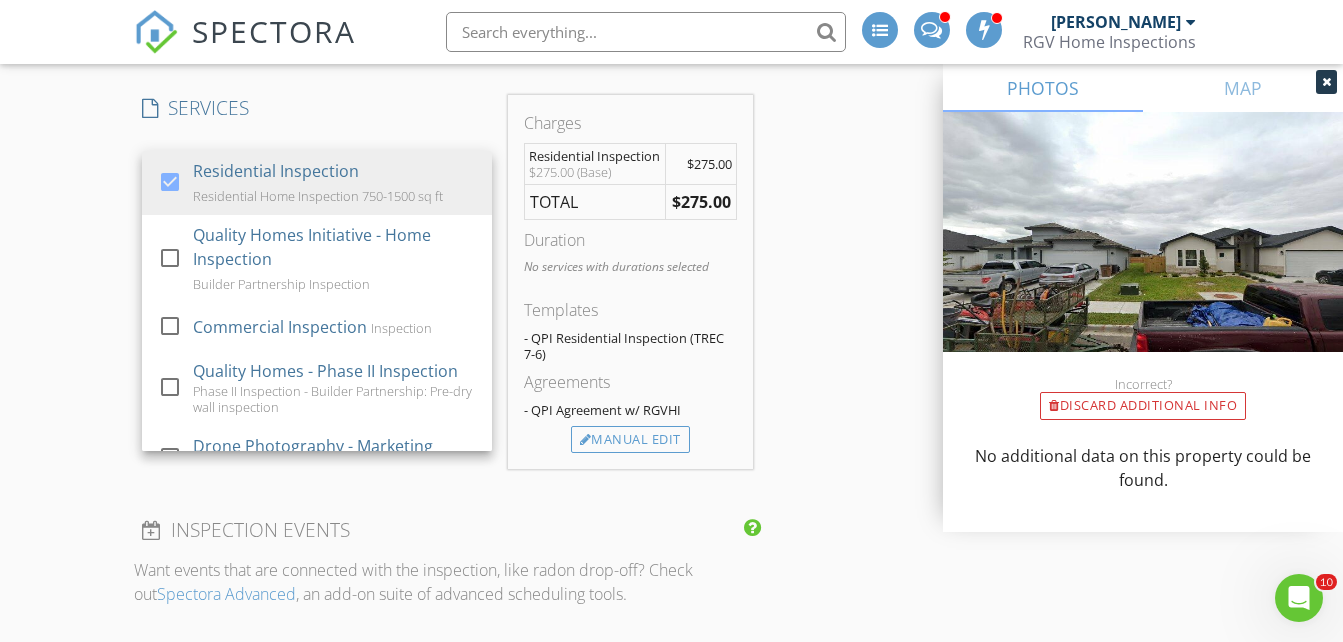 scroll, scrollTop: 1600, scrollLeft: 0, axis: vertical 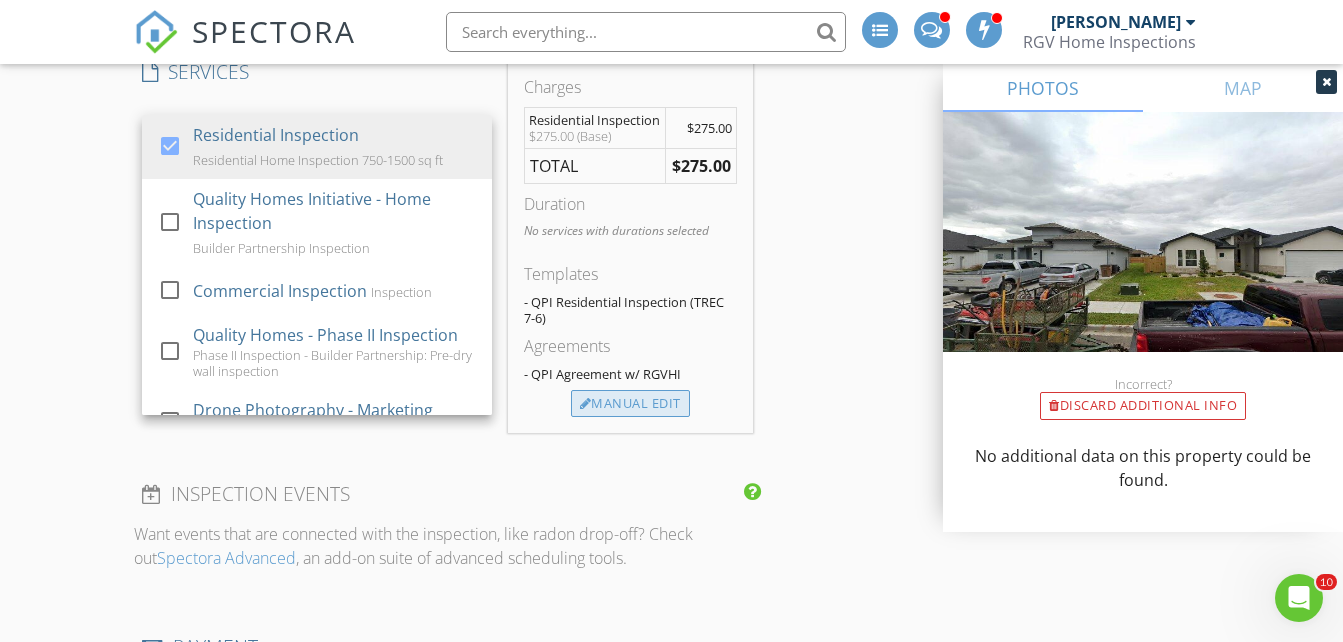 click on "Manual Edit" at bounding box center (630, 404) 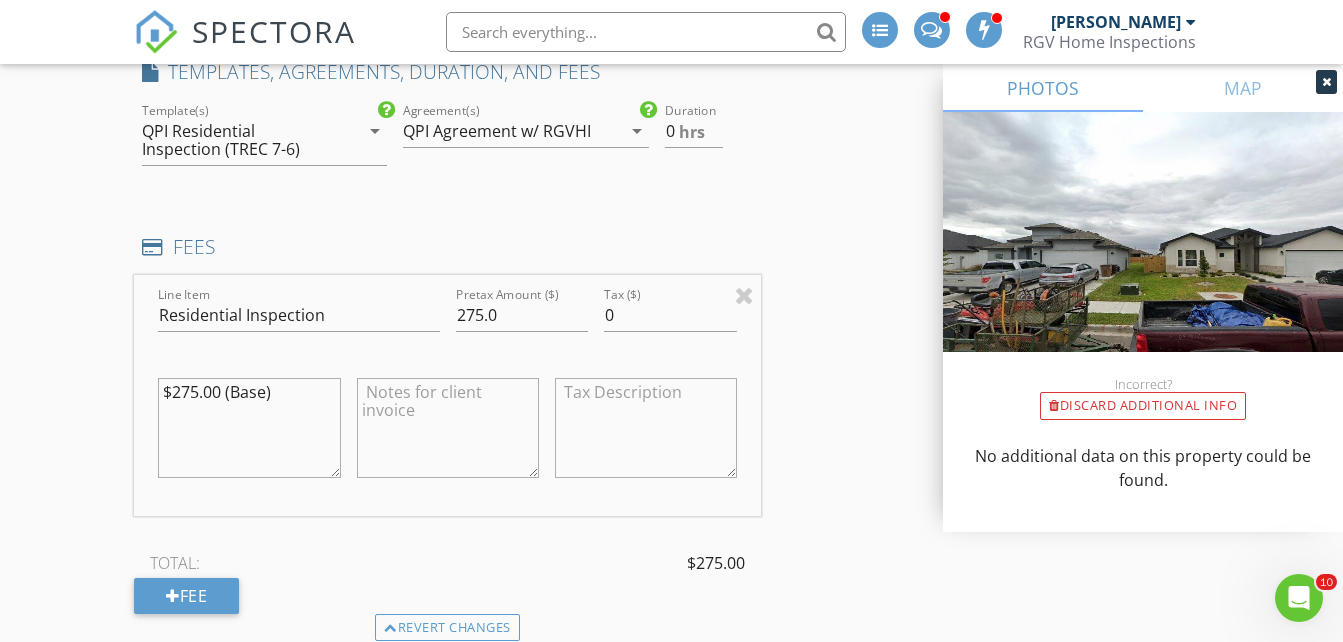 click on "QPI Residential Inspection (TREC 7-6)" at bounding box center [239, 140] 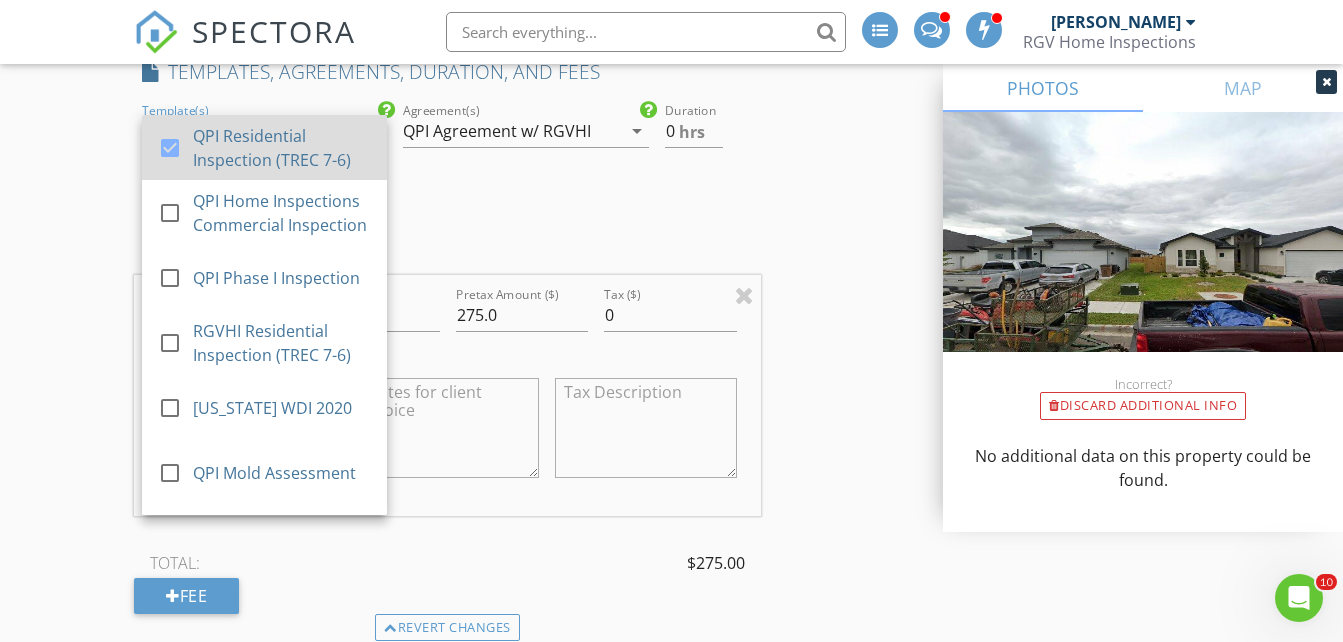 click on "QPI Residential Inspection (TREC 7-6)" at bounding box center (283, 148) 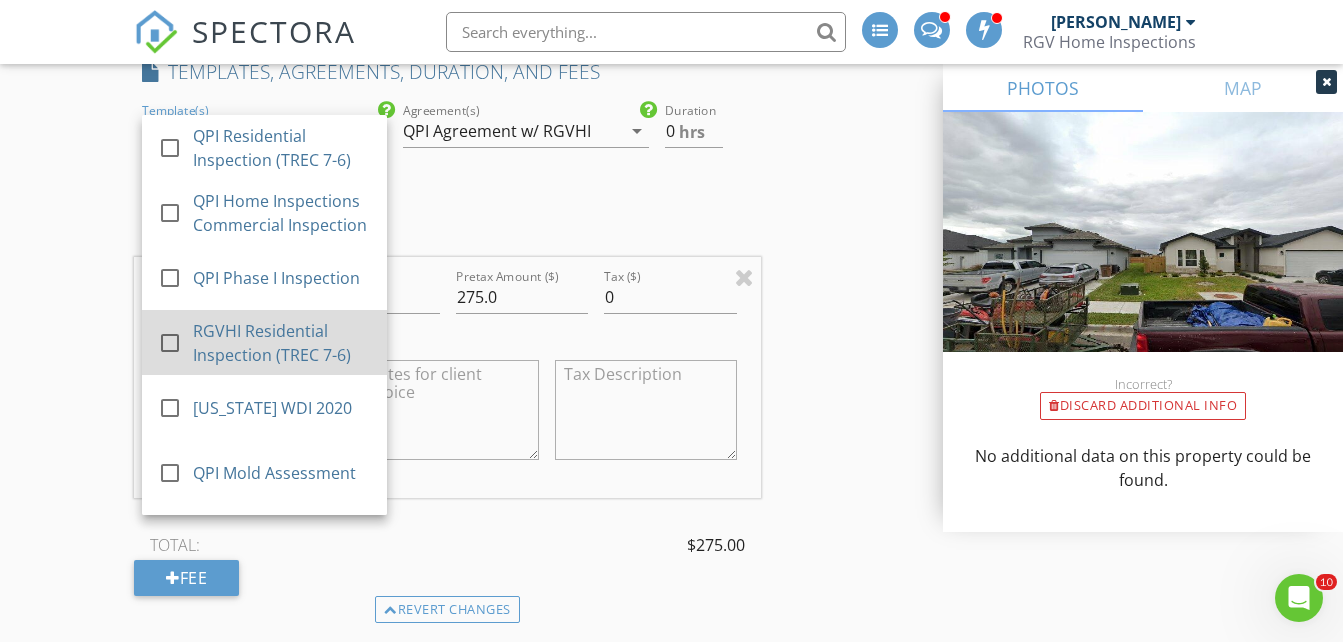 click on "RGVHI Residential Inspection (TREC 7-6)" at bounding box center [283, 343] 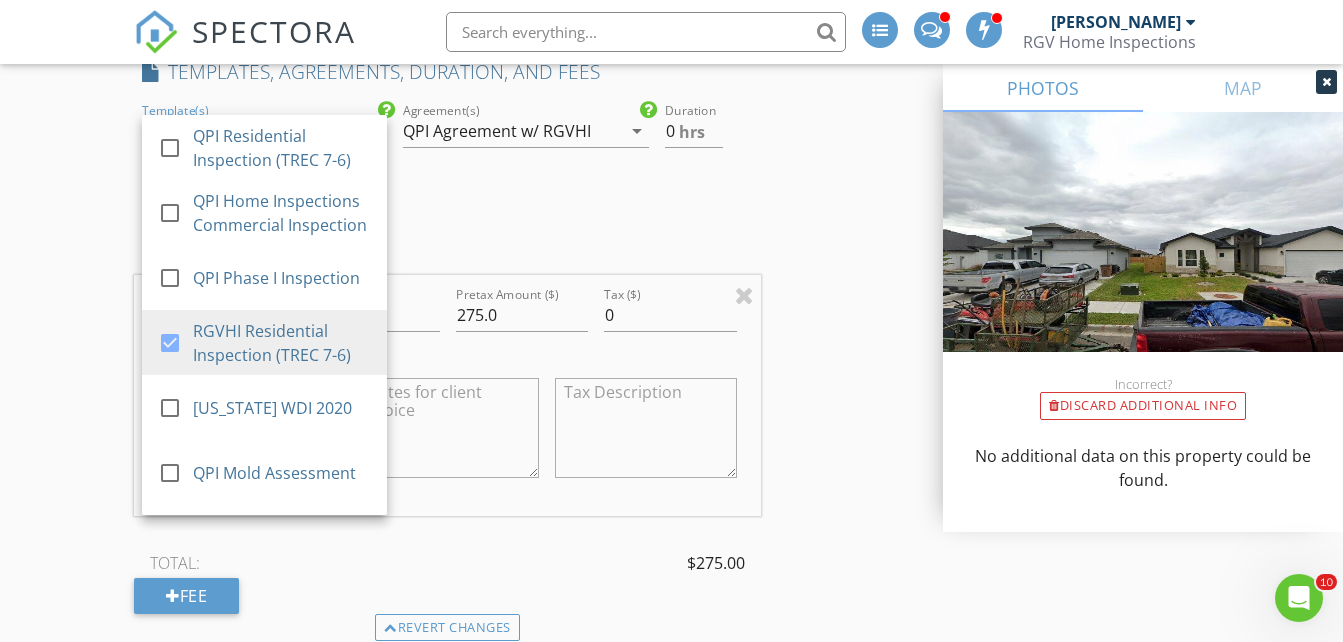 click on "QPI Agreement w/ RGVHI" at bounding box center [497, 131] 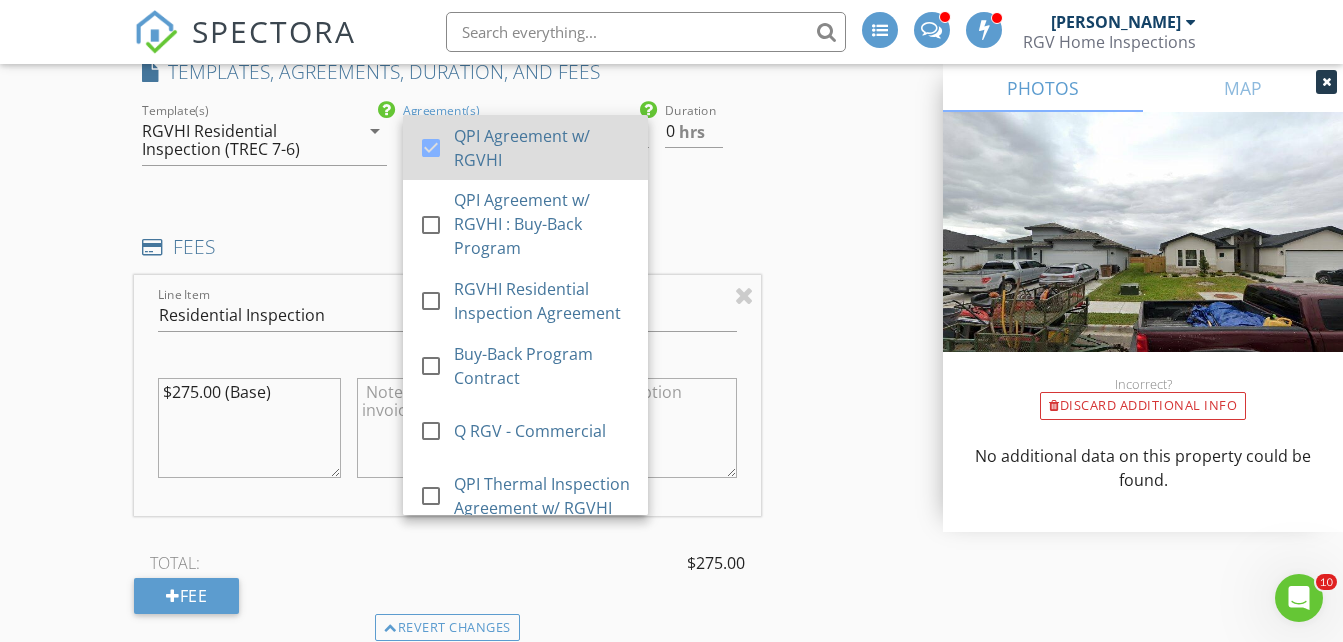 click on "QPI Agreement w/ RGVHI" at bounding box center [544, 148] 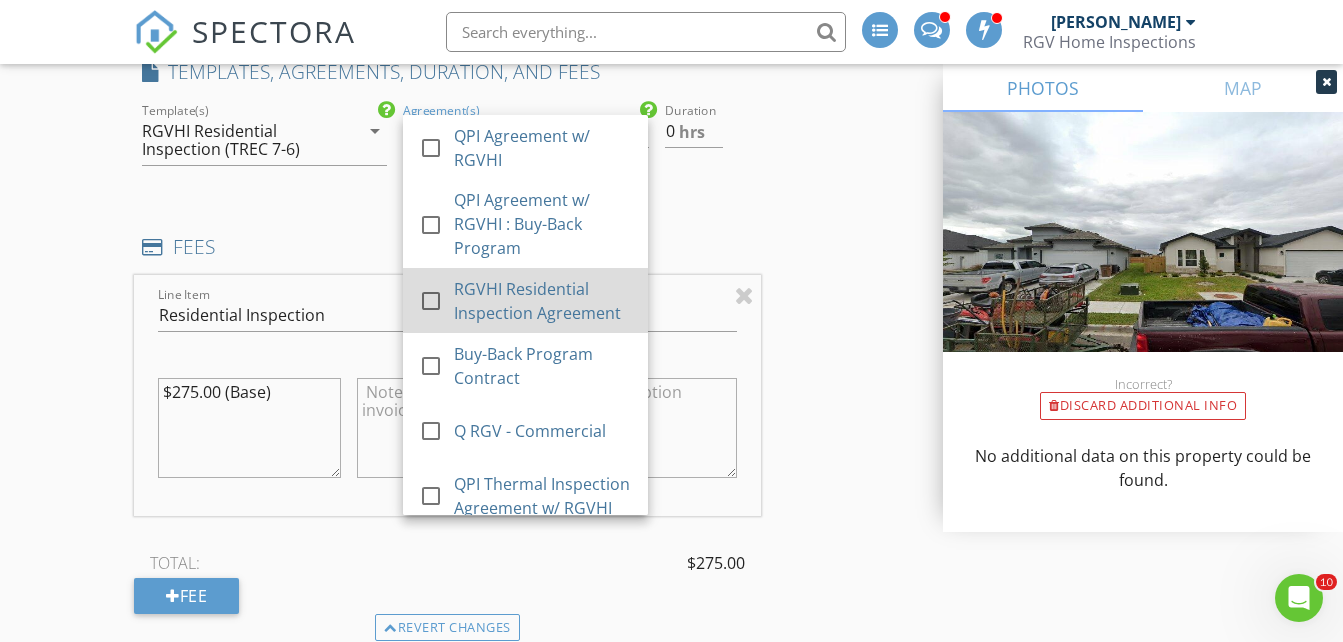 click on "RGVHI Residential Inspection Agreement" at bounding box center [544, 301] 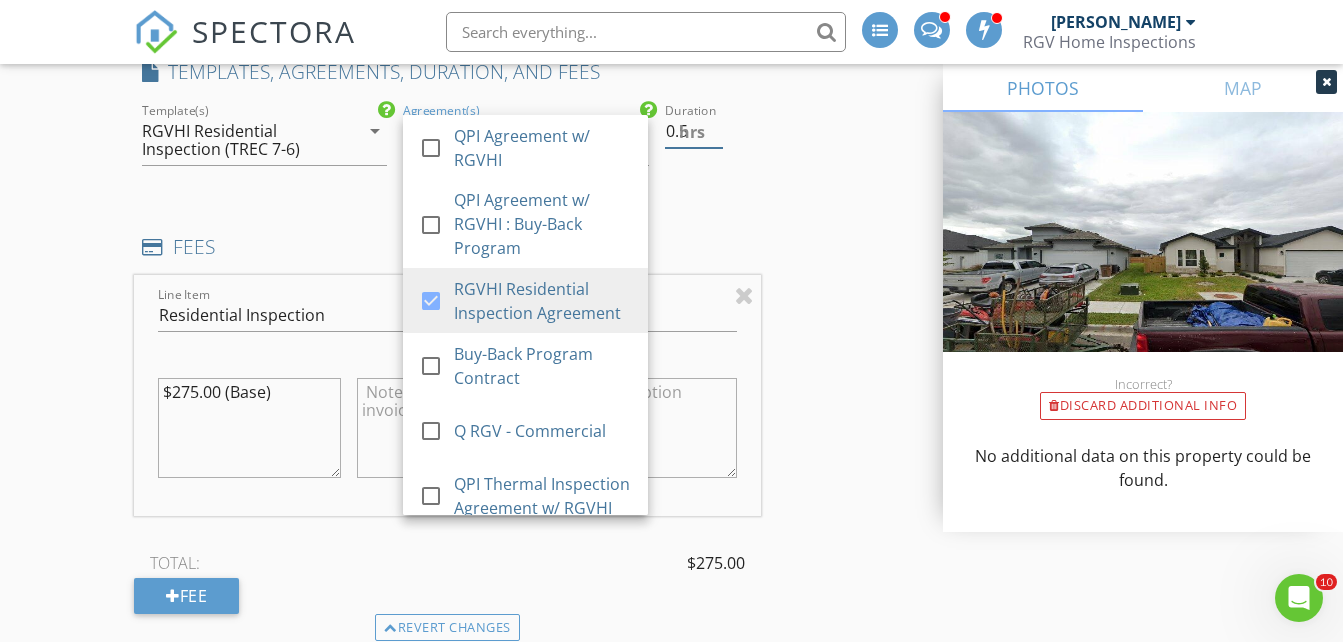 click on "0.5" at bounding box center [694, 131] 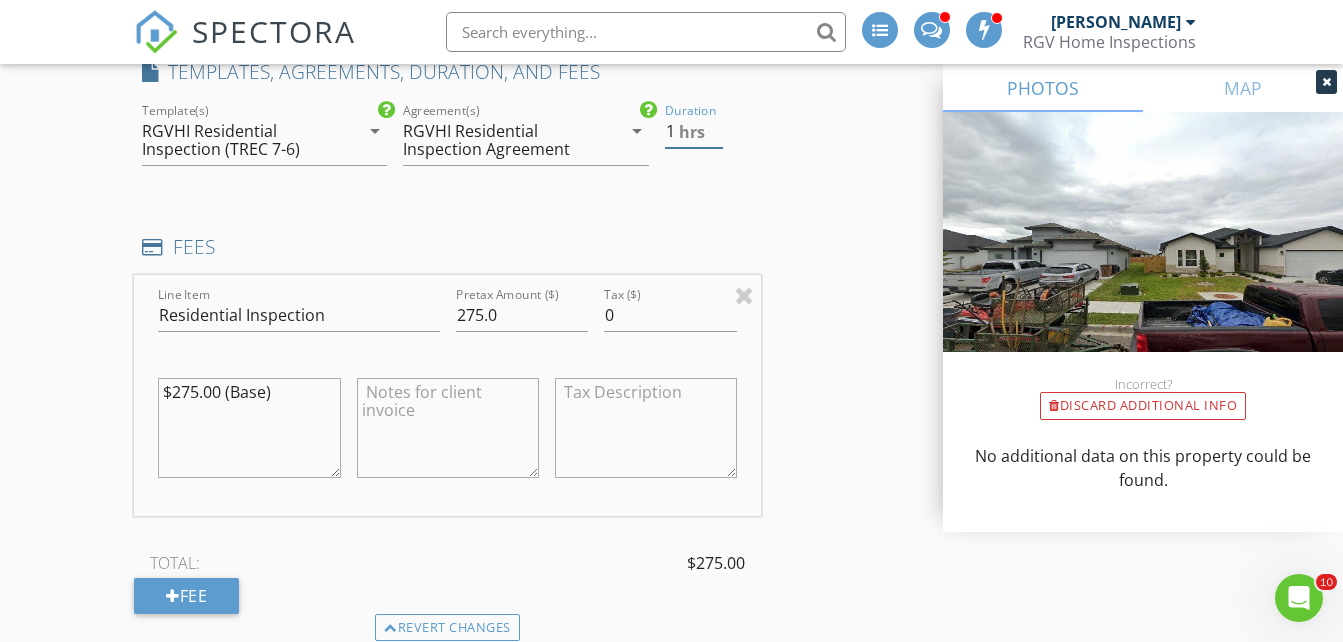 click on "1" at bounding box center (694, 131) 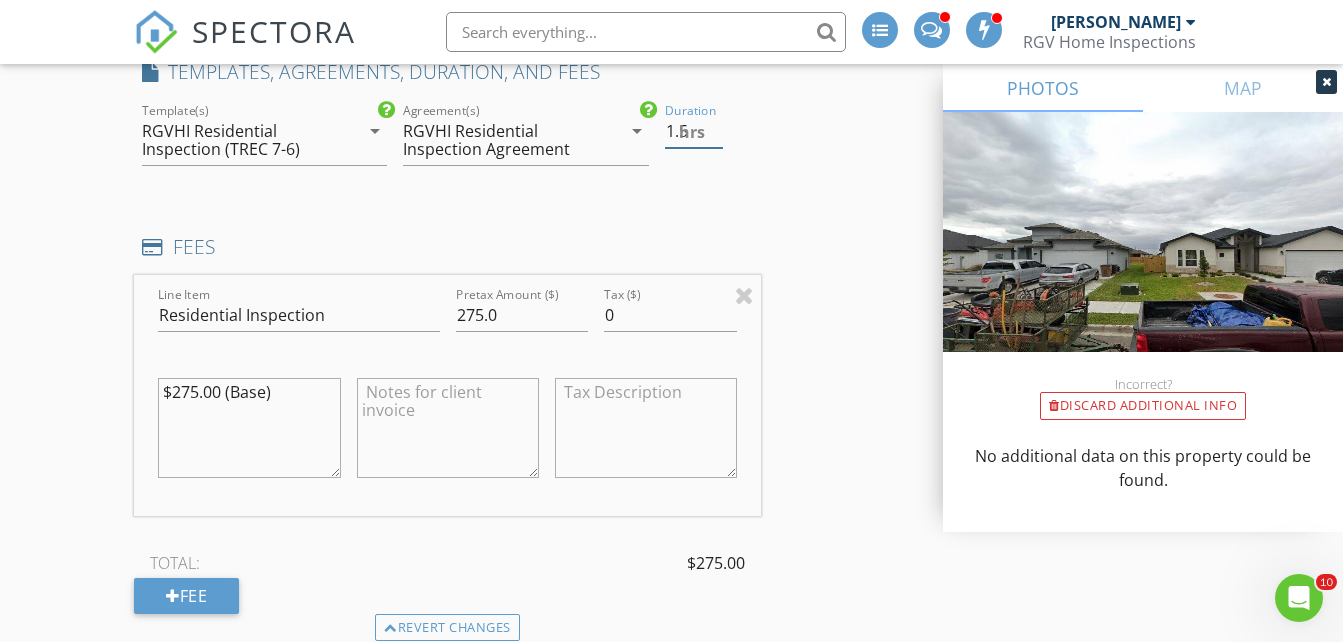 type on "1.5" 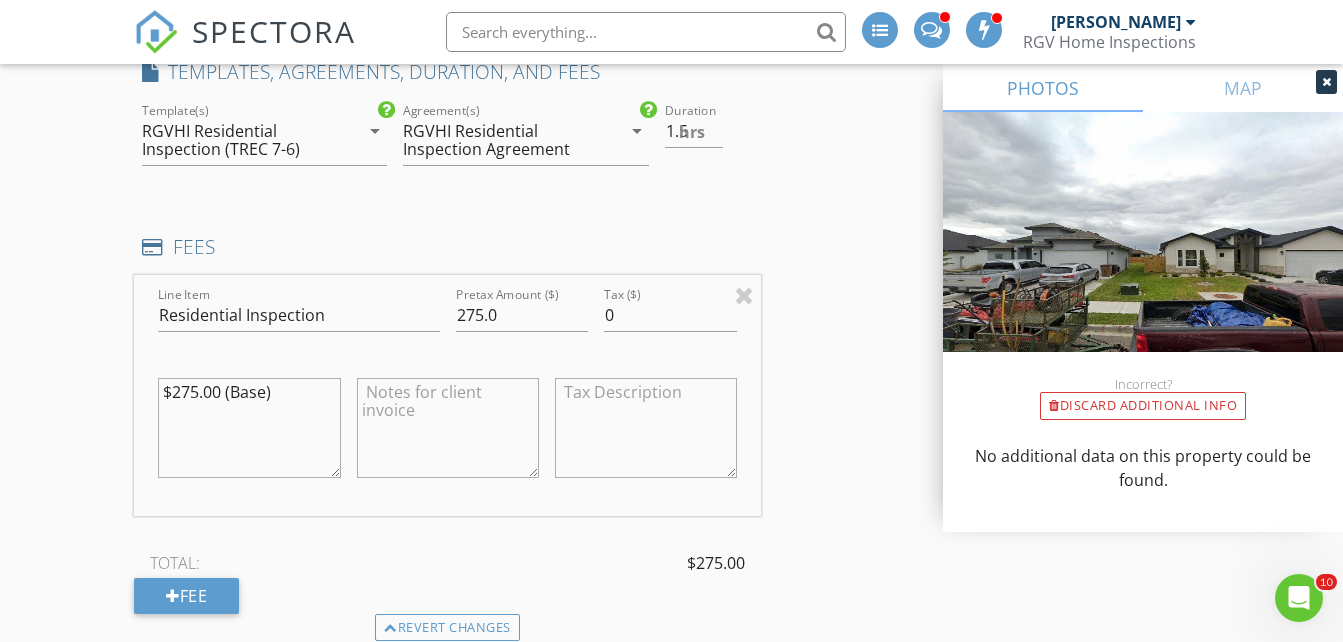 click on "INSPECTOR(S)
check_box_outline_blank   Donnie Quintanilla     check_box   Fernando Valbuena   PRIMARY   check_box_outline_blank   Nick De Santos     Fernando Valbuena arrow_drop_down   check_box_outline_blank Fernando Valbuena specifically requested
Date/Time
07/12/2025 10:00 AM   Does Not Repeat arrow_drop_down
Location
Address Search       Address 1008 W Riviera Ln   Unit   City Edinburg   State TX   Zip 78541   Hidalgo Hidalgo     Square Feet 1446   Year Built 2025   Foundation arrow_drop_down     Fernando Valbuena     11.3 miles     (20 minutes)
client
check_box Enable Client CC email for this inspection   Client Search     check_box_outline_blank Client is a Company/Organization     First Name Dionel Jeronimo   Last Name Ortiz   Email dionel.ortizj@gmail.com   CC Email   Phone 214-876-9116         Tags         Notes   Private Notes          check_box" at bounding box center [671, 636] 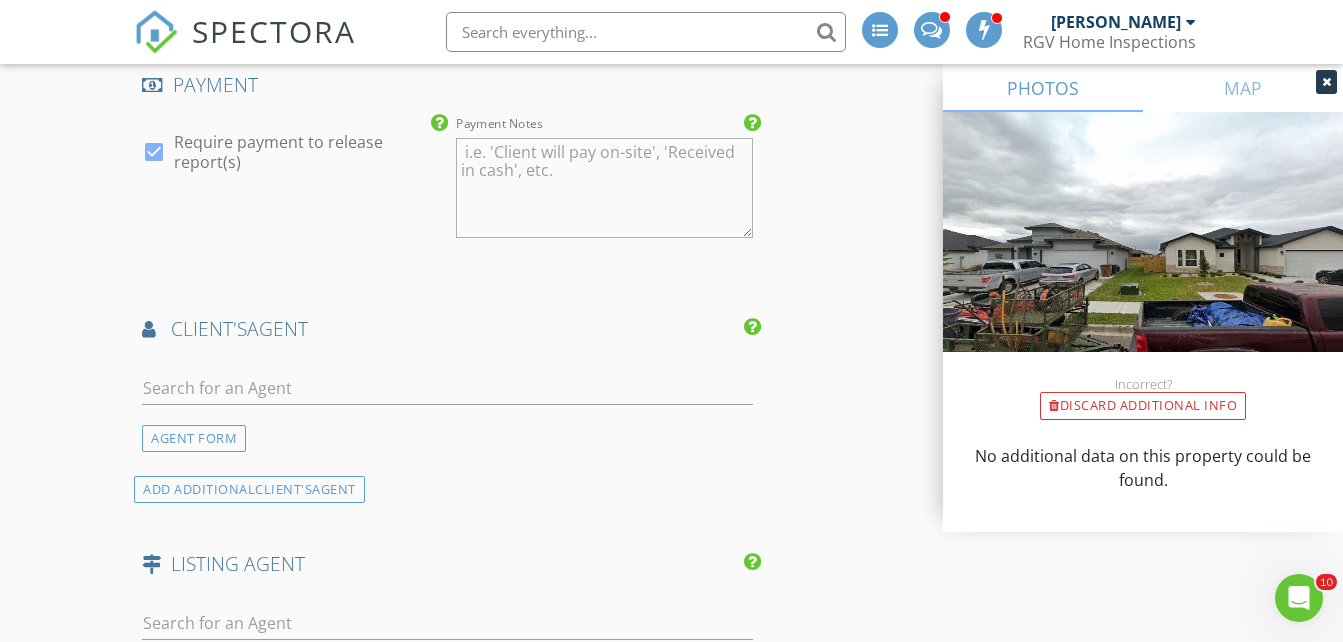 scroll, scrollTop: 2400, scrollLeft: 0, axis: vertical 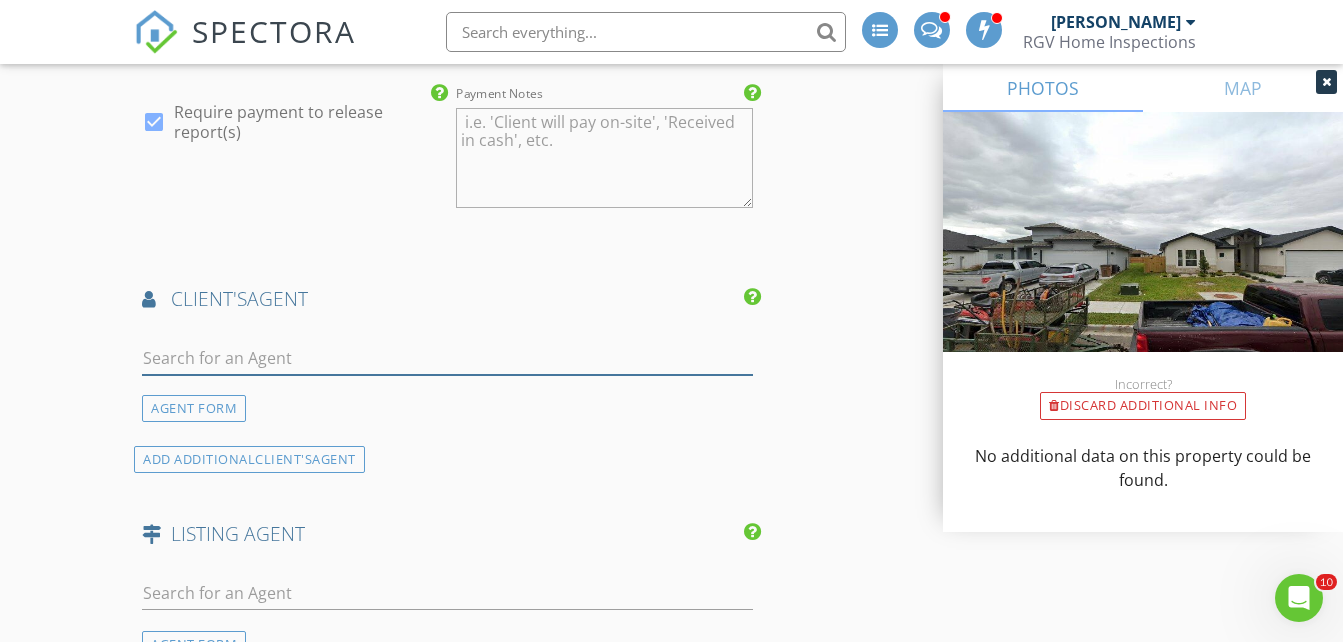 click at bounding box center (447, 358) 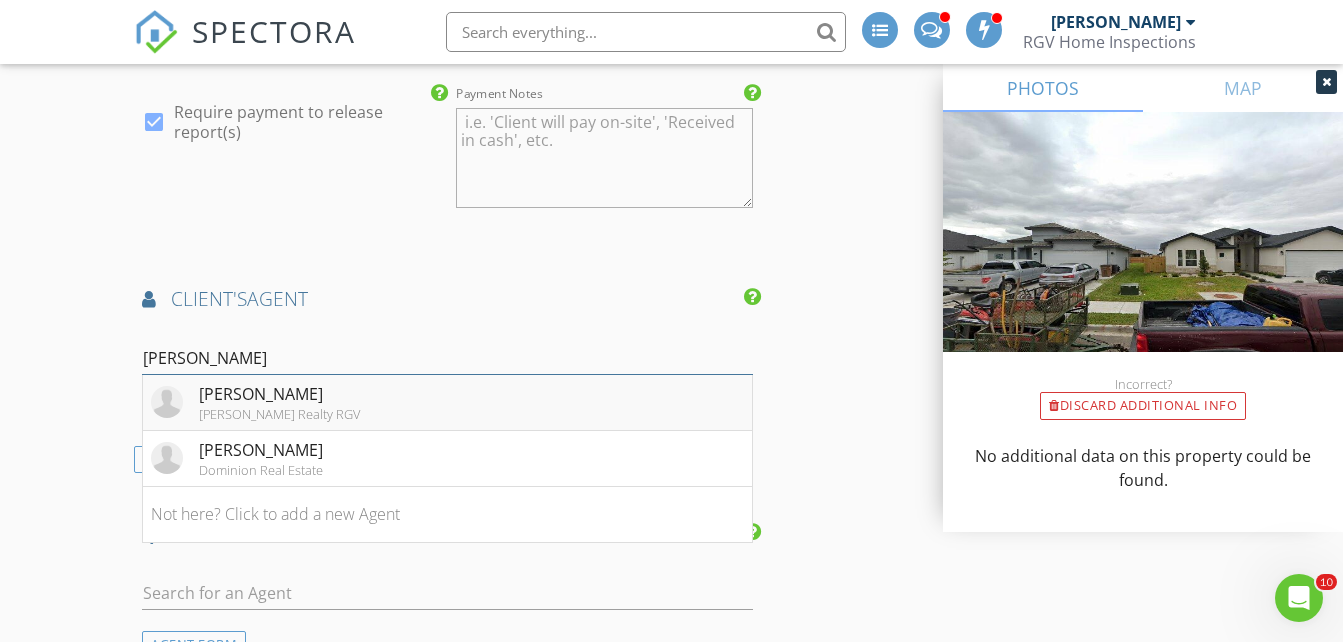type on "reyes" 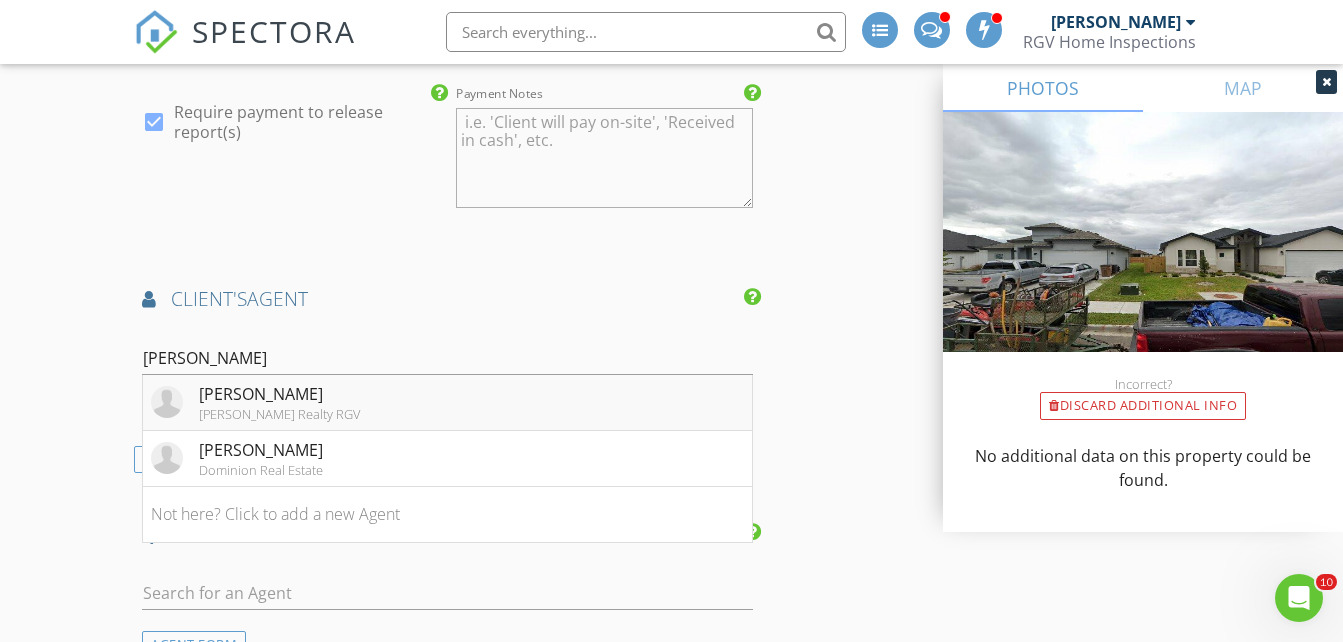 click on "Reyes Flores" at bounding box center (279, 394) 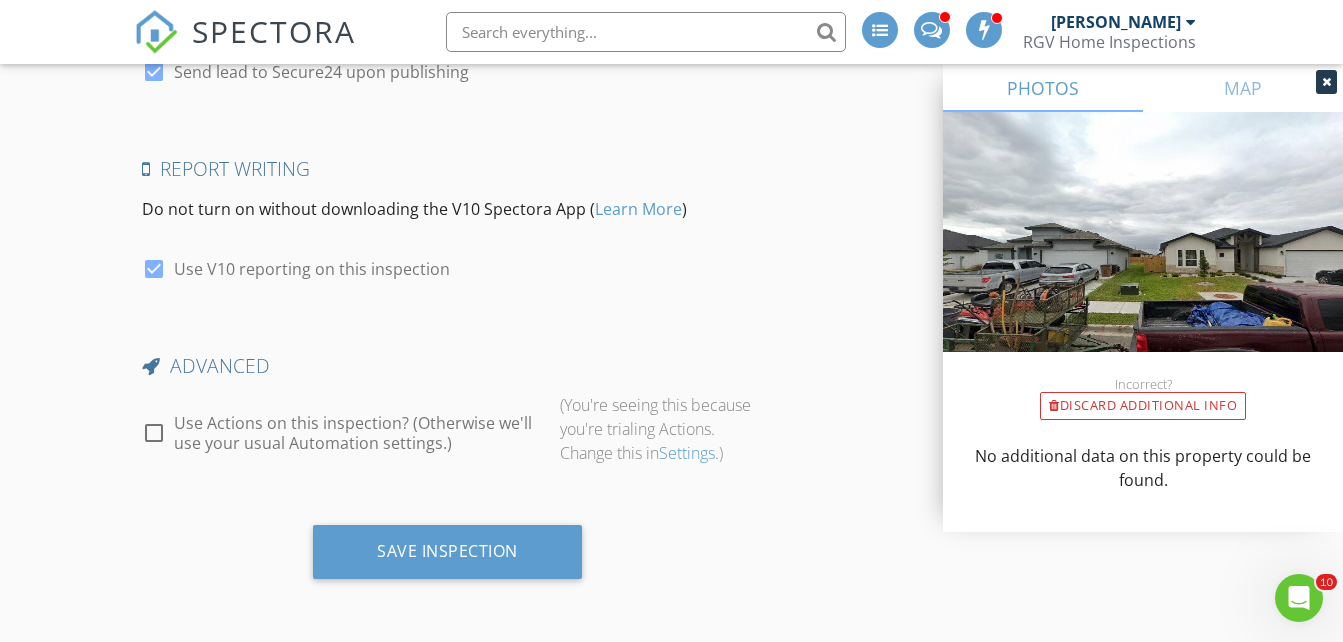 scroll, scrollTop: 4036, scrollLeft: 0, axis: vertical 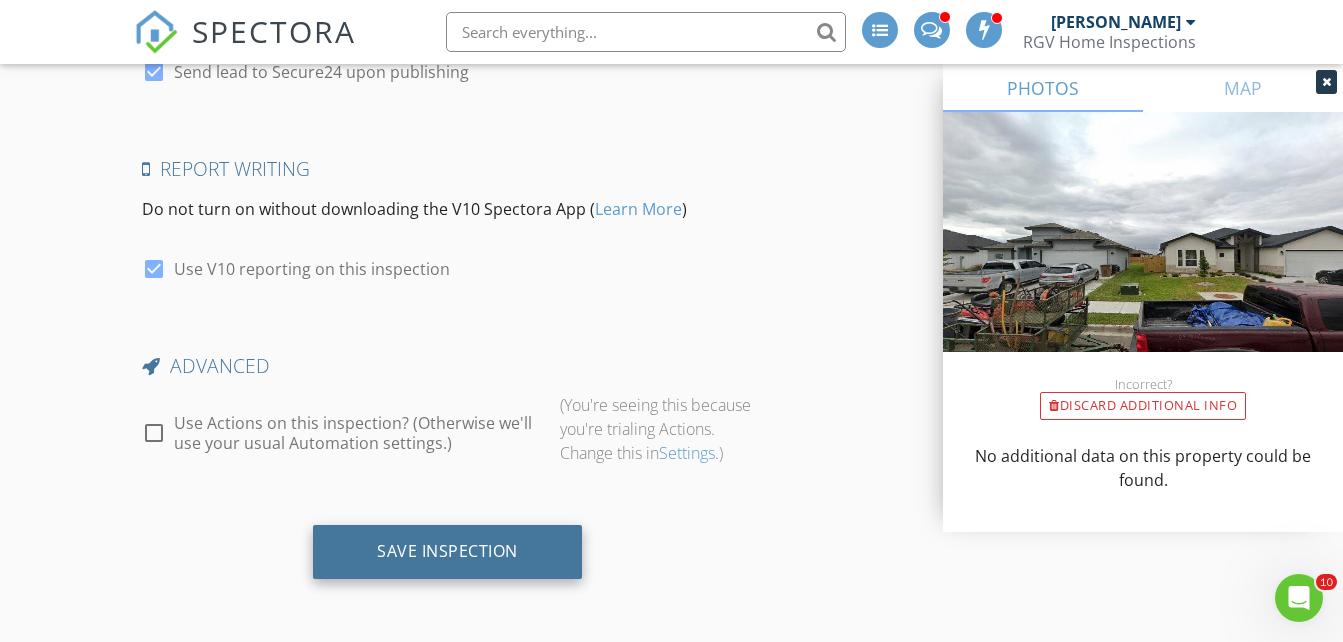 click on "Save Inspection" at bounding box center [447, 551] 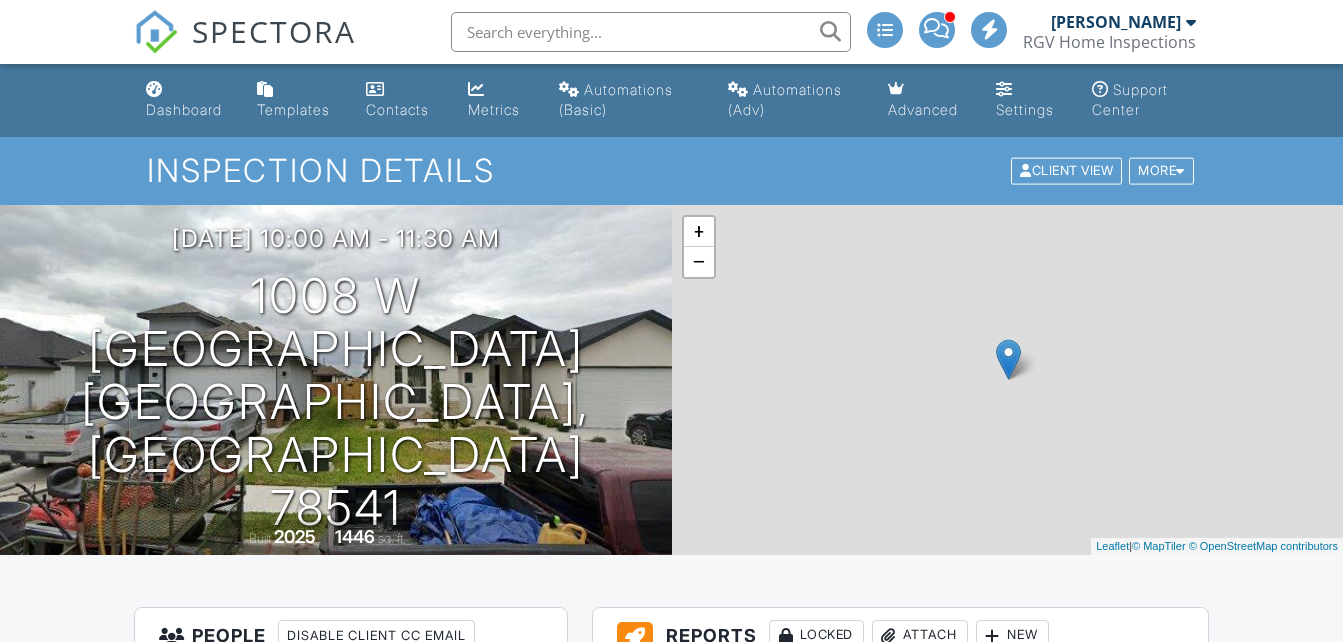 scroll, scrollTop: 0, scrollLeft: 0, axis: both 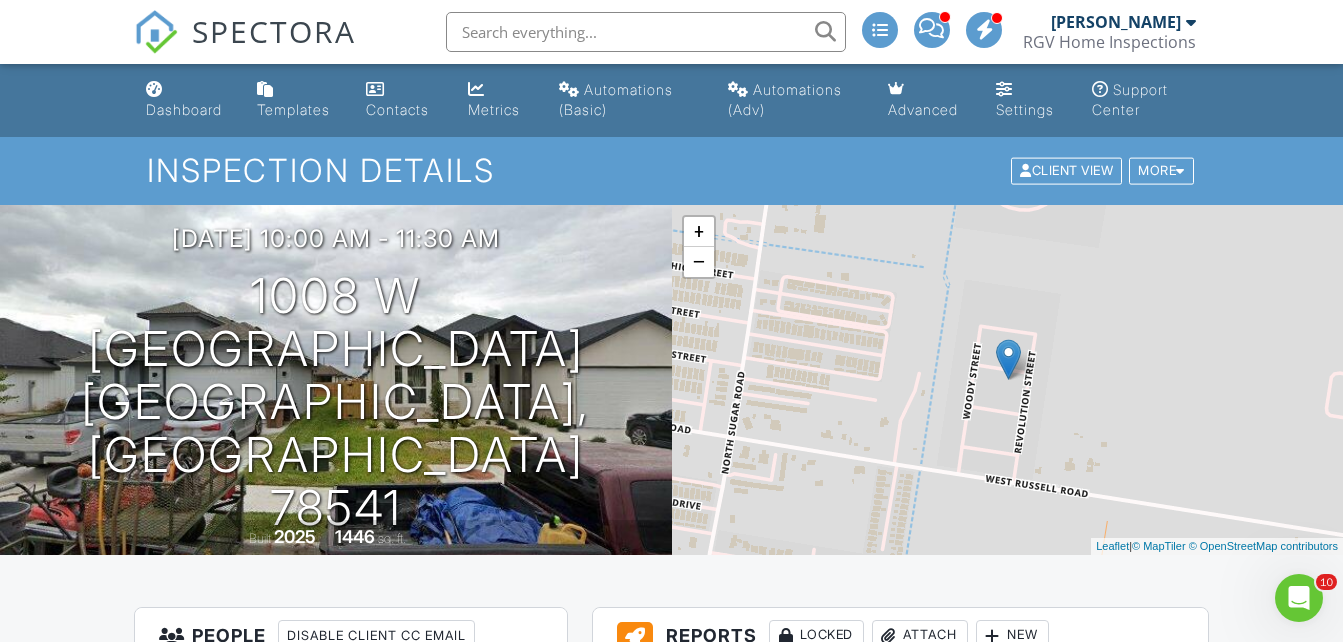 click on "SPECTORA" at bounding box center [274, 31] 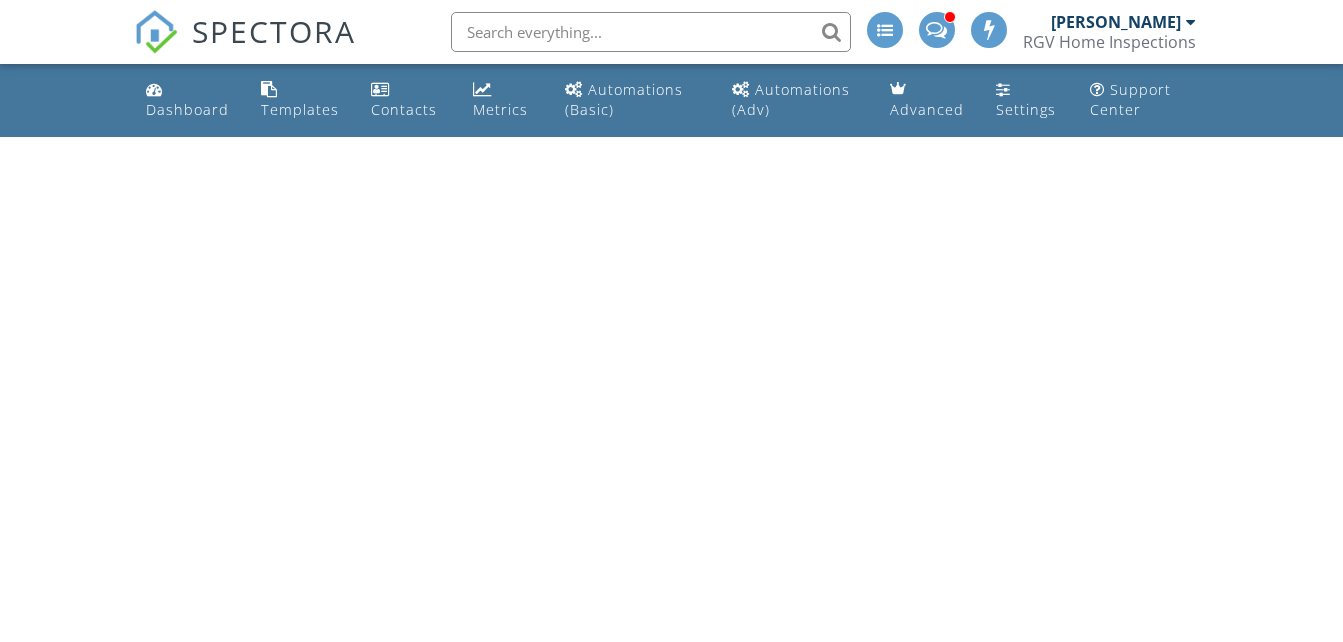 scroll, scrollTop: 0, scrollLeft: 0, axis: both 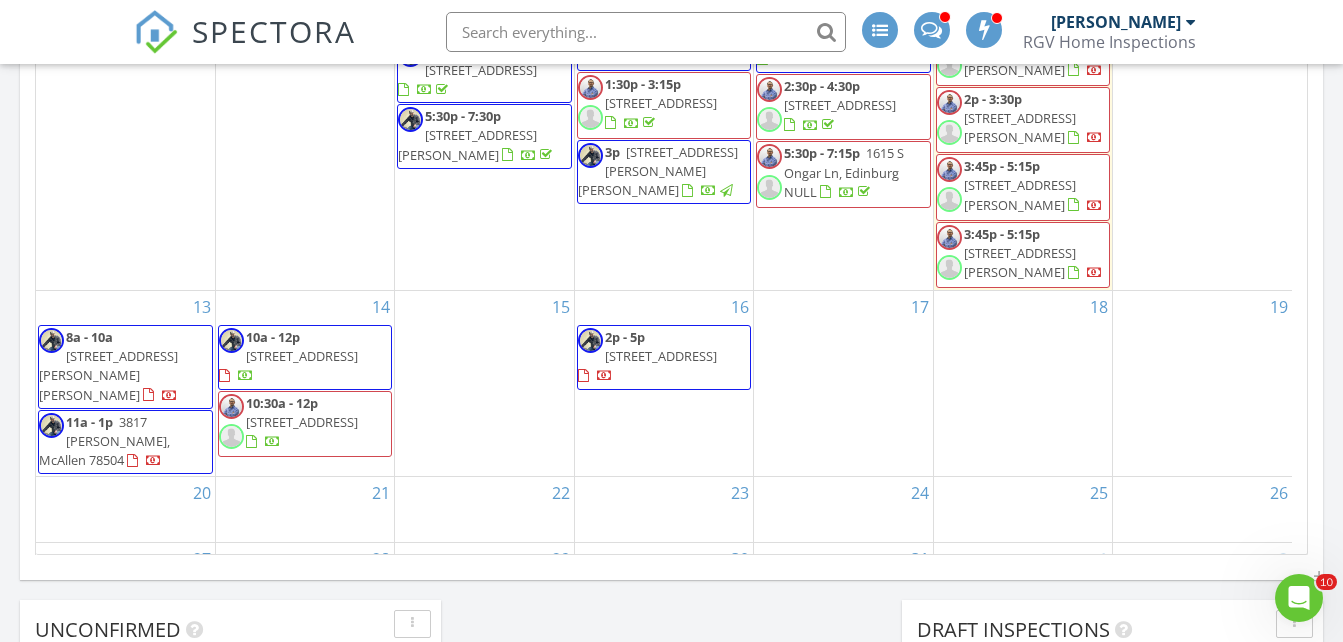 click on "21" at bounding box center (305, 509) 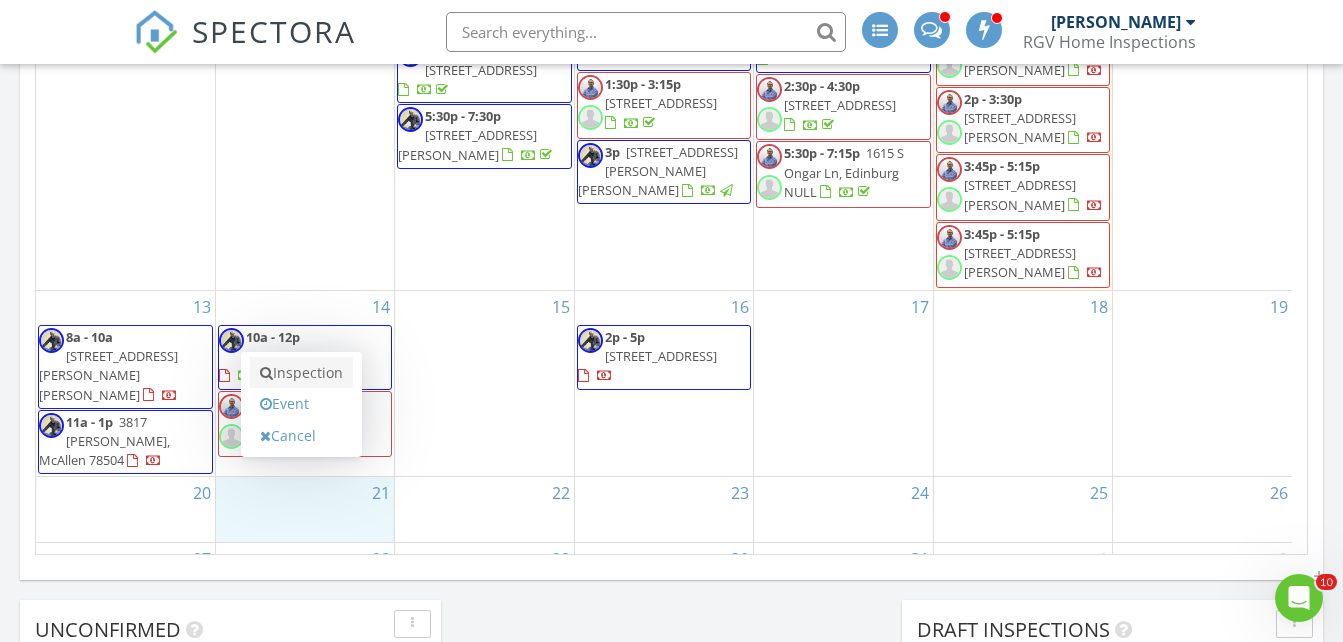 click on "Inspection" at bounding box center [301, 373] 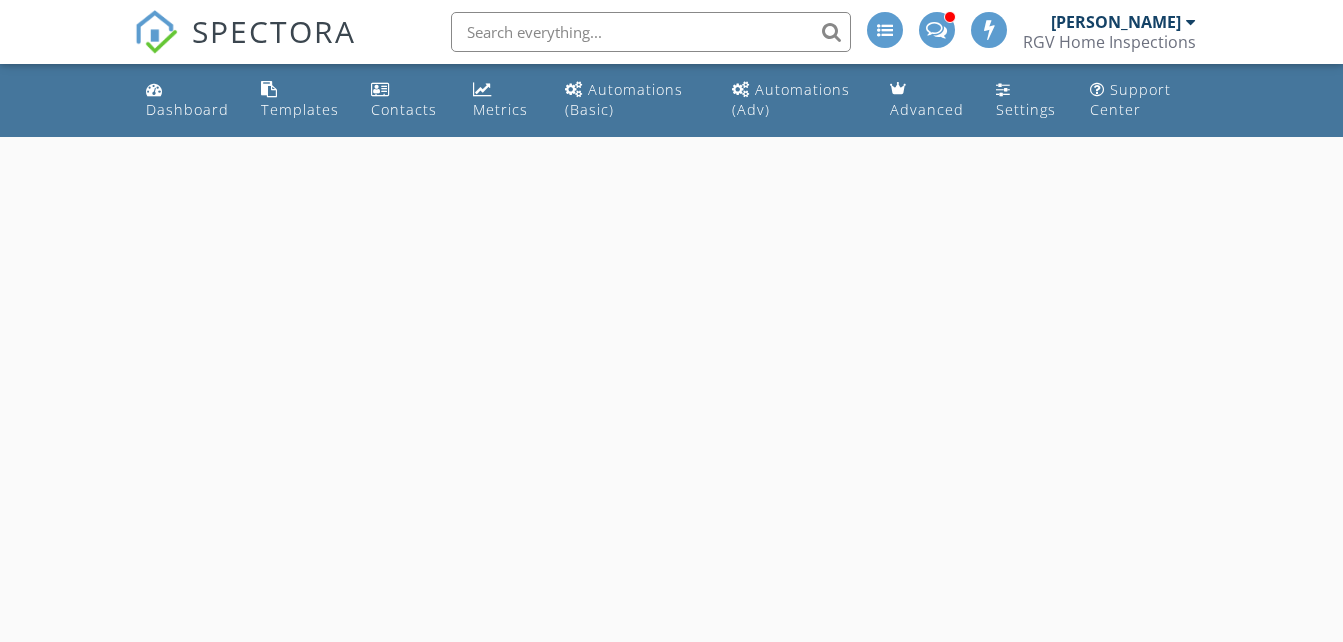 scroll, scrollTop: 0, scrollLeft: 0, axis: both 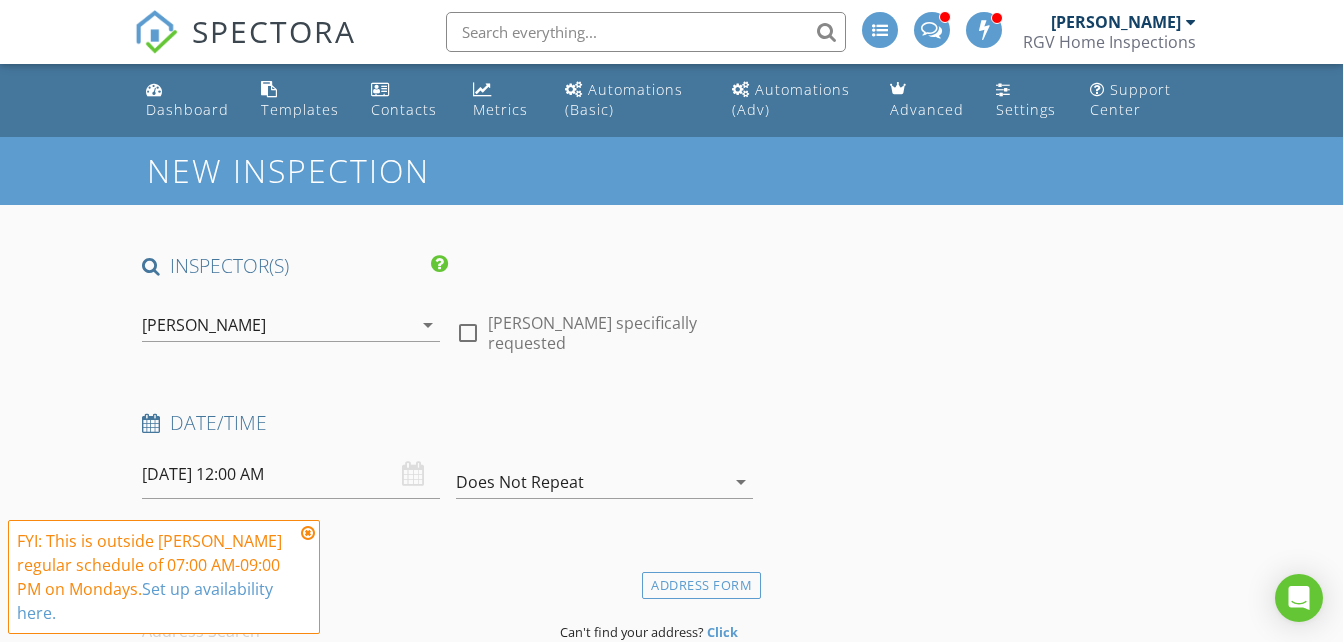 click on "[PERSON_NAME]" at bounding box center [276, 325] 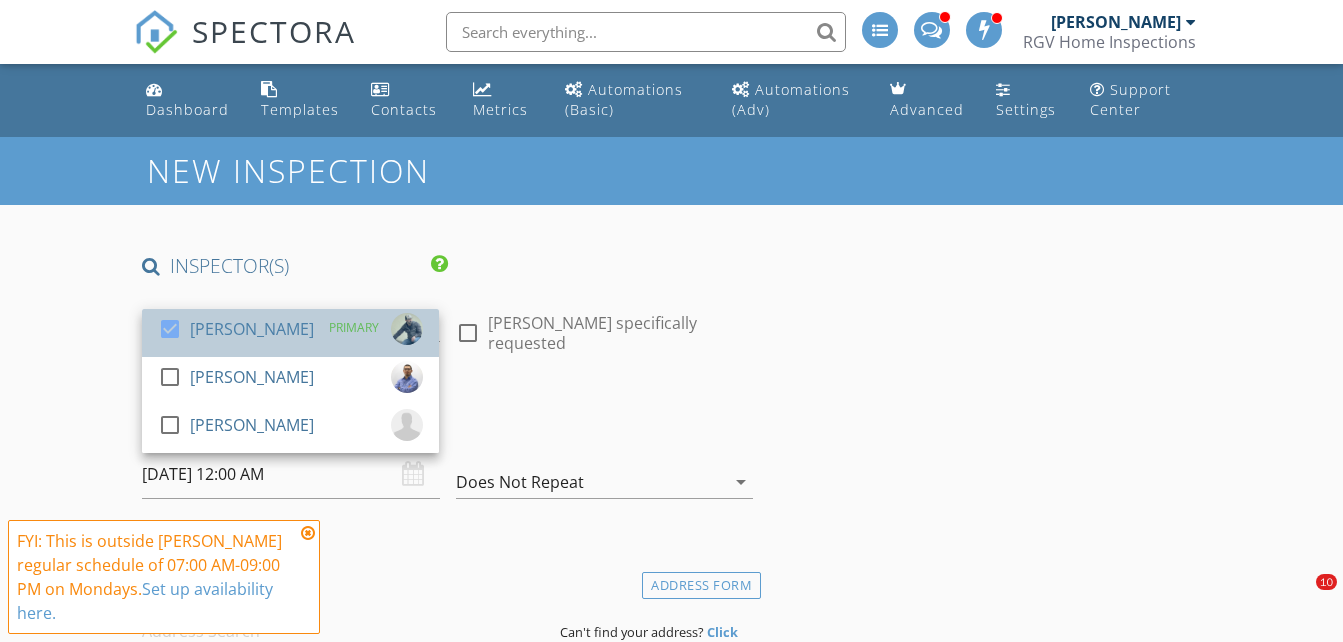 click on "check_box   Donnie Quintanilla" at bounding box center (236, 333) 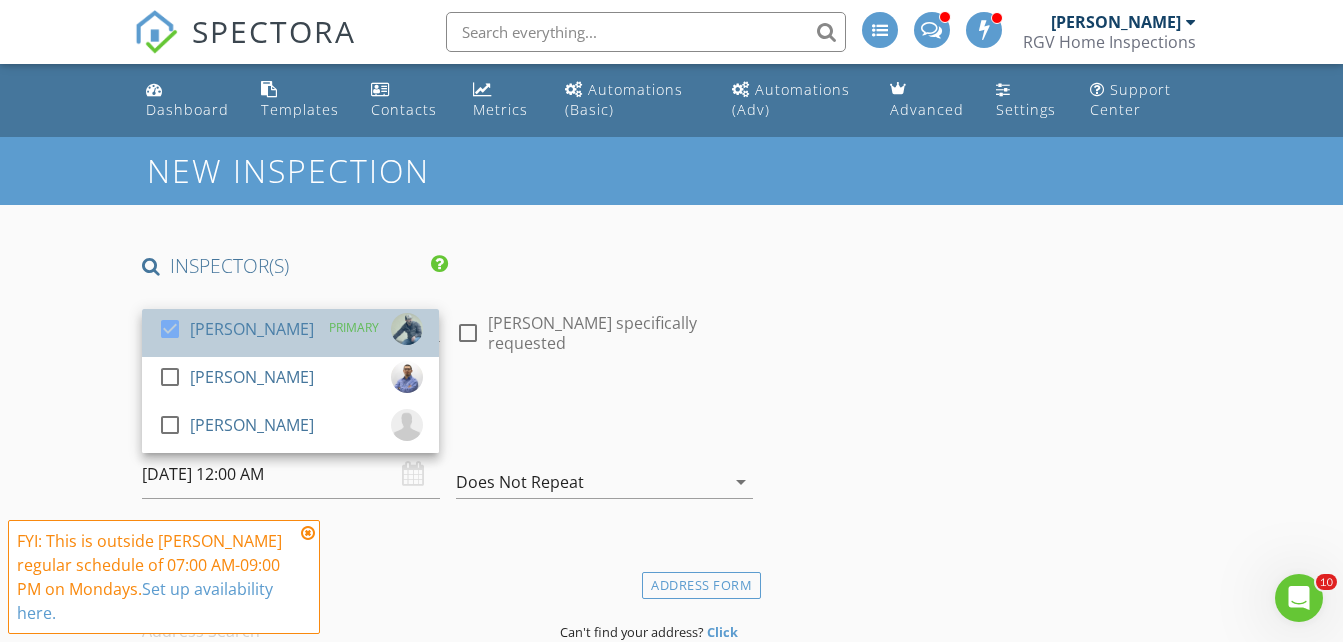 scroll, scrollTop: 0, scrollLeft: 0, axis: both 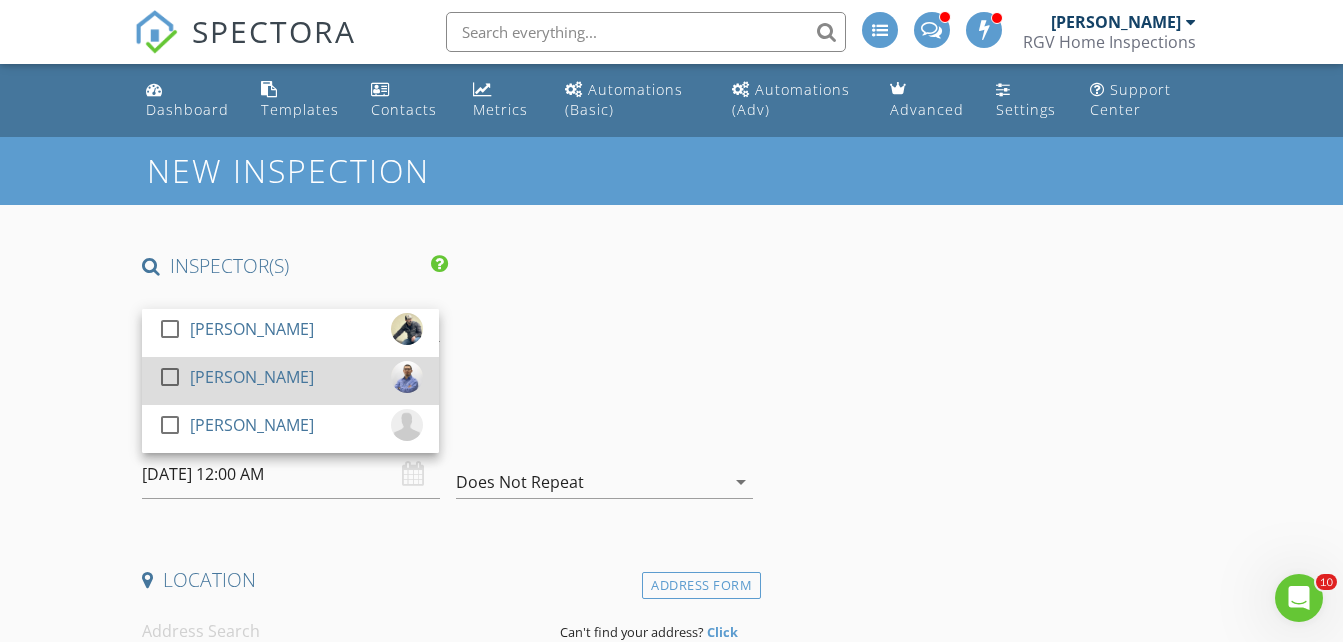click on "[PERSON_NAME]" at bounding box center (252, 377) 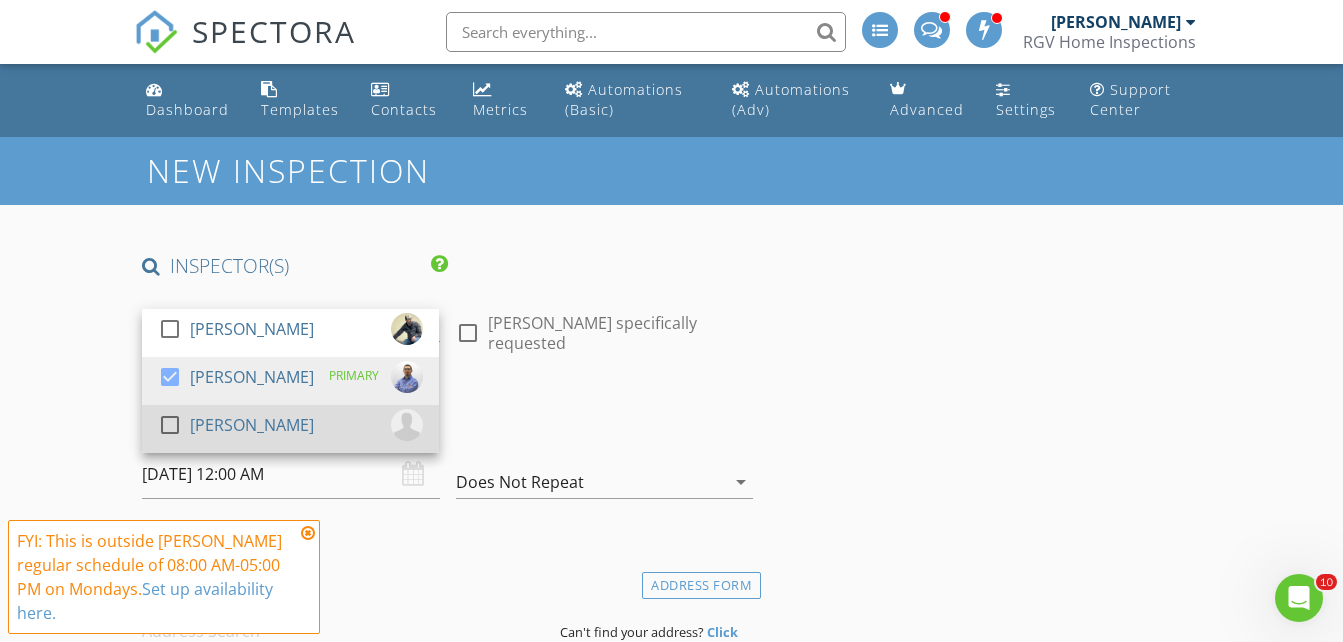 click on "[PERSON_NAME]" at bounding box center [252, 425] 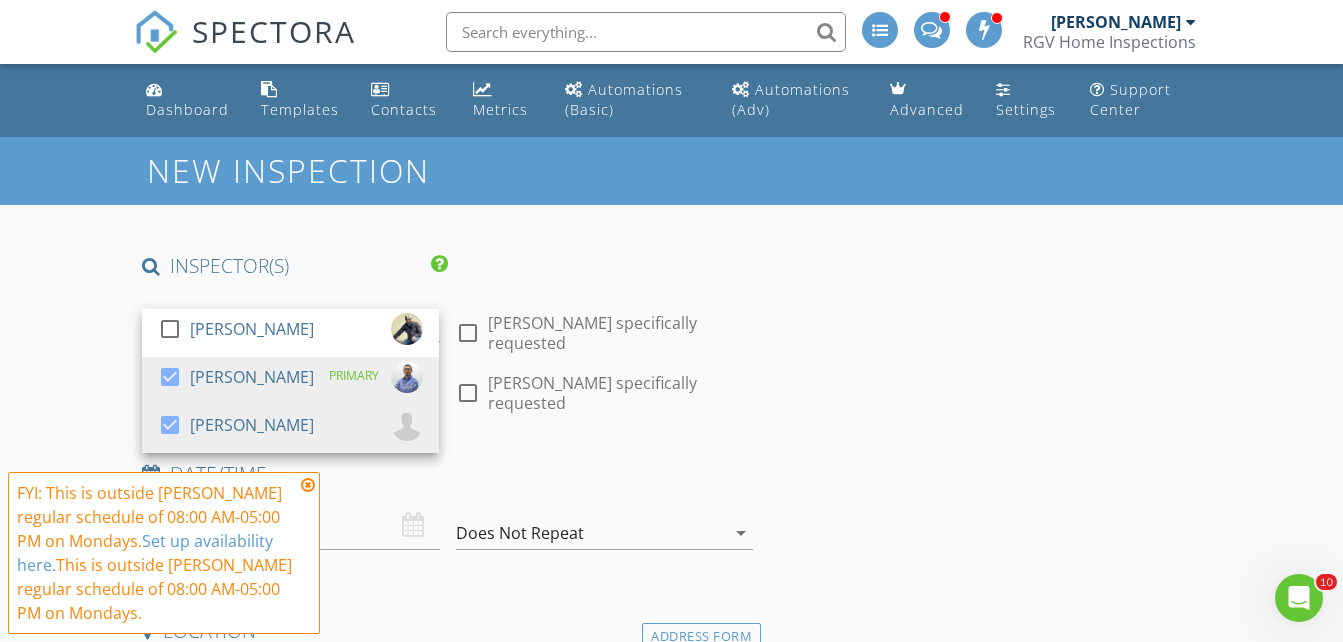 click on "New Inspection
INSPECTOR(S)
check_box_outline_blank   Donnie Quintanilla     check_box   Fernando Valbuena   PRIMARY   check_box   Nick De Santos     Fernando Valbuena,  Nick De Santos arrow_drop_down   check_box_outline_blank Fernando Valbuena specifically requested check_box_outline_blank Nick De Santos specifically requested
Date/Time
07/21/2025 12:00 AM   Does Not Repeat arrow_drop_down
Location
Address Form       Can't find your address?   Click here.
client
check_box Enable Client CC email for this inspection   Client Search     check_box_outline_blank Client is a Company/Organization     First Name   Last Name   Email   CC Email   Phone         Tags         Notes   Private Notes
ADD ADDITIONAL client
SERVICES
arrow_drop_down     Select Discount Code arrow_drop_down" at bounding box center [671, 1904] 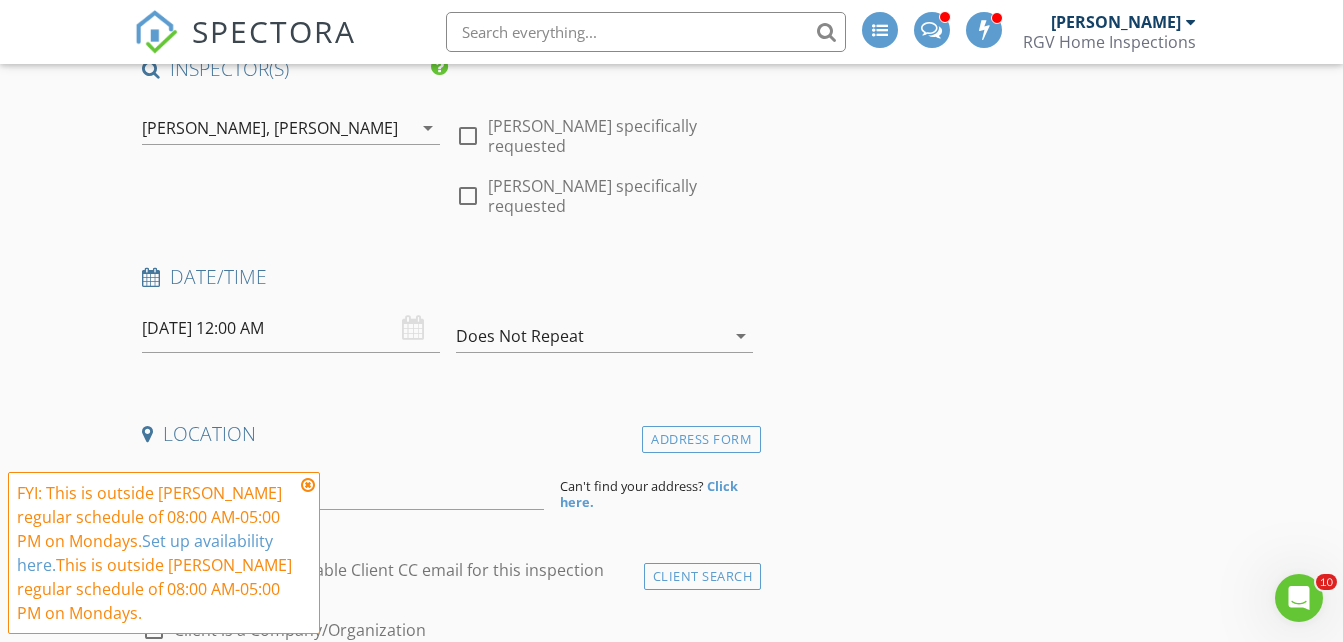 scroll, scrollTop: 200, scrollLeft: 0, axis: vertical 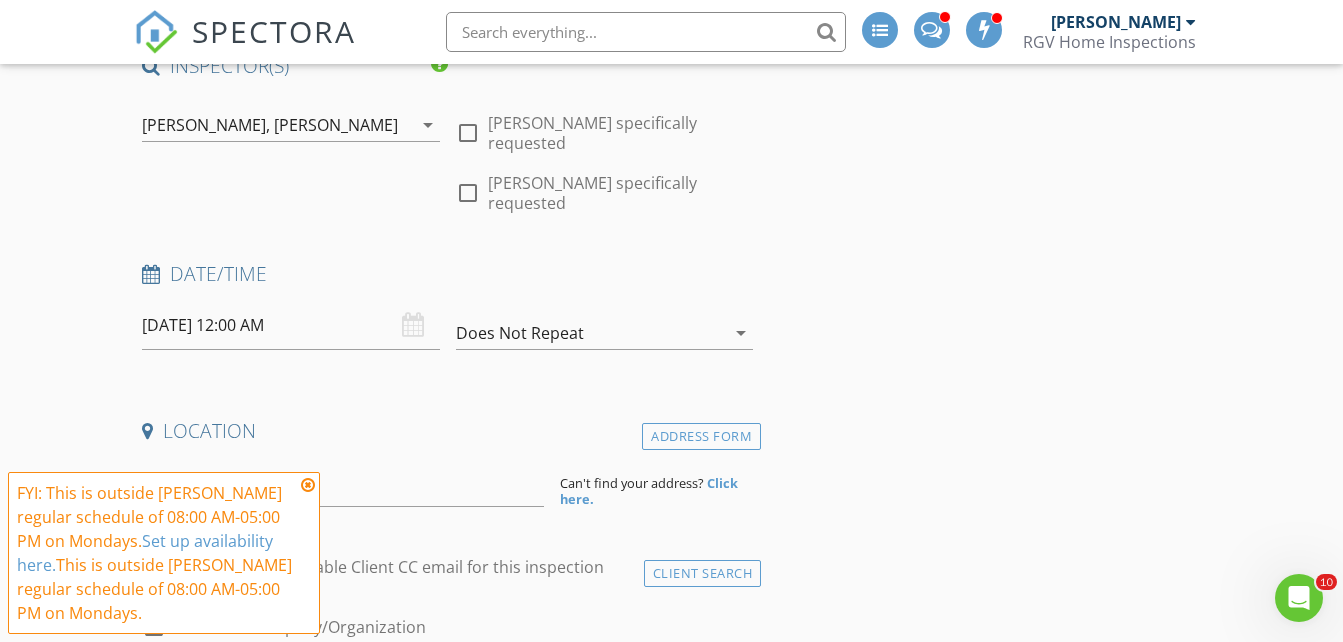 click on "07/21/2025 12:00 AM" at bounding box center [290, 325] 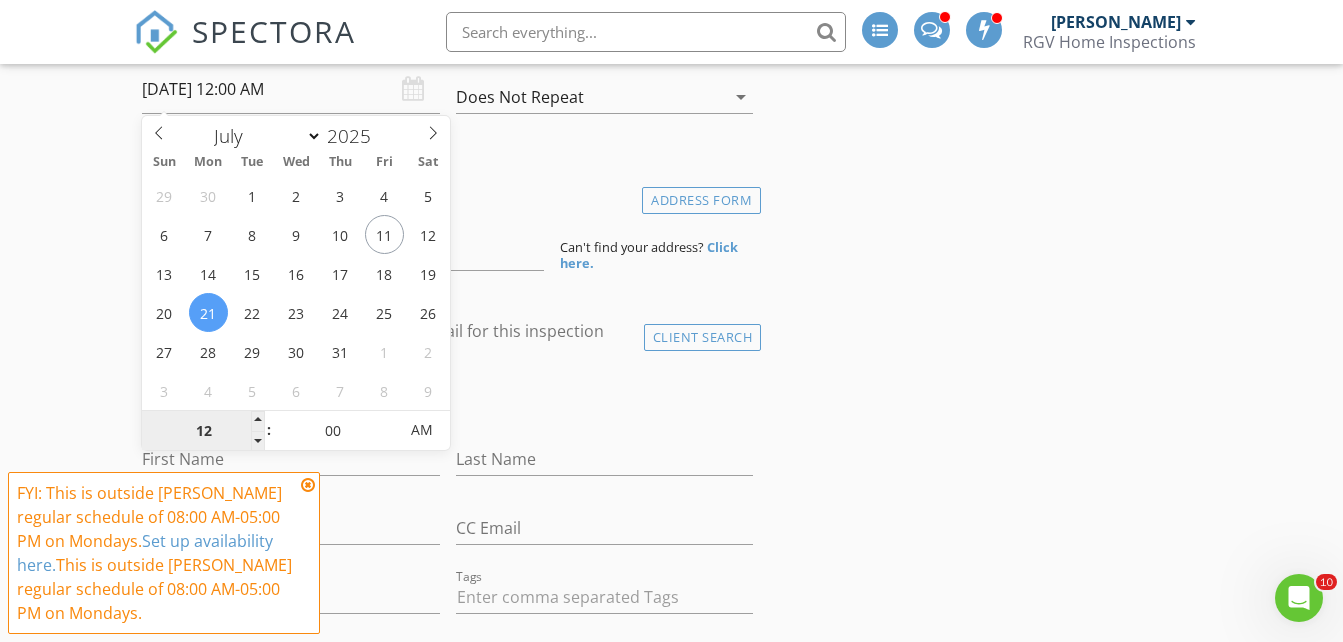 scroll, scrollTop: 500, scrollLeft: 0, axis: vertical 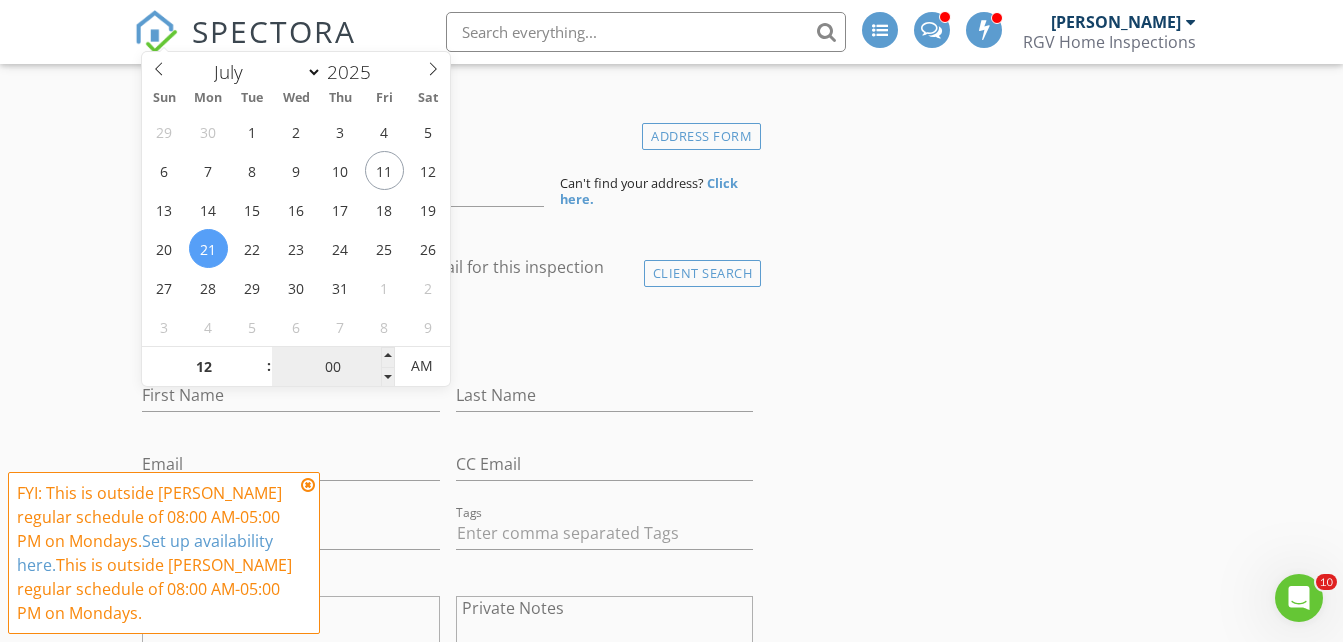 click on "00" at bounding box center (333, 367) 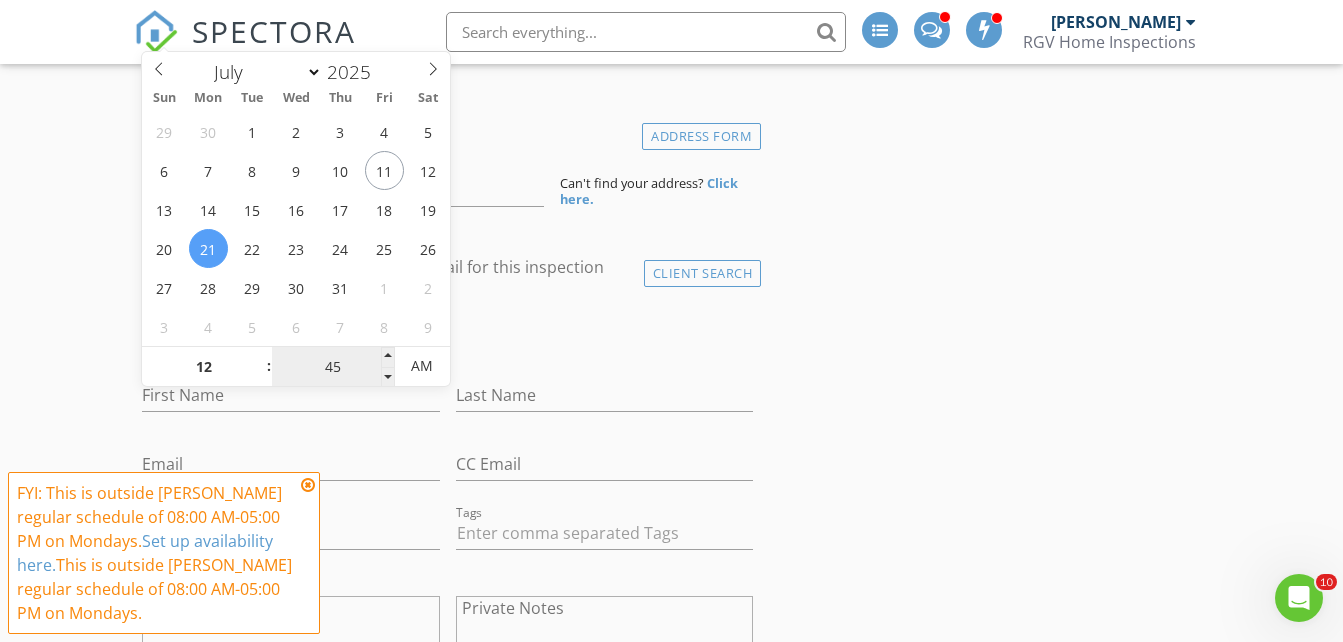 type on "45" 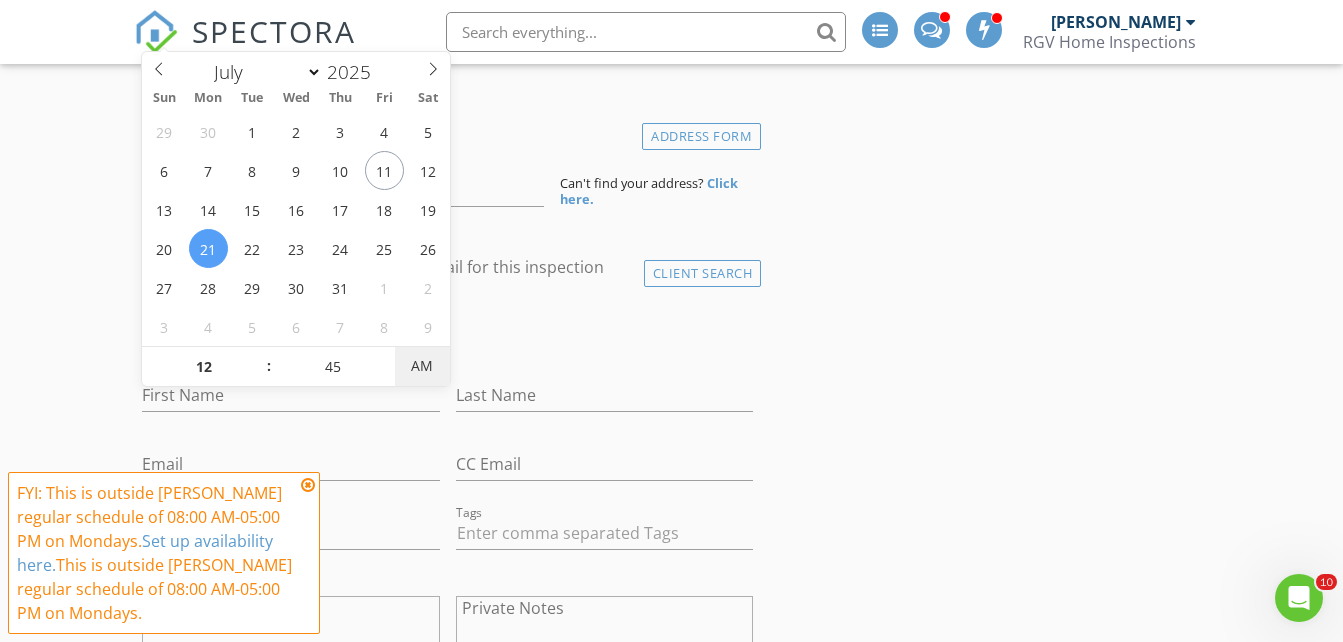 type on "[DATE] 12:45 PM" 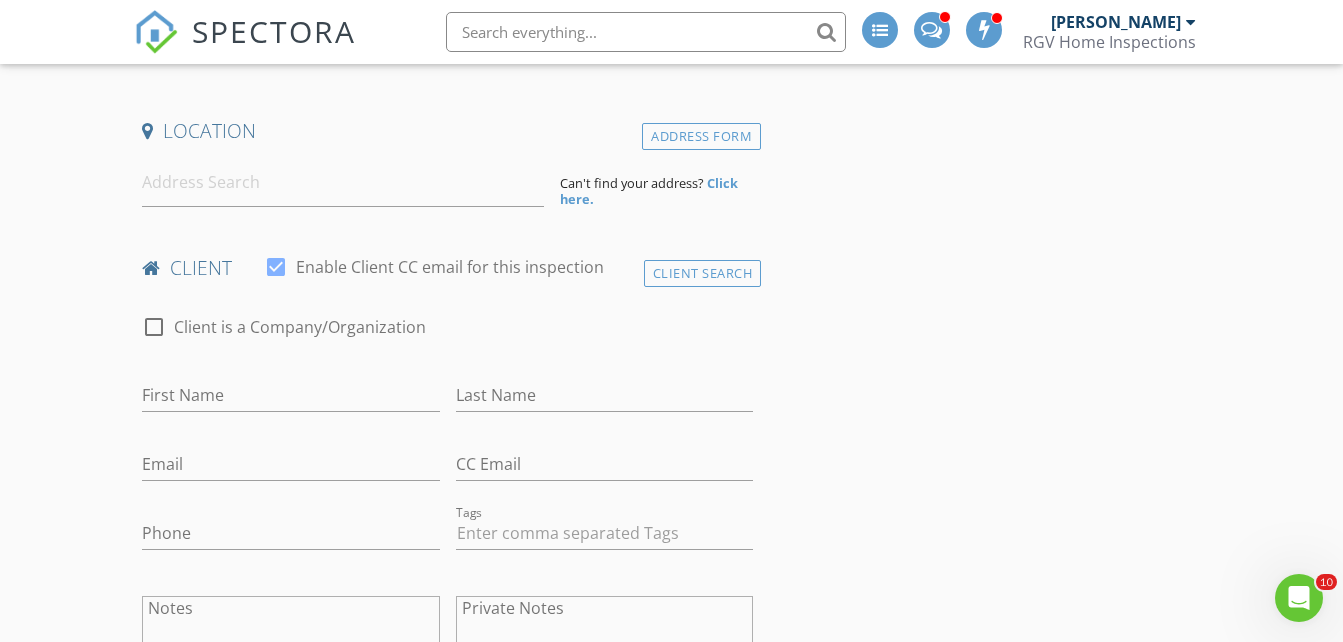 click on "New Inspection
INSPECTOR(S)
check_box_outline_blank   Donnie Quintanilla     check_box   Fernando Valbuena   PRIMARY   check_box   Nick De Santos     Fernando Valbuena,  Nick De Santos arrow_drop_down   check_box_outline_blank Fernando Valbuena specifically requested check_box_outline_blank Nick De Santos specifically requested
Date/Time
07/21/2025 12:45 PM   Does Not Repeat arrow_drop_down
Location
Address Form       Can't find your address?   Click here.
client
check_box Enable Client CC email for this inspection   Client Search     check_box_outline_blank Client is a Company/Organization     First Name   Last Name   Email   CC Email   Phone         Tags         Notes   Private Notes
ADD ADDITIONAL client
SERVICES
arrow_drop_down     Select Discount Code arrow_drop_down" at bounding box center (671, 1404) 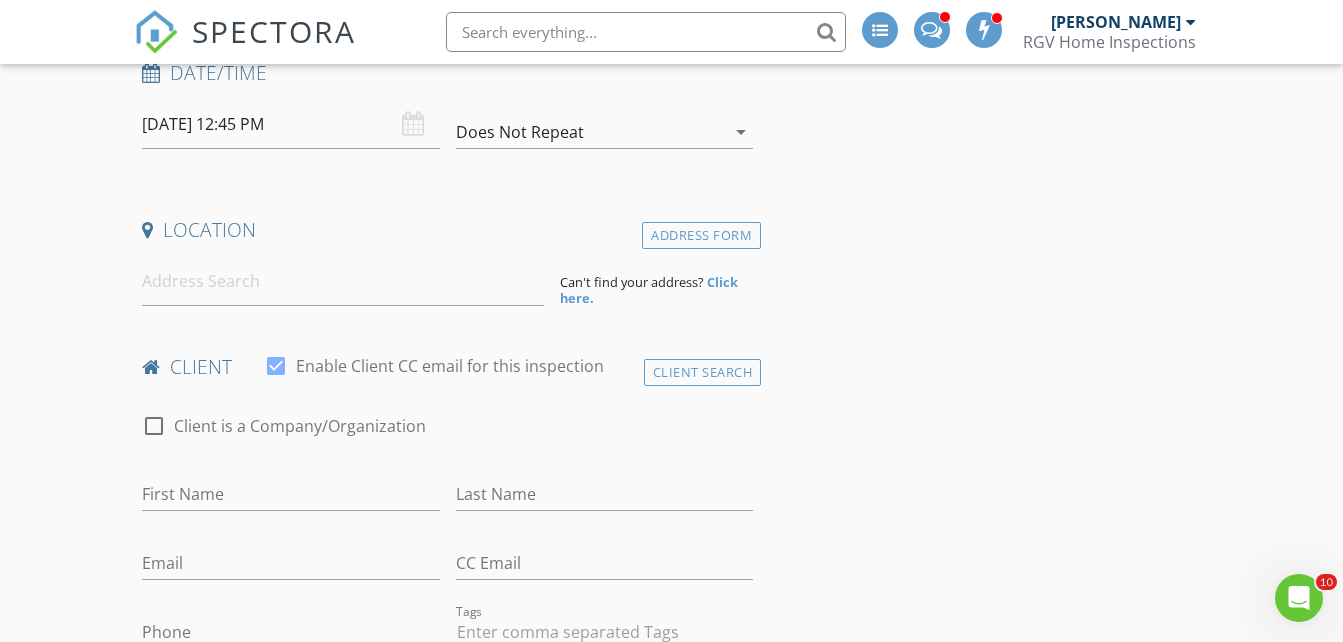 scroll, scrollTop: 400, scrollLeft: 0, axis: vertical 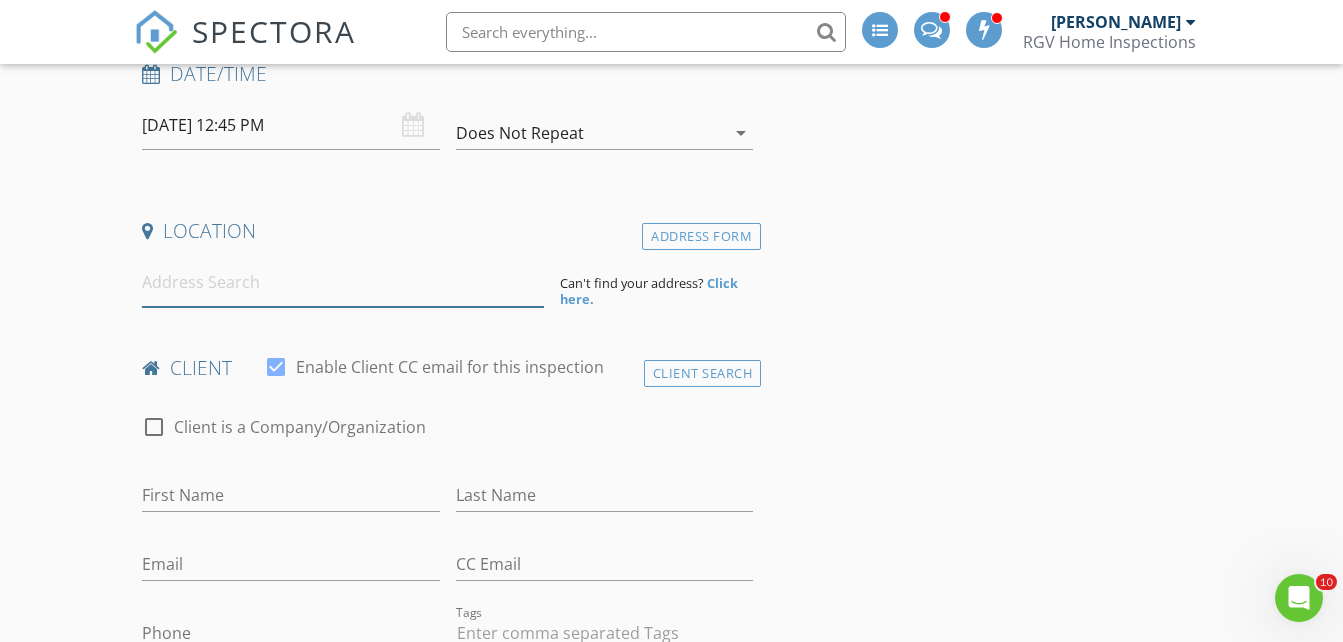 click at bounding box center [343, 282] 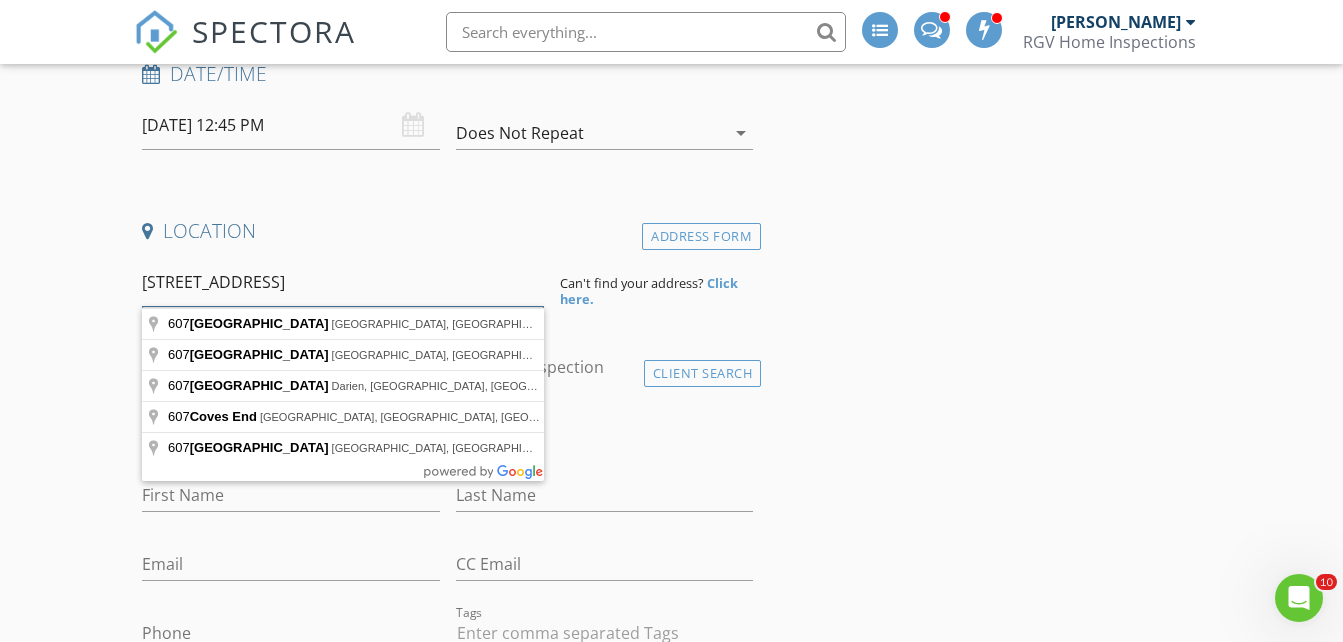 type on "607 Coves Lane" 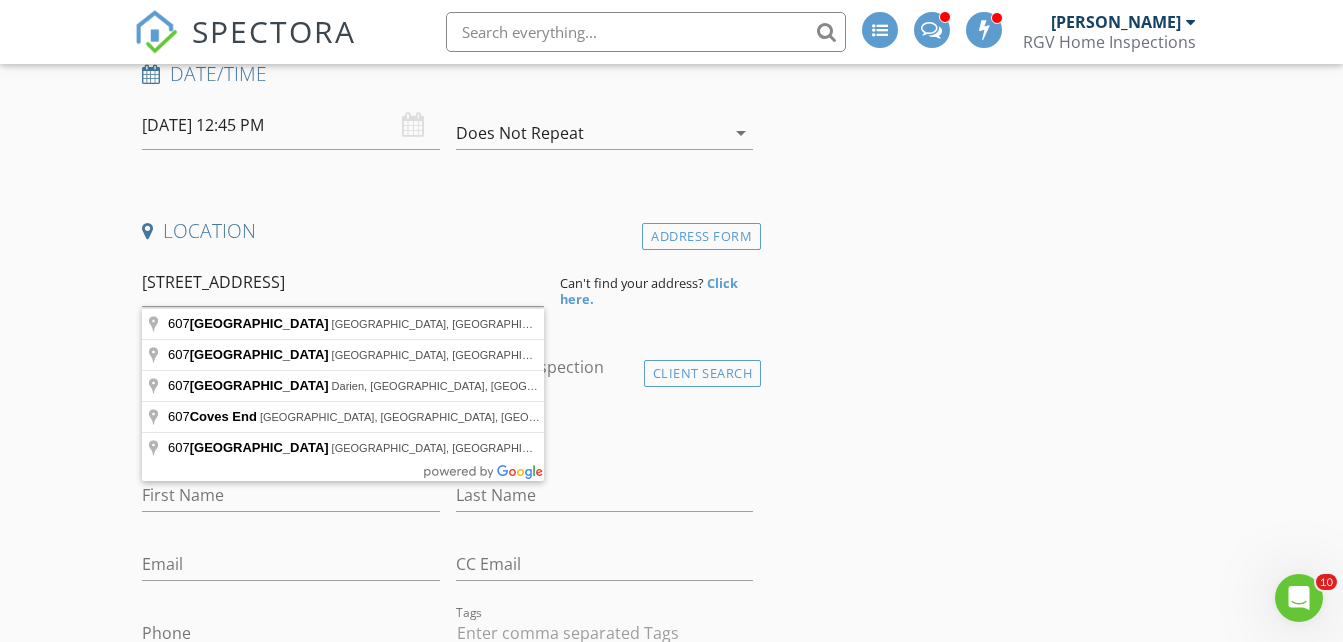 click on "Click here." at bounding box center (649, 291) 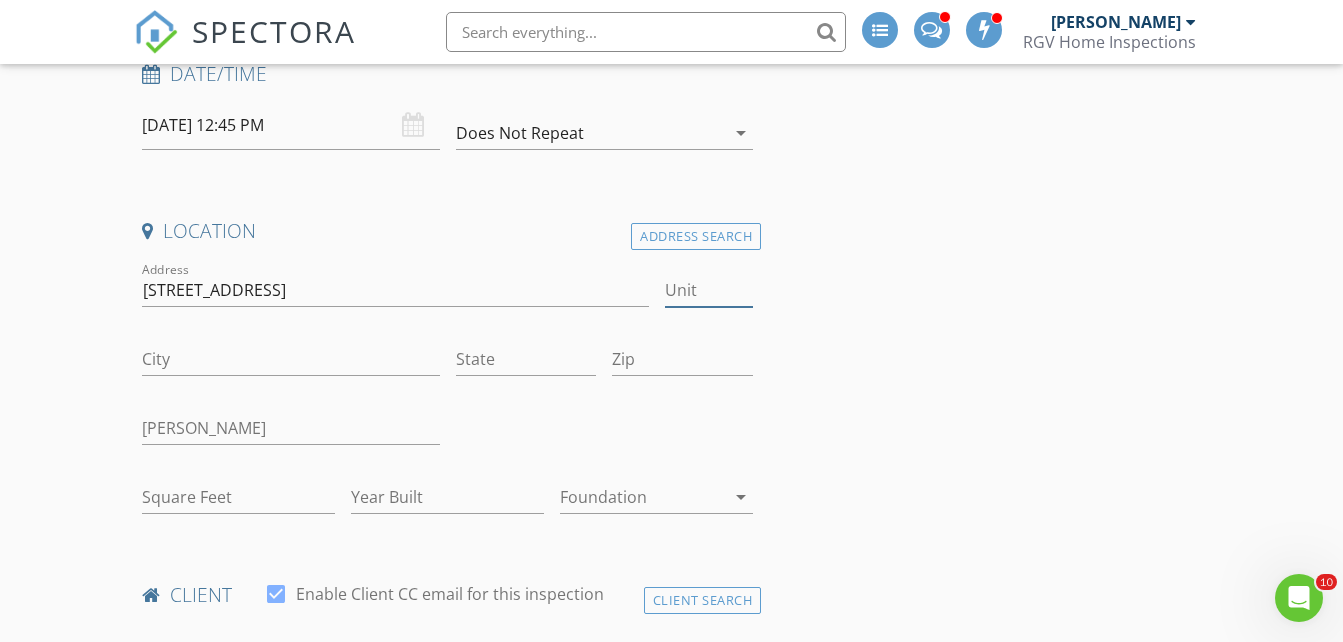 click on "Unit" at bounding box center (709, 290) 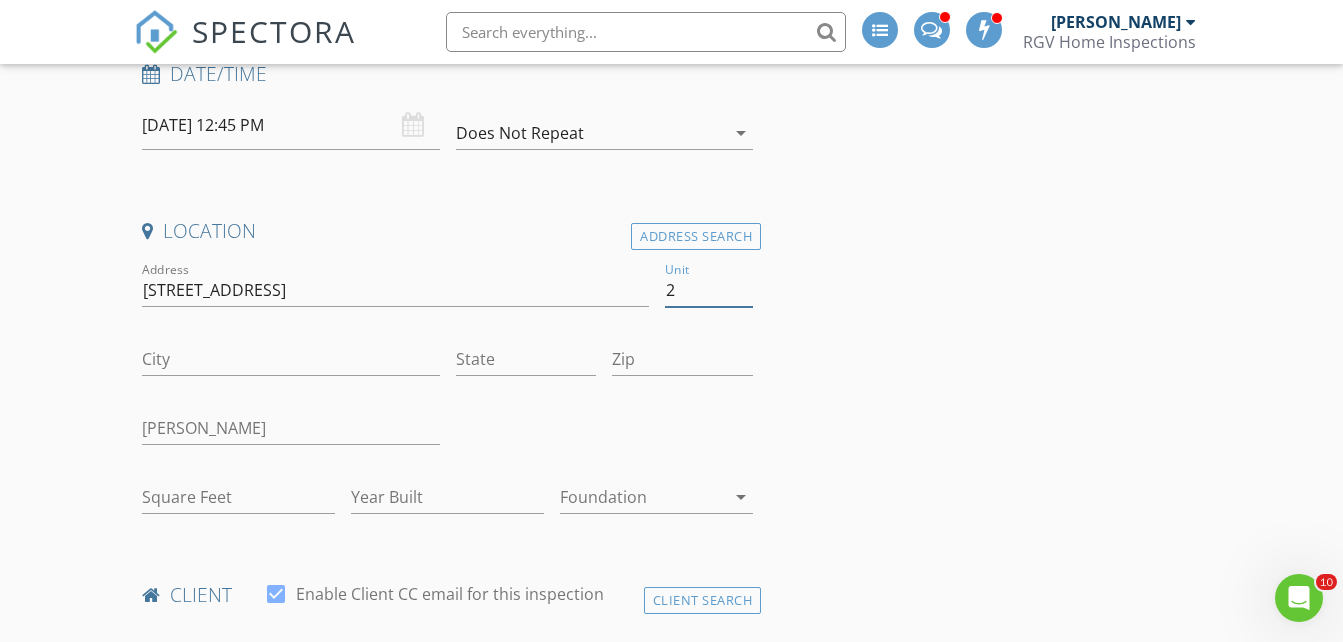 type on "2" 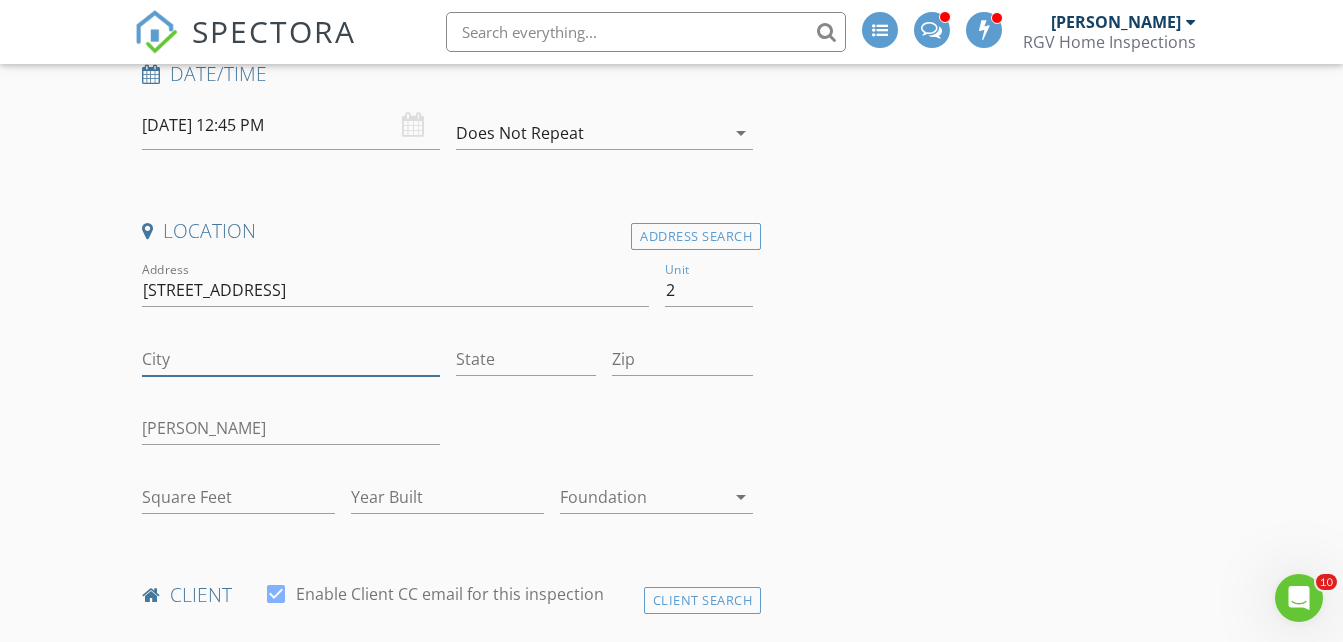 click on "City" at bounding box center (290, 359) 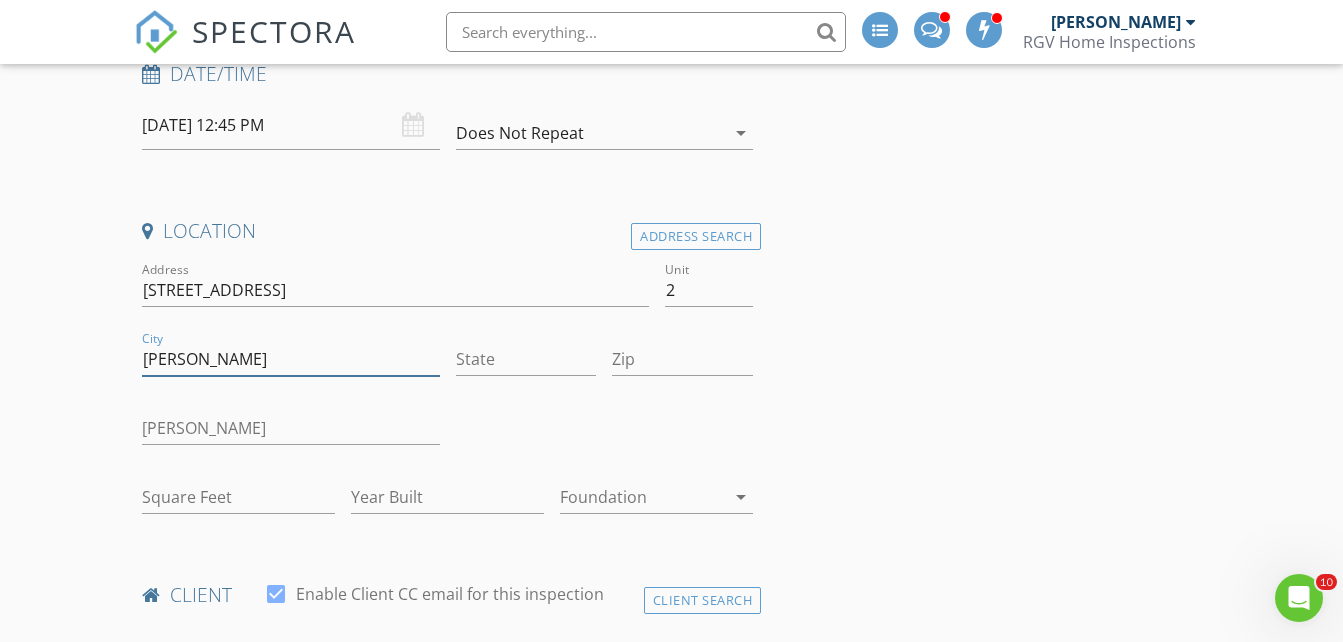 type on "Weslaco" 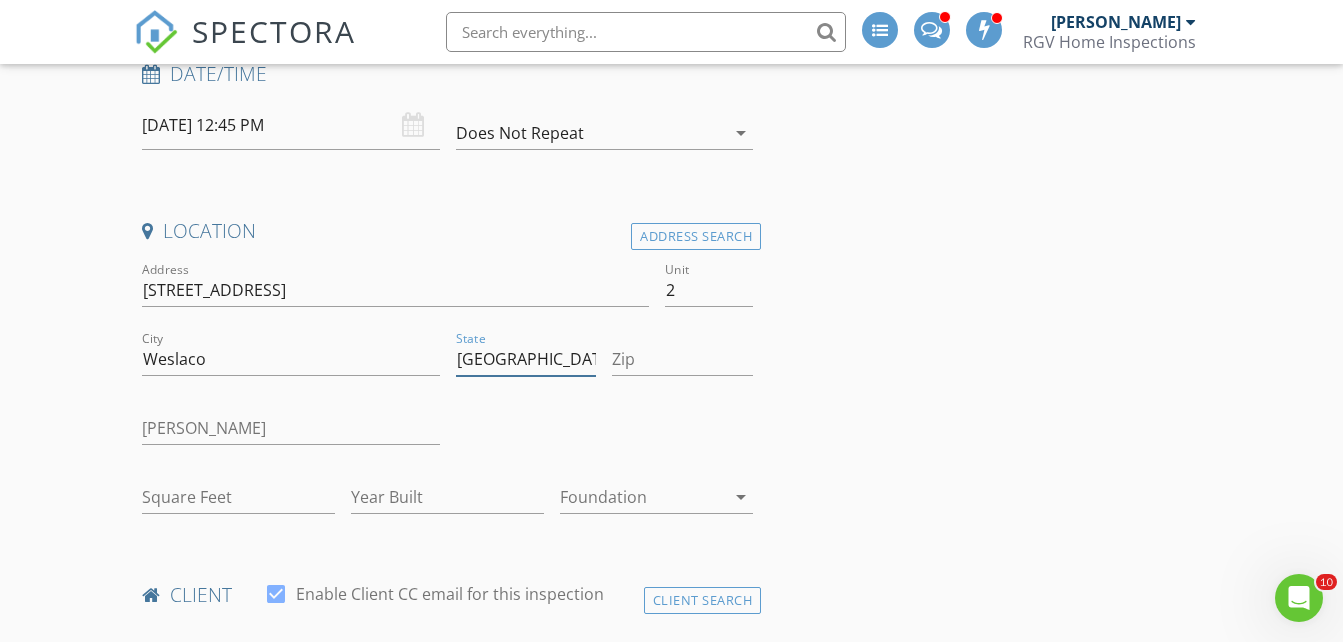type on "[GEOGRAPHIC_DATA]" 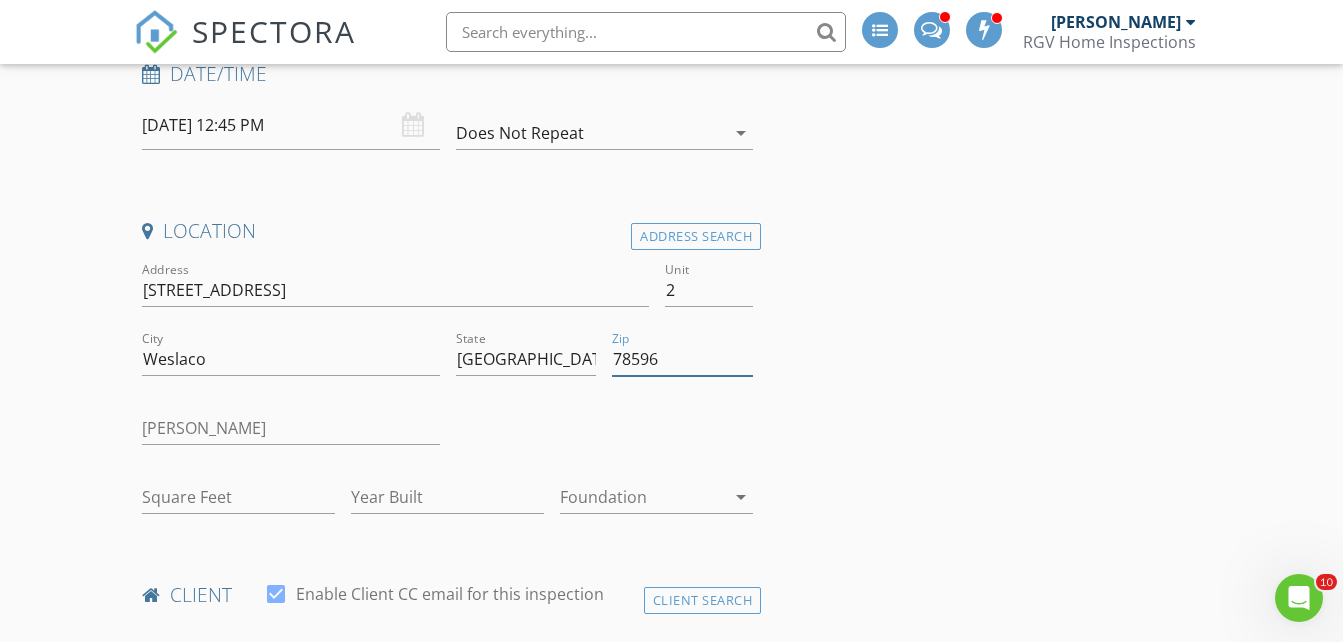 type on "78596" 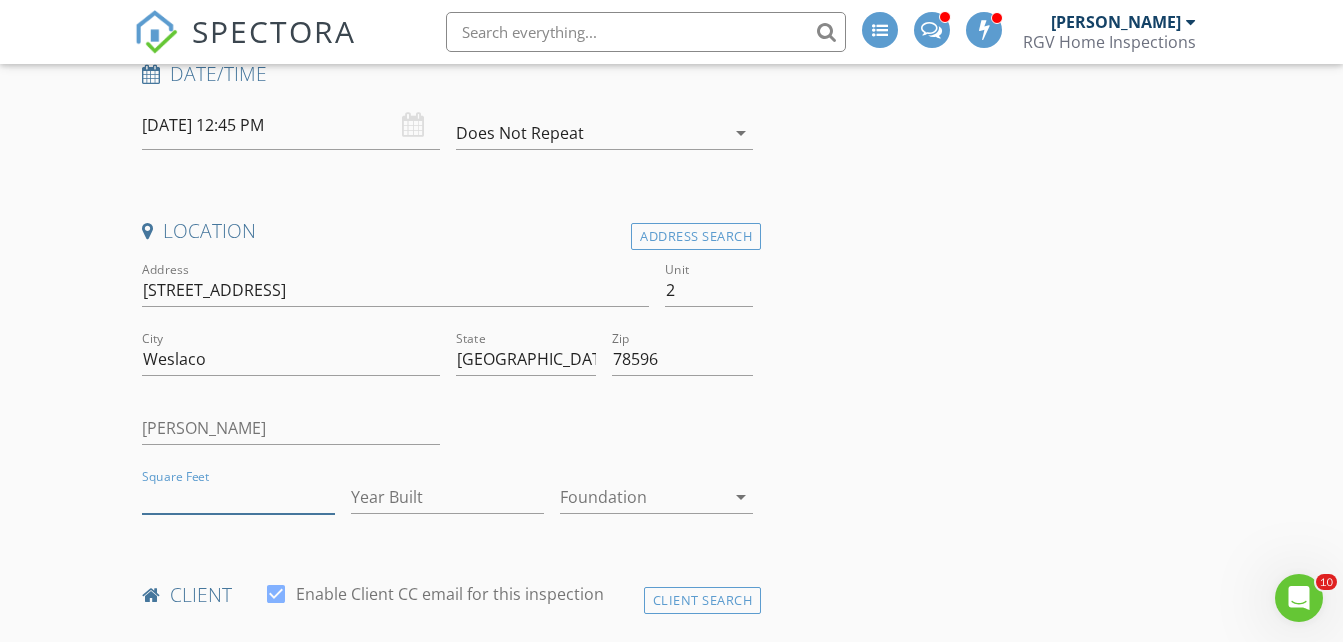click on "Square Feet" at bounding box center [238, 497] 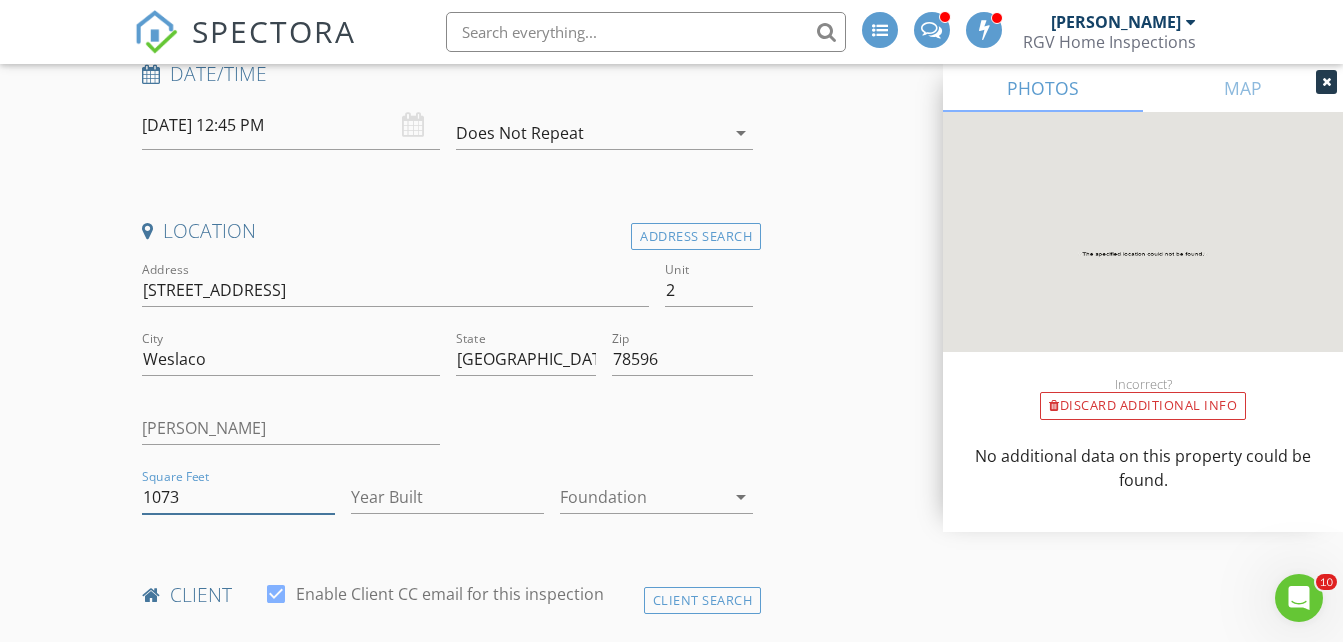 type on "1073" 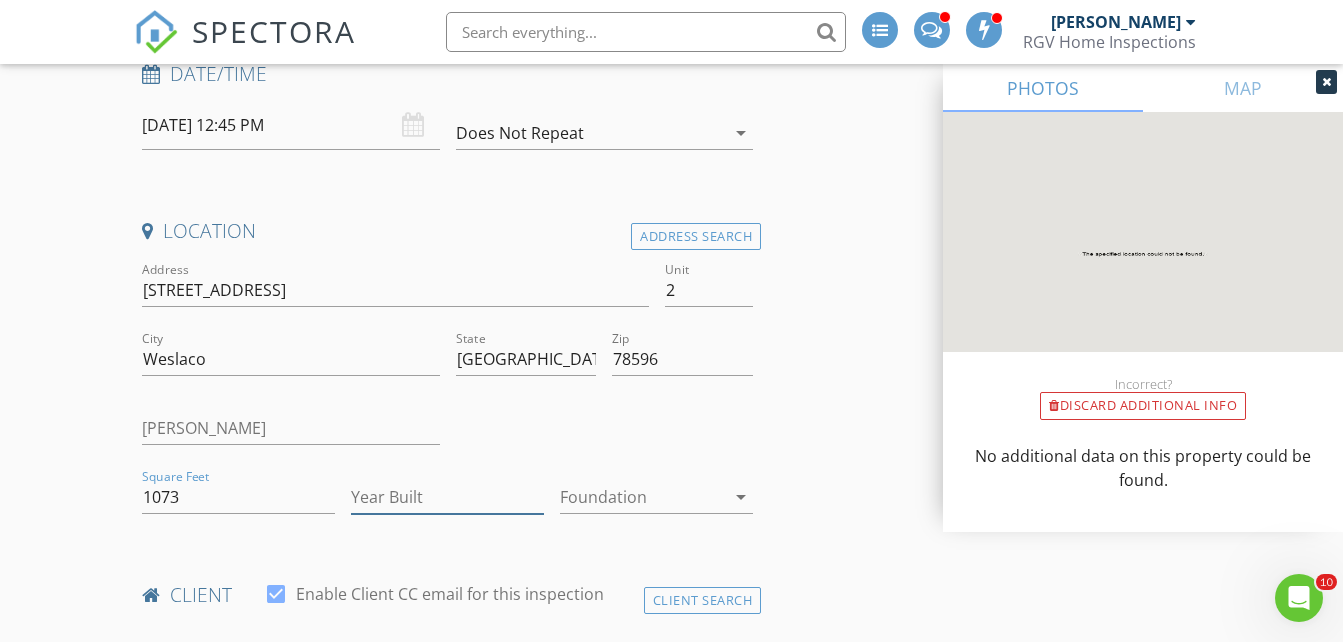 click on "Year Built" at bounding box center (447, 497) 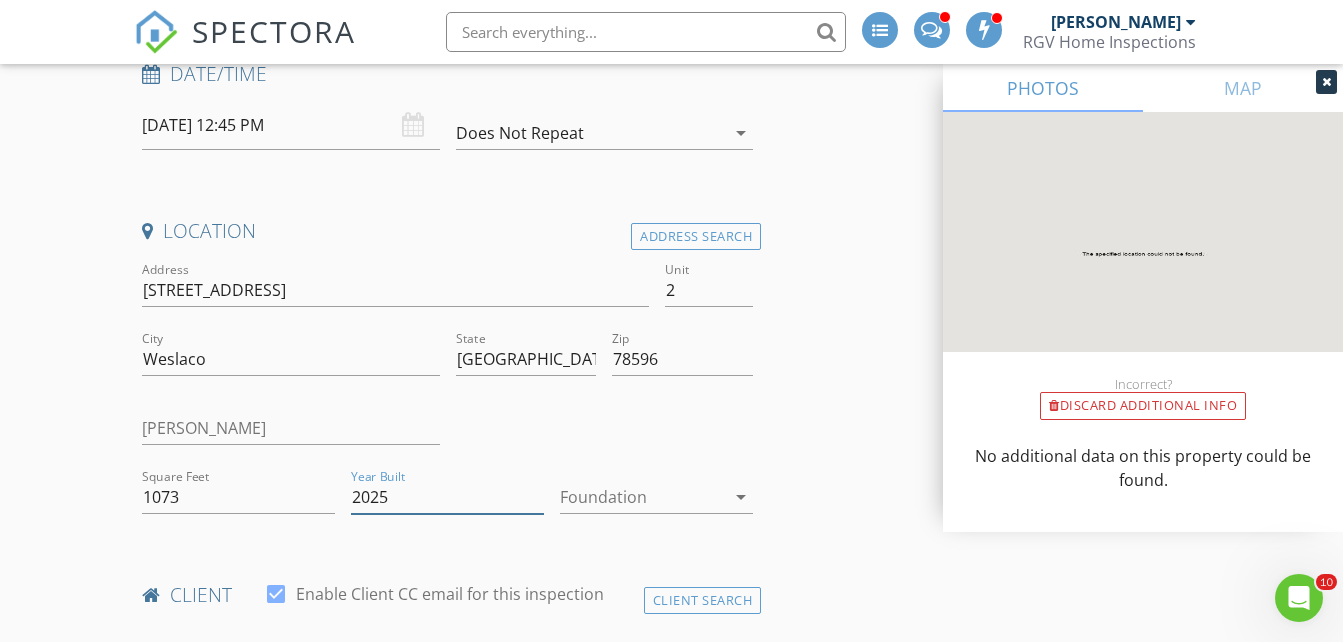type on "2025" 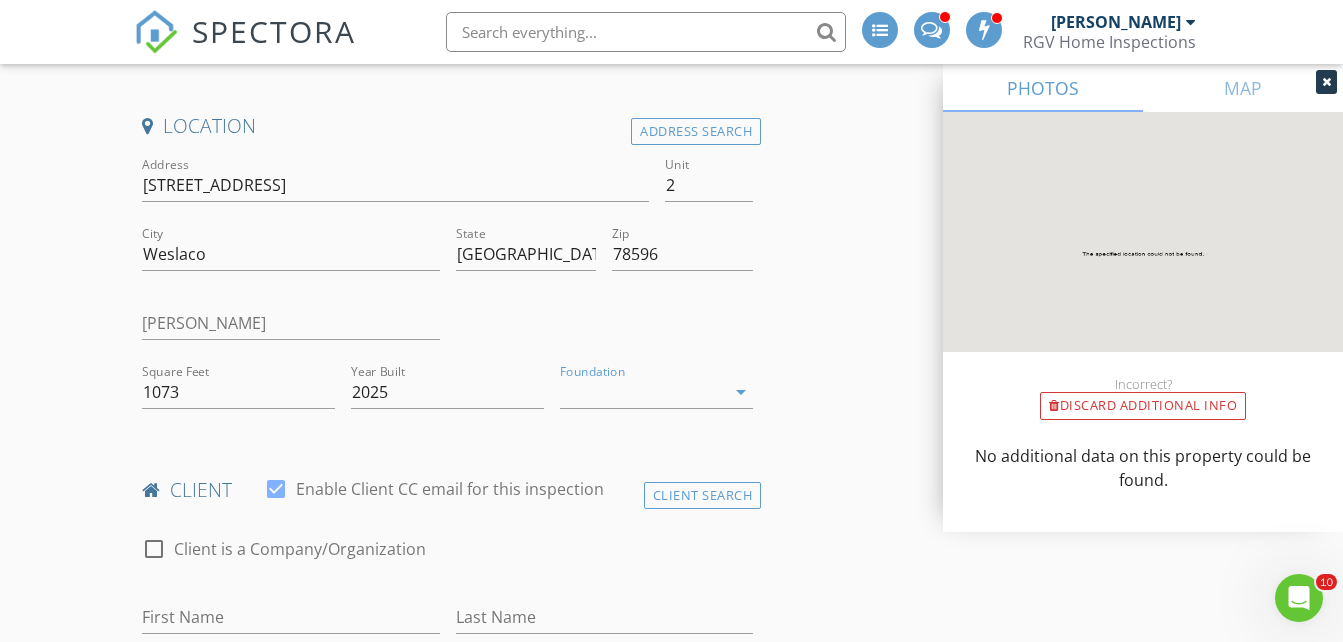 scroll, scrollTop: 700, scrollLeft: 0, axis: vertical 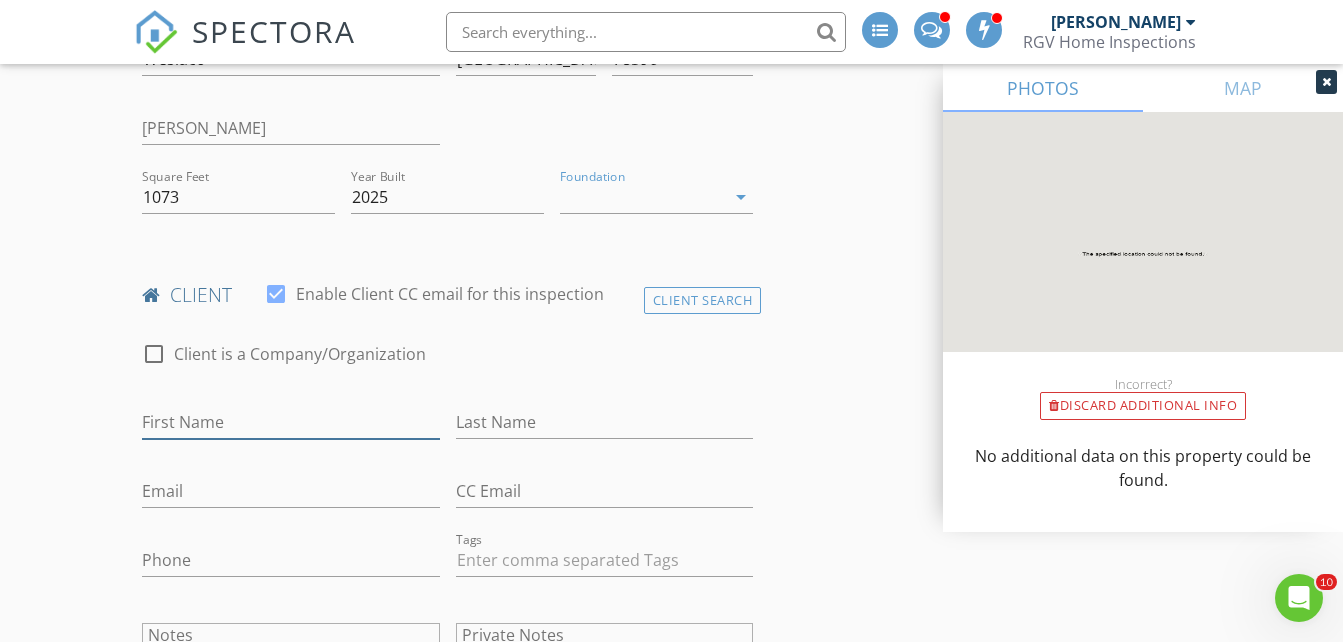 click on "First Name" at bounding box center [290, 422] 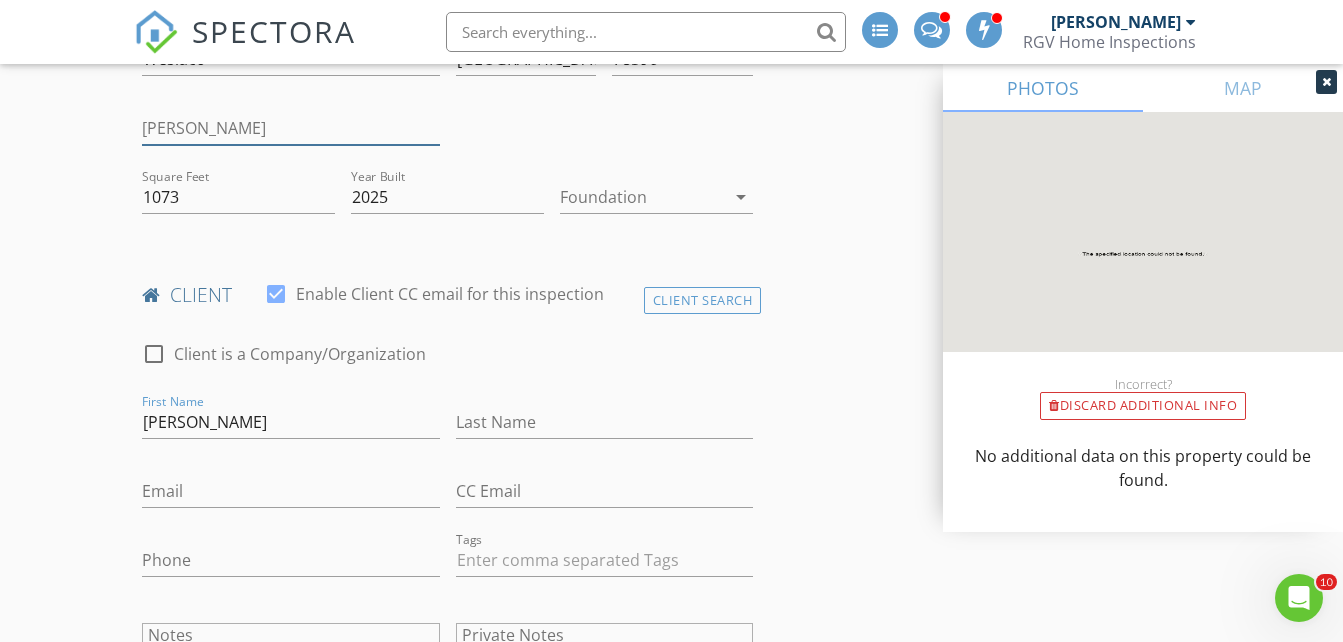 type on "Eric" 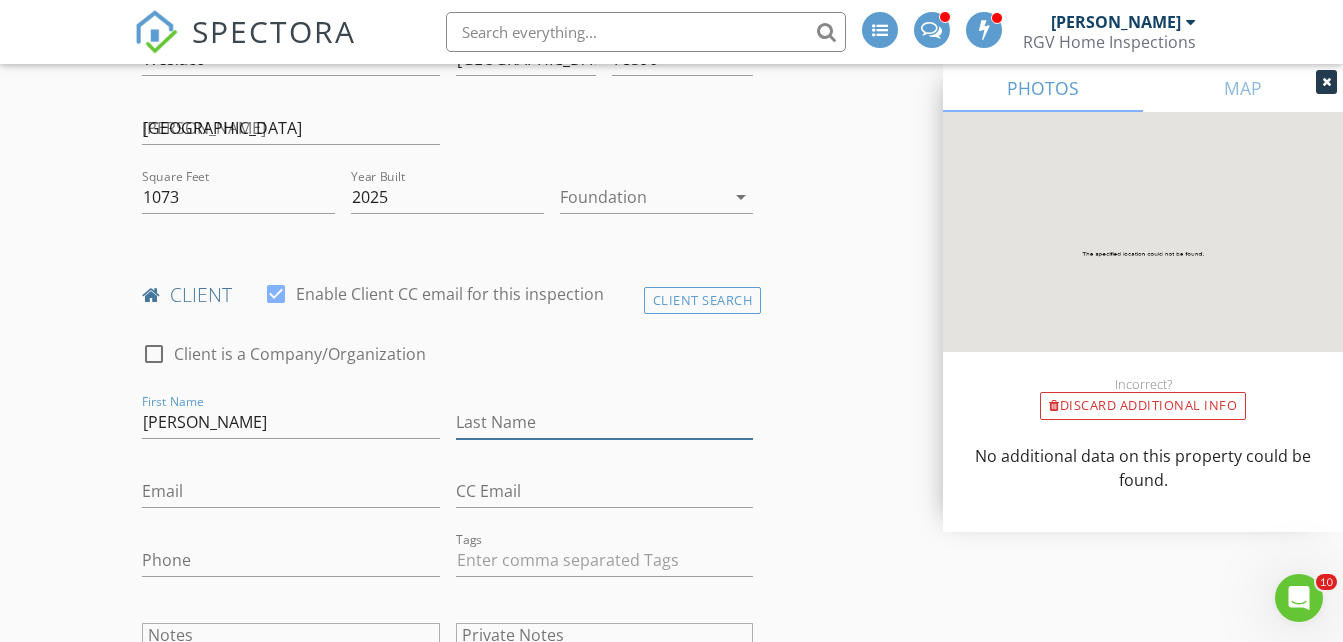 type on "Vasquez" 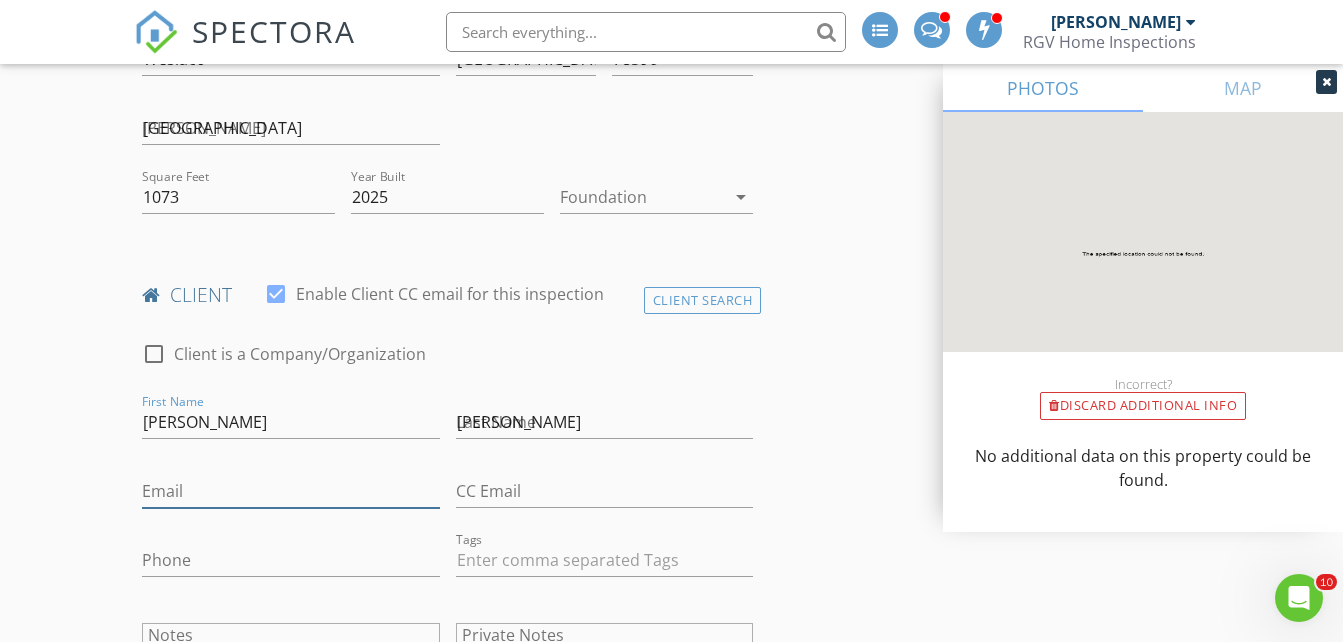 type on "ericvasquez534@gmail.com" 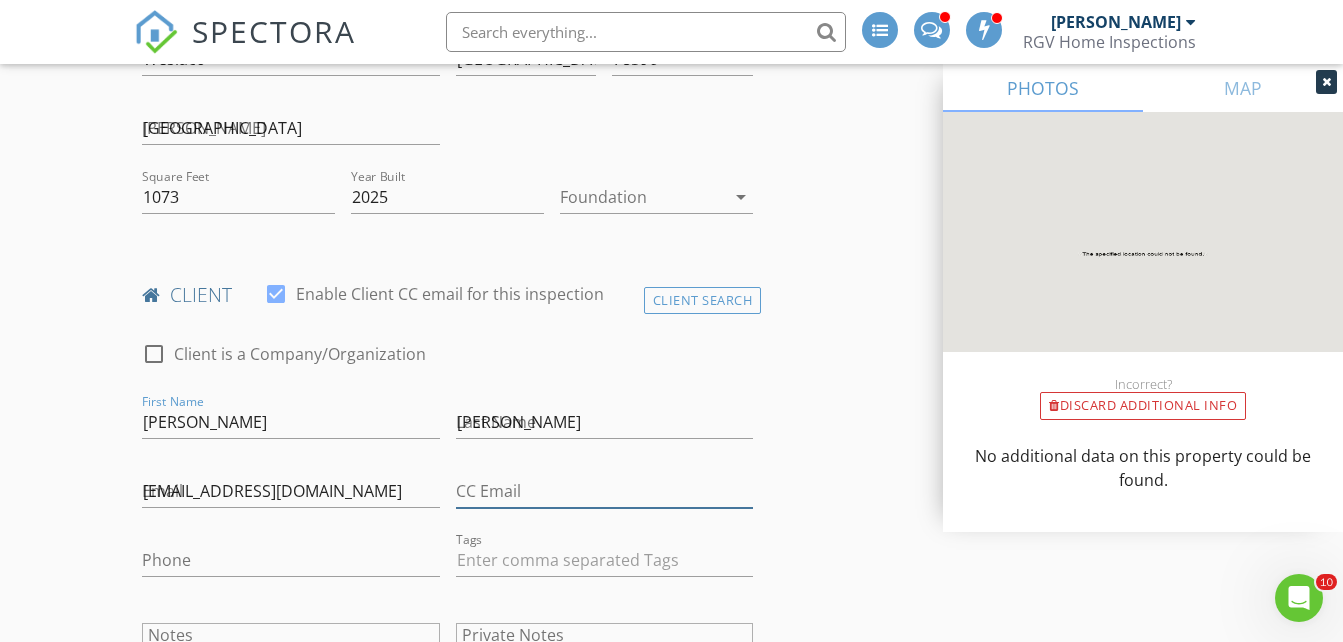 type on "ericvasquez534@gmail.com" 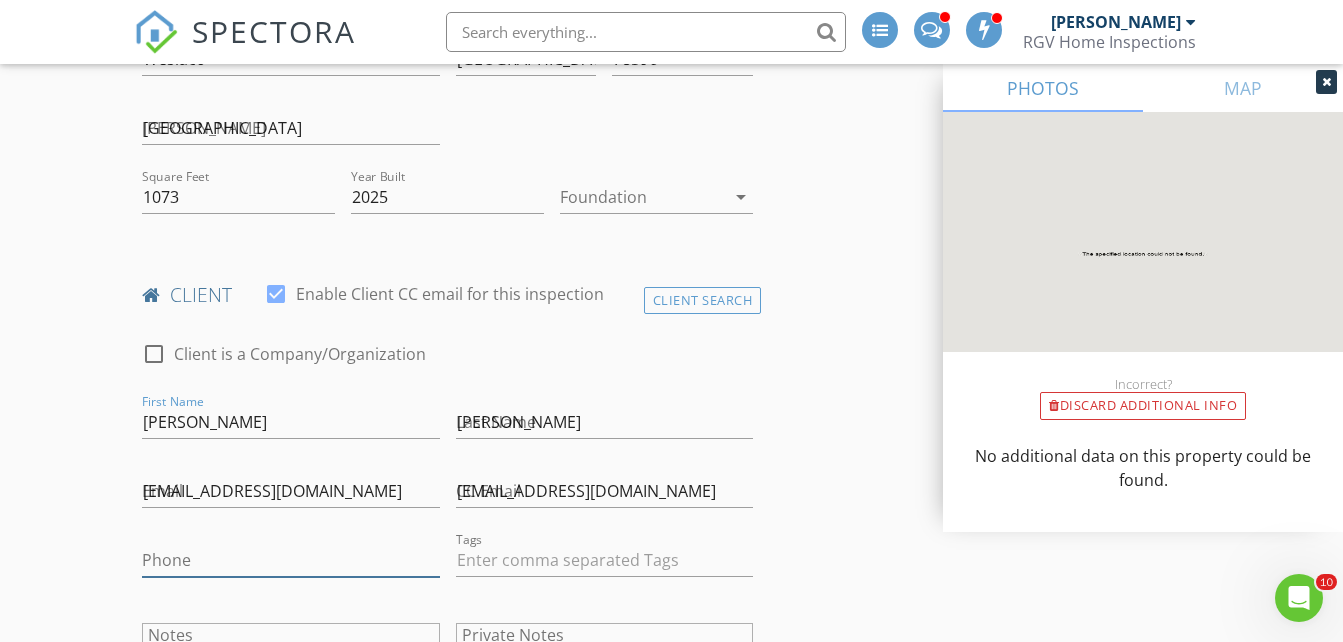type on "956-678-9463" 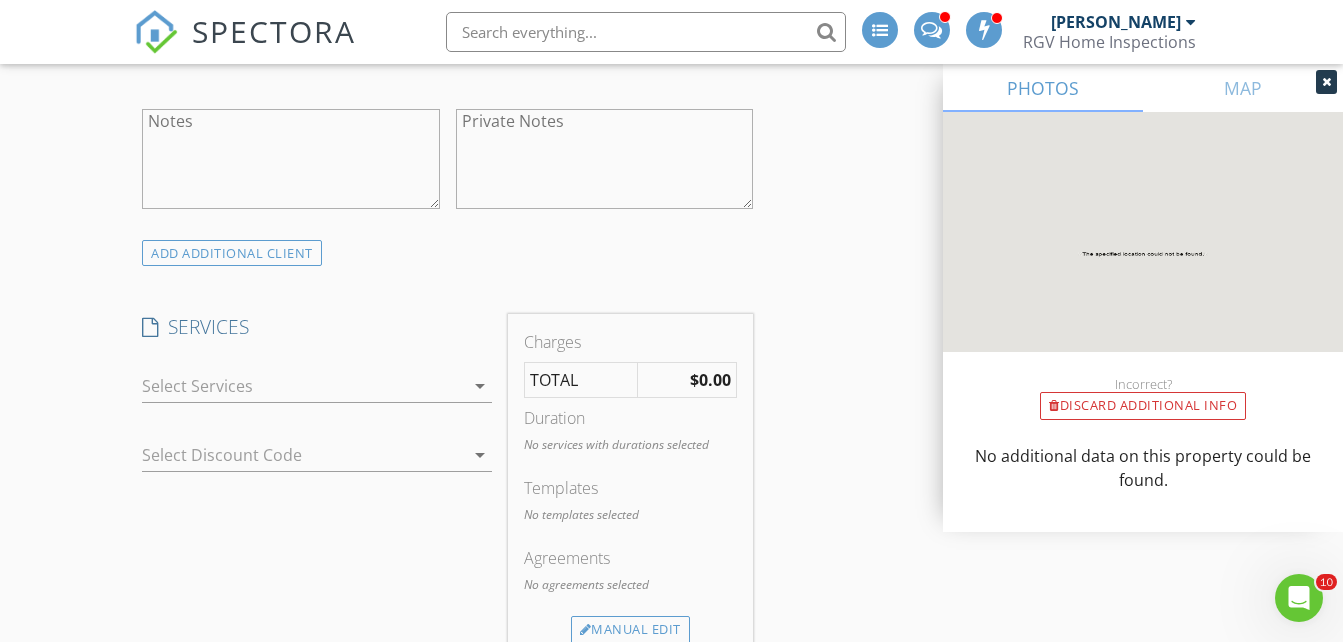 scroll, scrollTop: 1300, scrollLeft: 0, axis: vertical 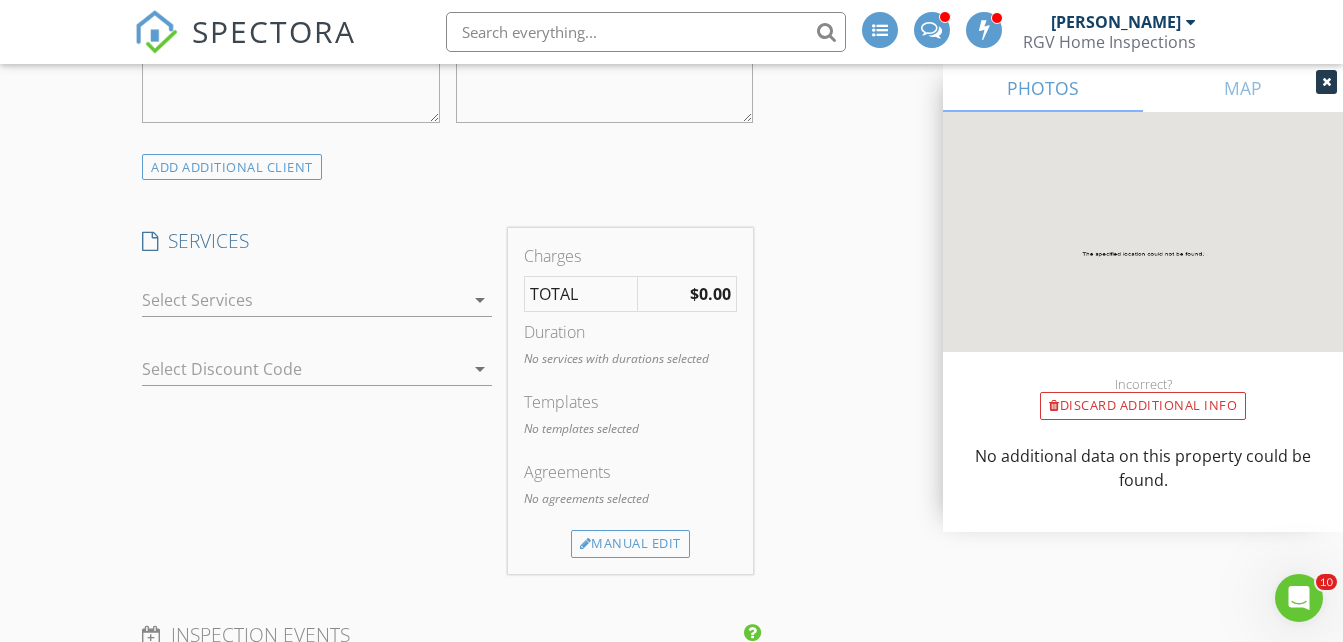 click at bounding box center (303, 300) 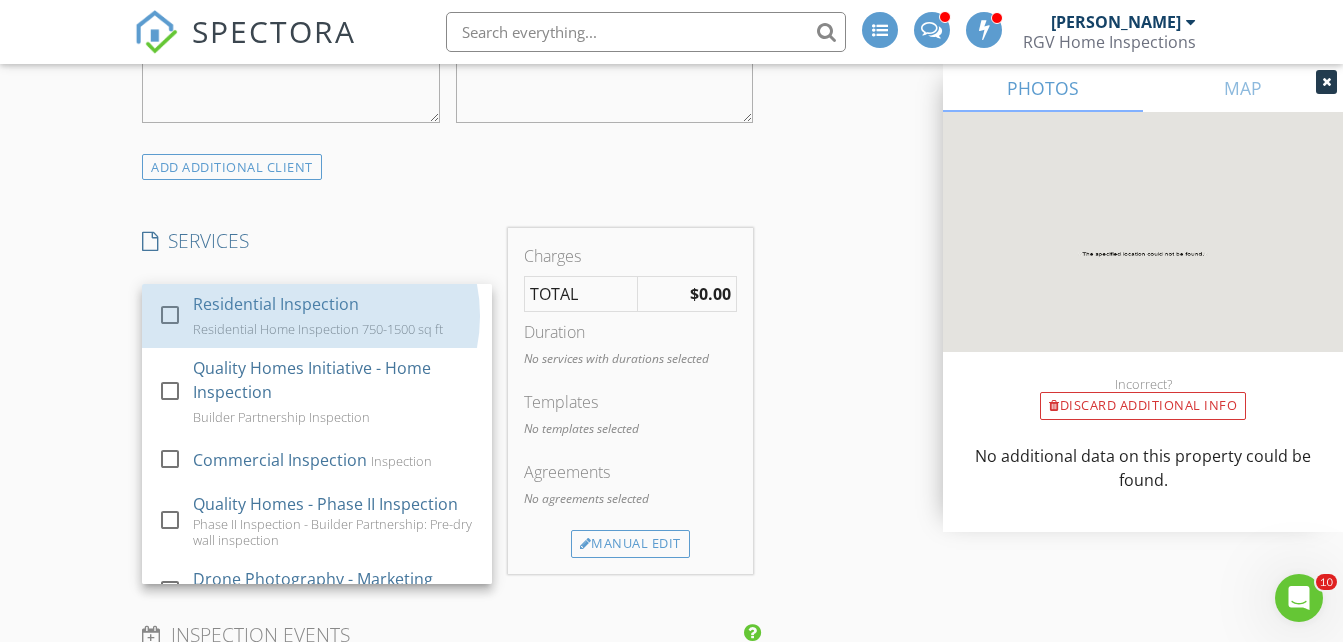 click on "Residential Inspection" at bounding box center [276, 304] 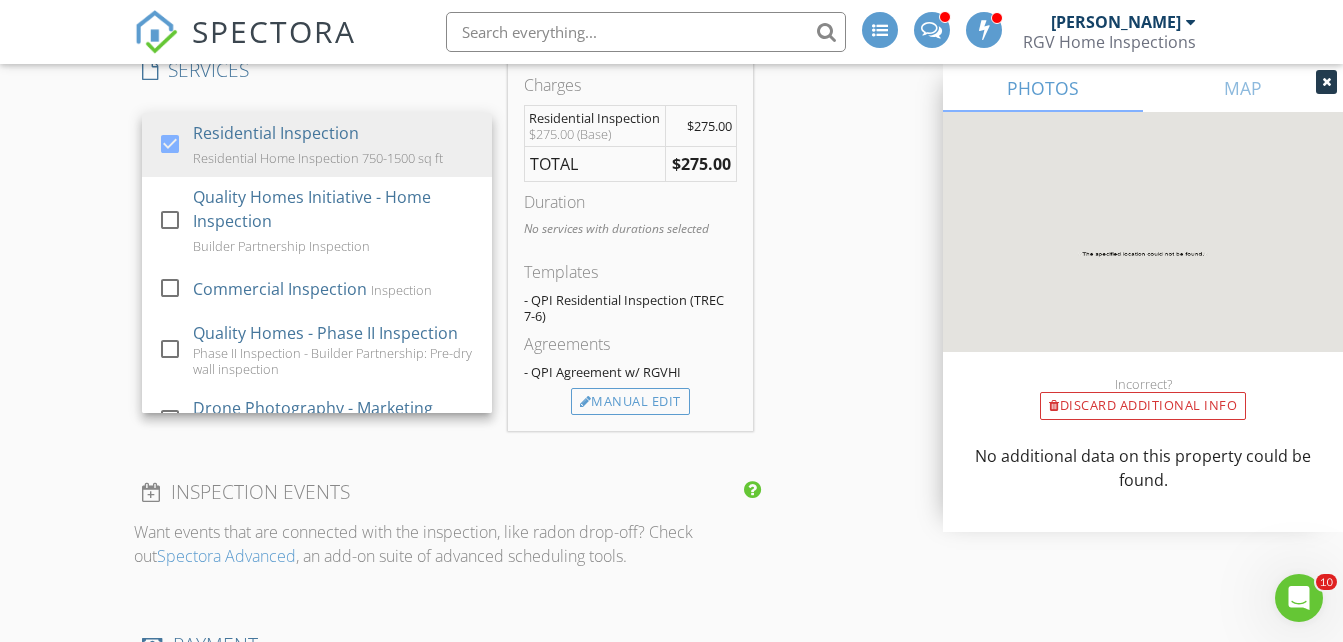 scroll, scrollTop: 1600, scrollLeft: 0, axis: vertical 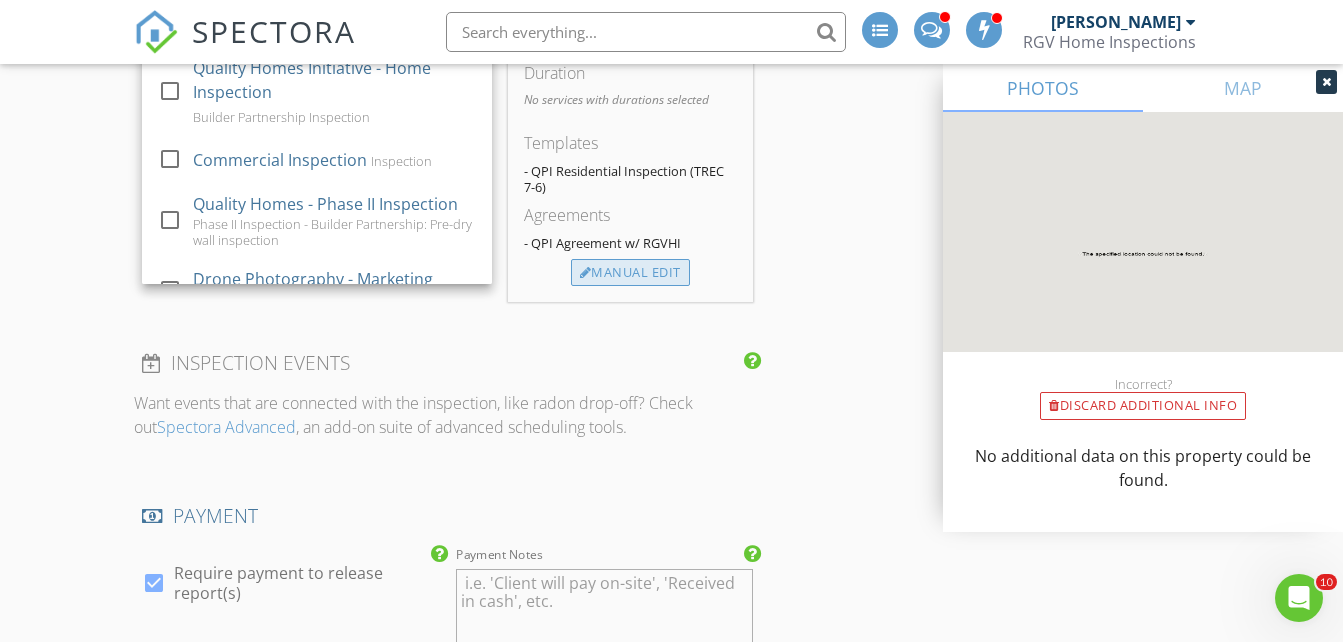 click on "Manual Edit" at bounding box center (630, 273) 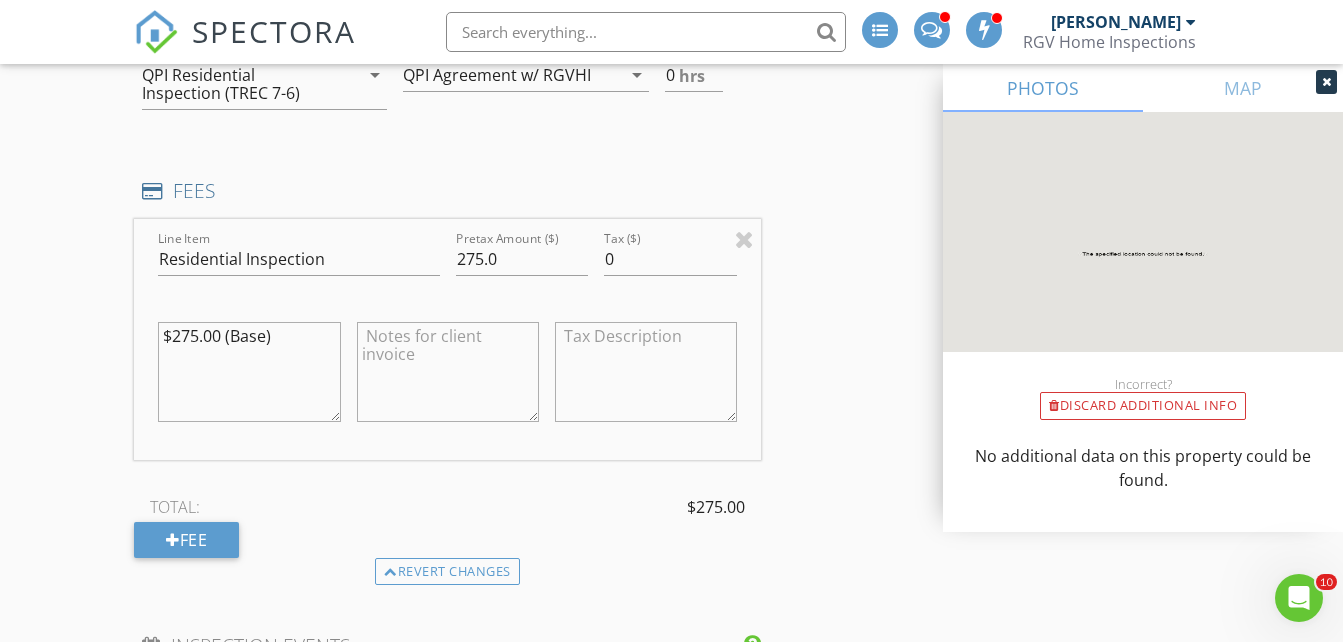 scroll, scrollTop: 1400, scrollLeft: 0, axis: vertical 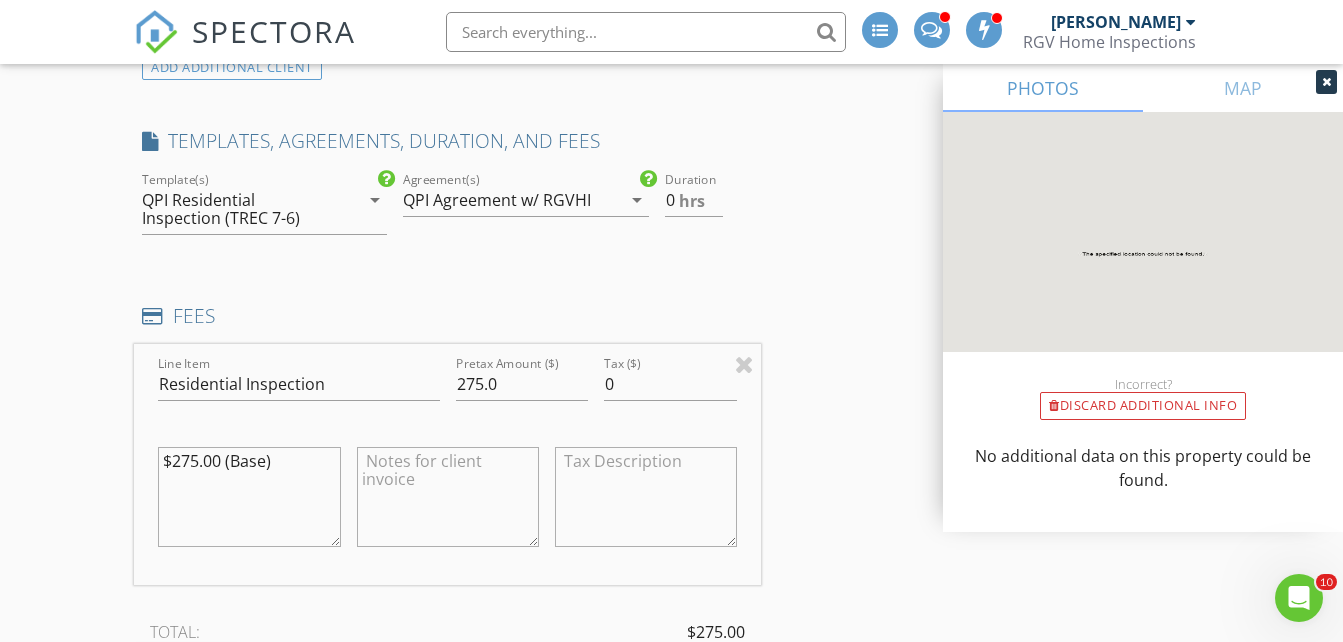 click on "QPI Residential Inspection (TREC 7-6)" at bounding box center (250, 209) 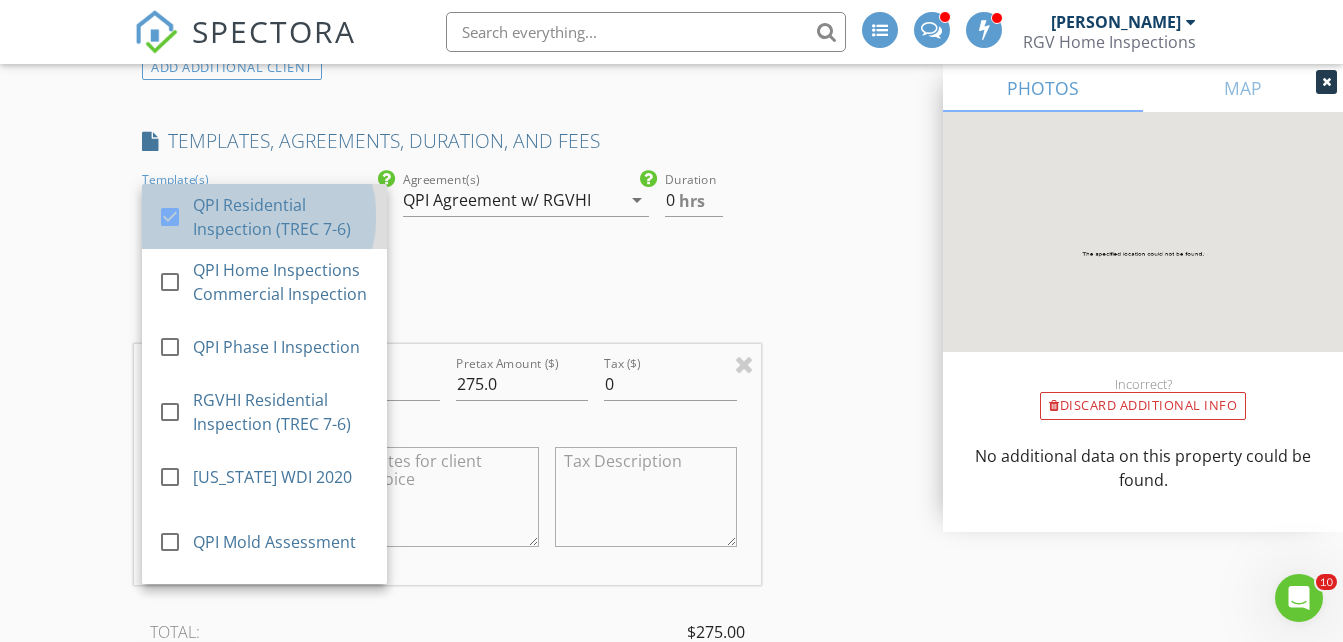 click on "QPI Residential Inspection (TREC 7-6)" at bounding box center [283, 217] 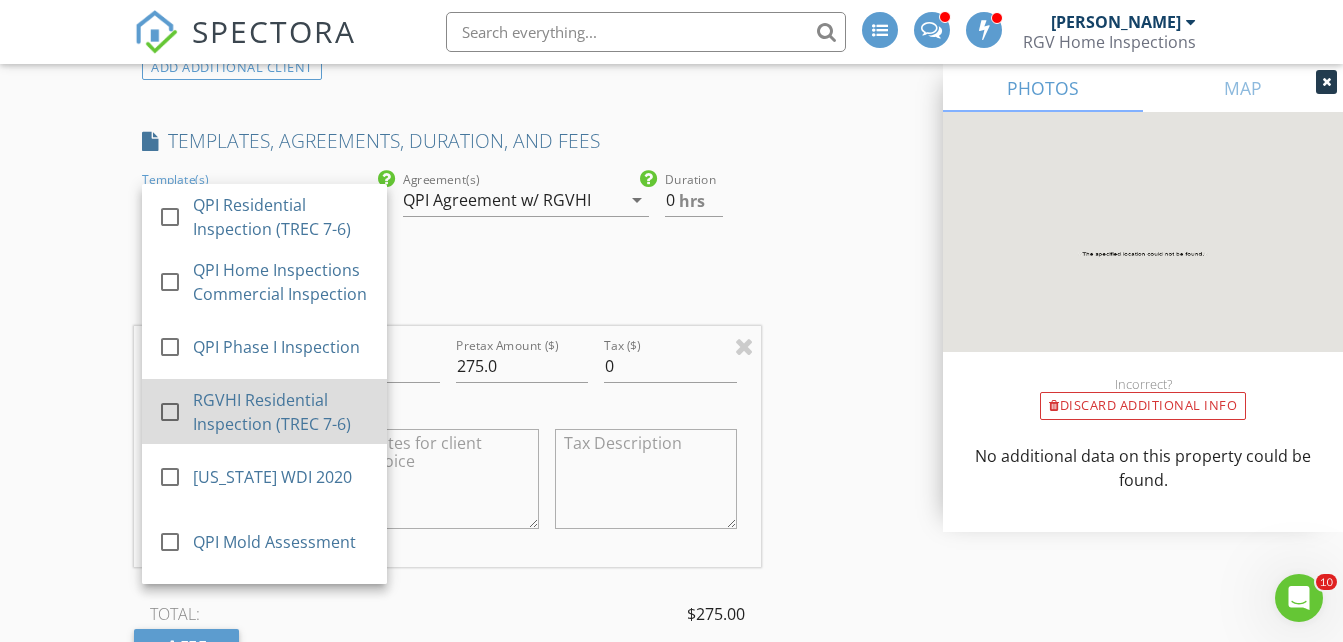 click on "RGVHI Residential Inspection (TREC 7-6)" at bounding box center [283, 412] 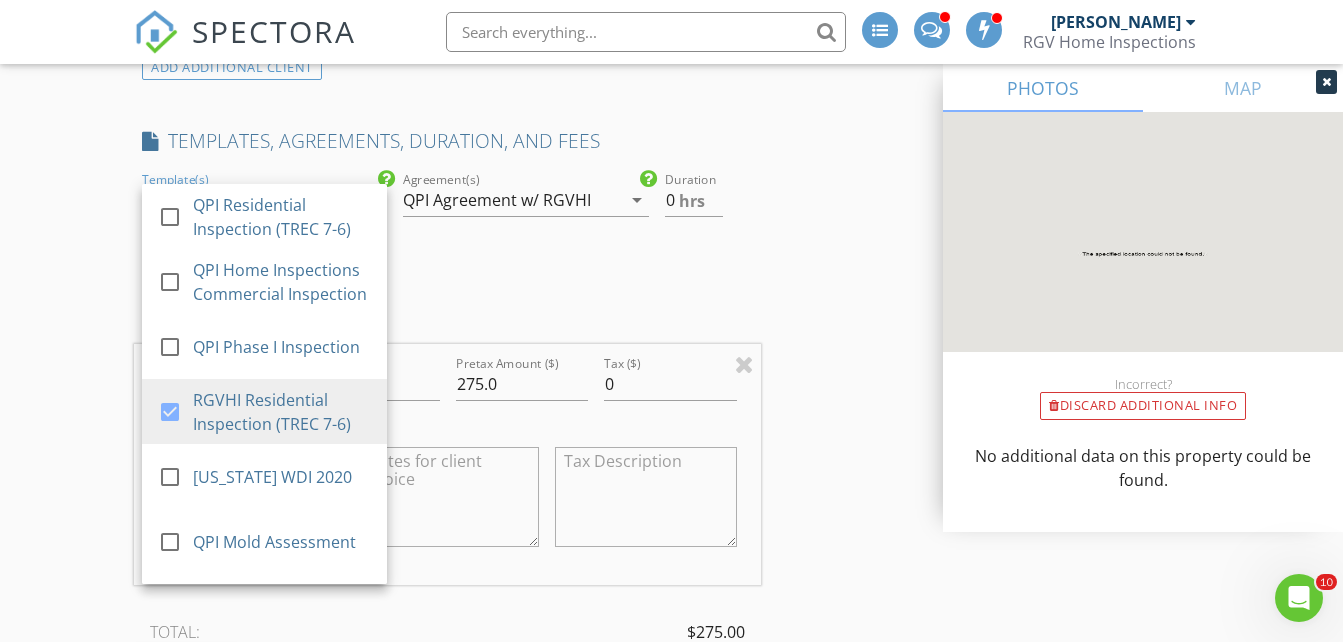 click on "QPI Agreement w/ RGVHI" at bounding box center (497, 200) 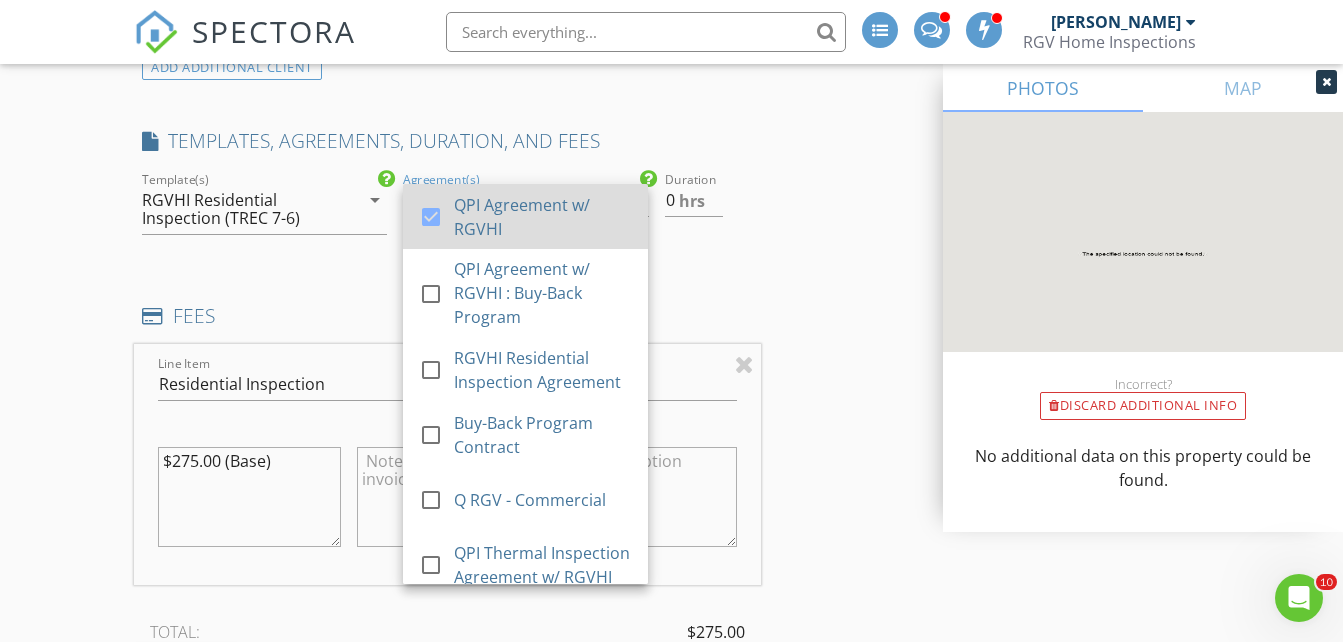click on "QPI Agreement w/ RGVHI" at bounding box center [544, 217] 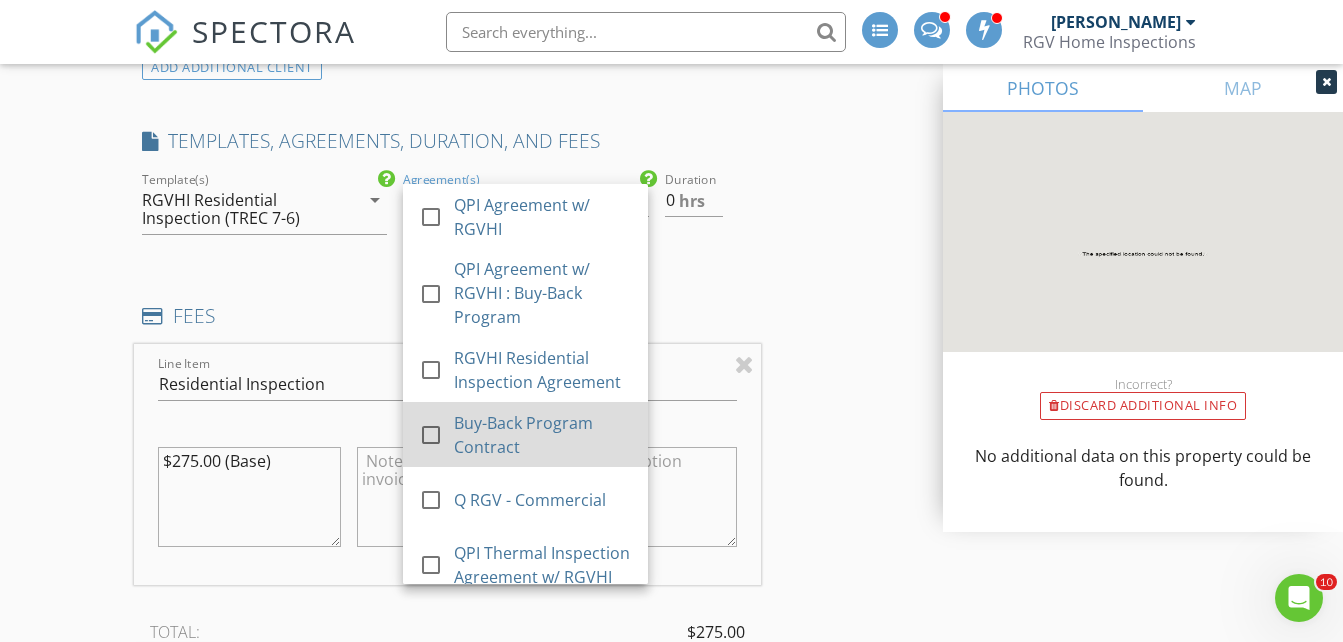 click on "Buy-Back Program Contract" at bounding box center [544, 435] 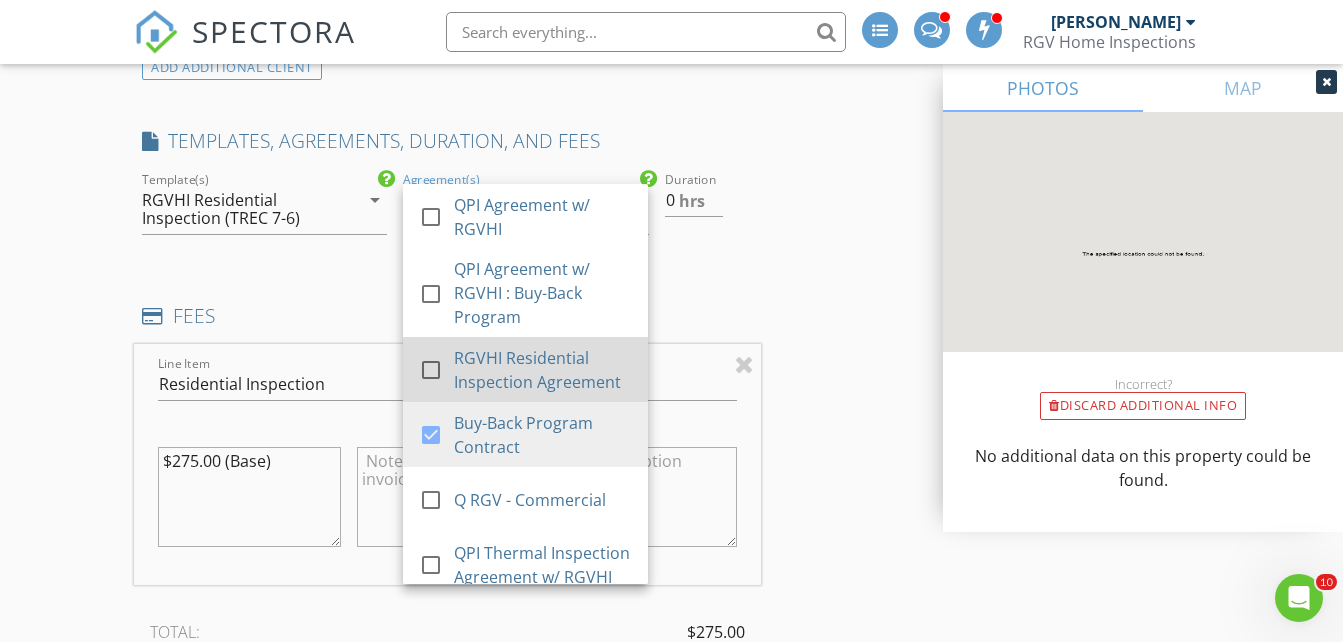 click on "RGVHI Residential Inspection Agreement" at bounding box center [544, 370] 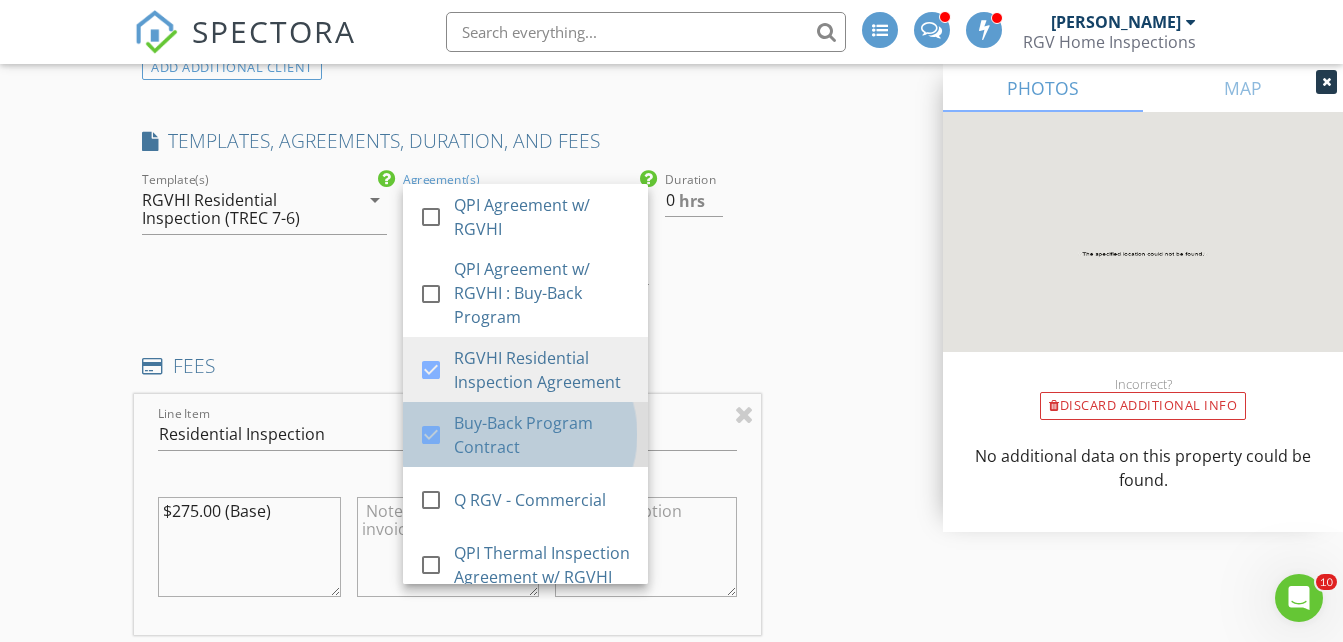 click on "Buy-Back Program Contract" at bounding box center [544, 435] 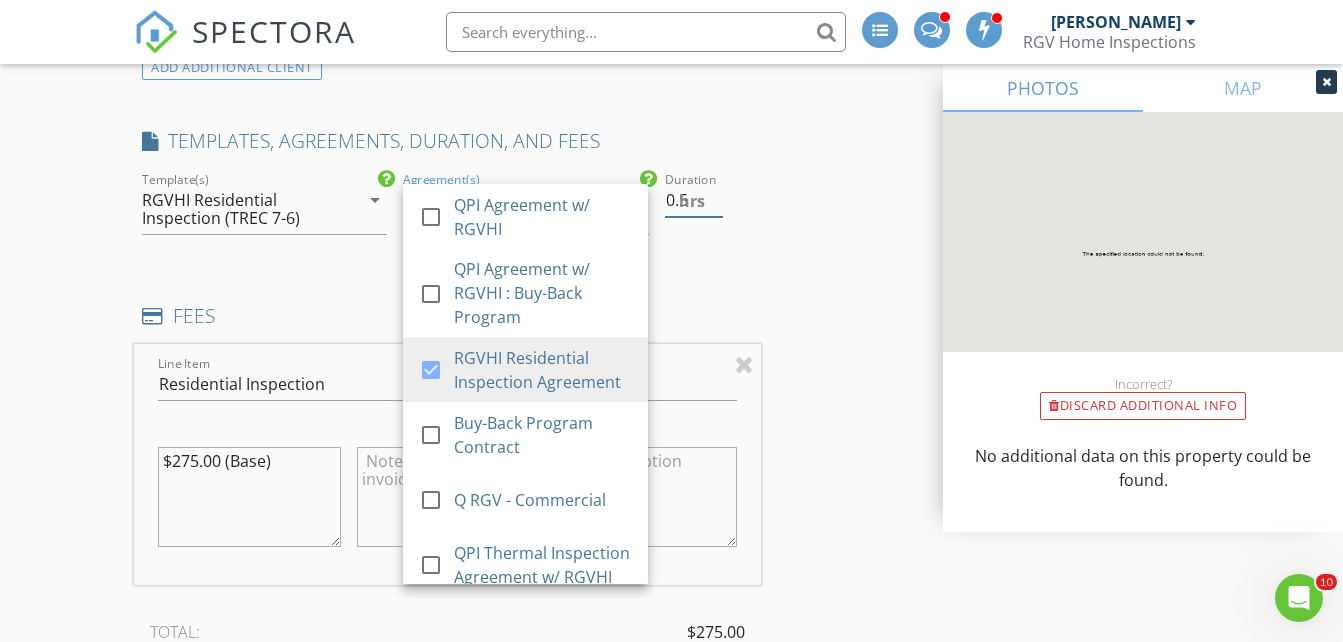 click on "0.5" at bounding box center (694, 200) 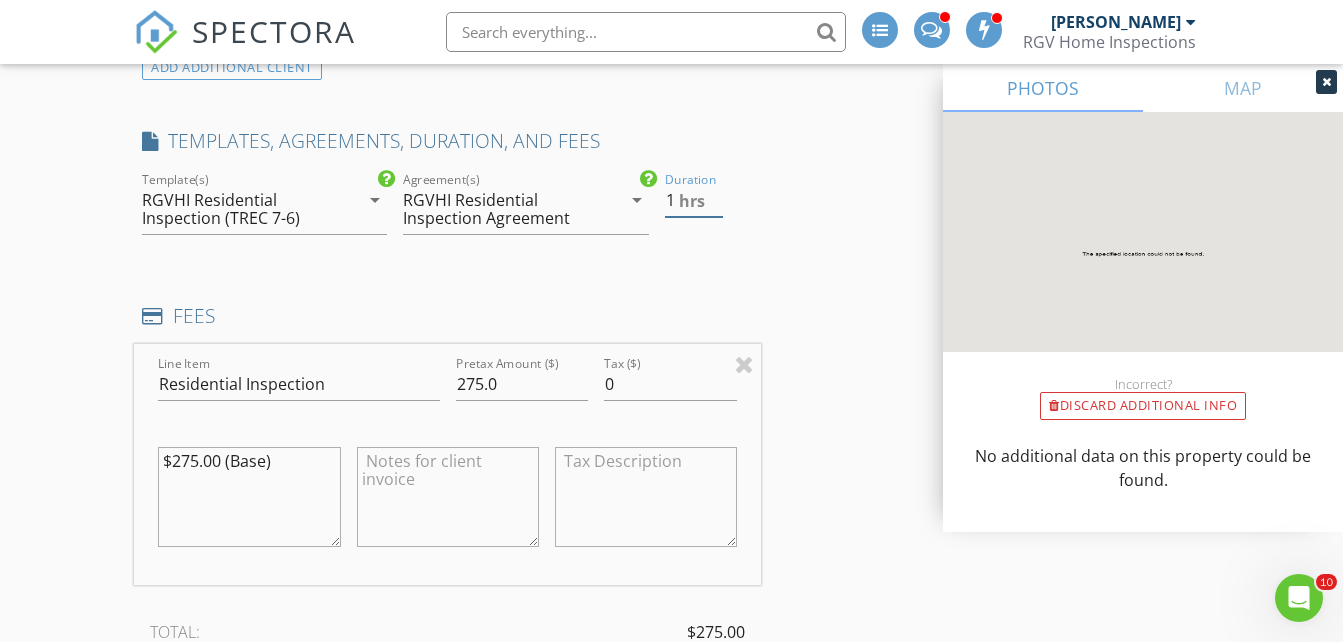 click on "1" at bounding box center [694, 200] 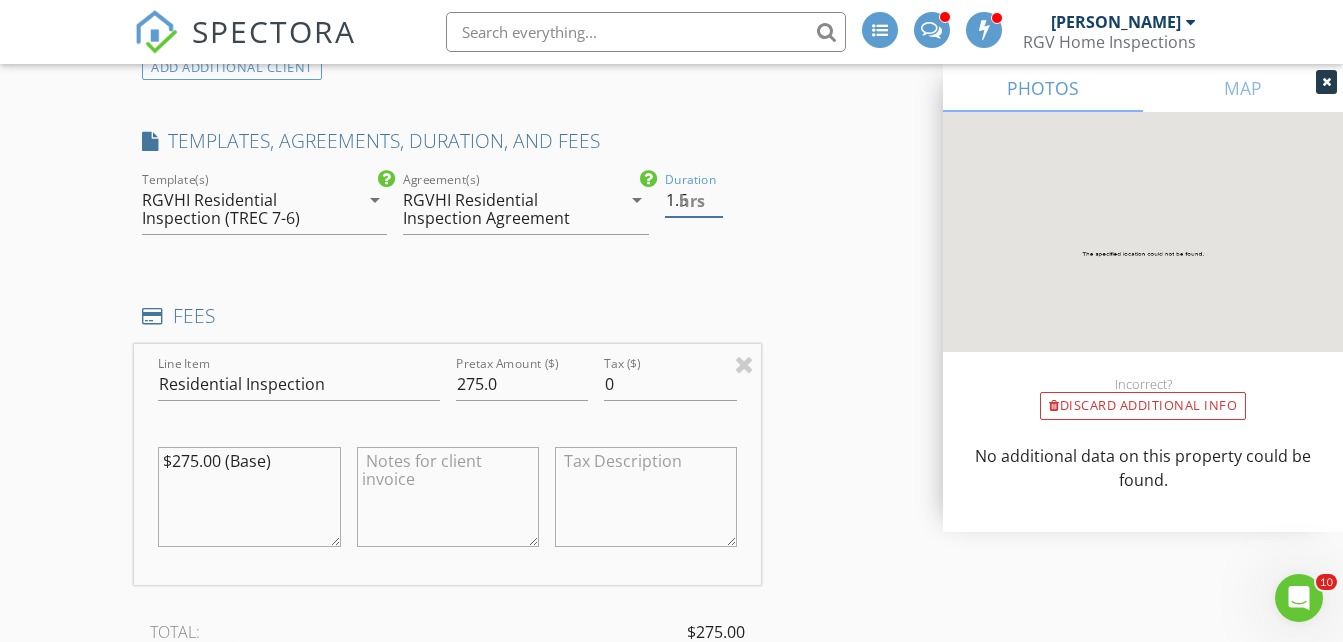 type on "1.5" 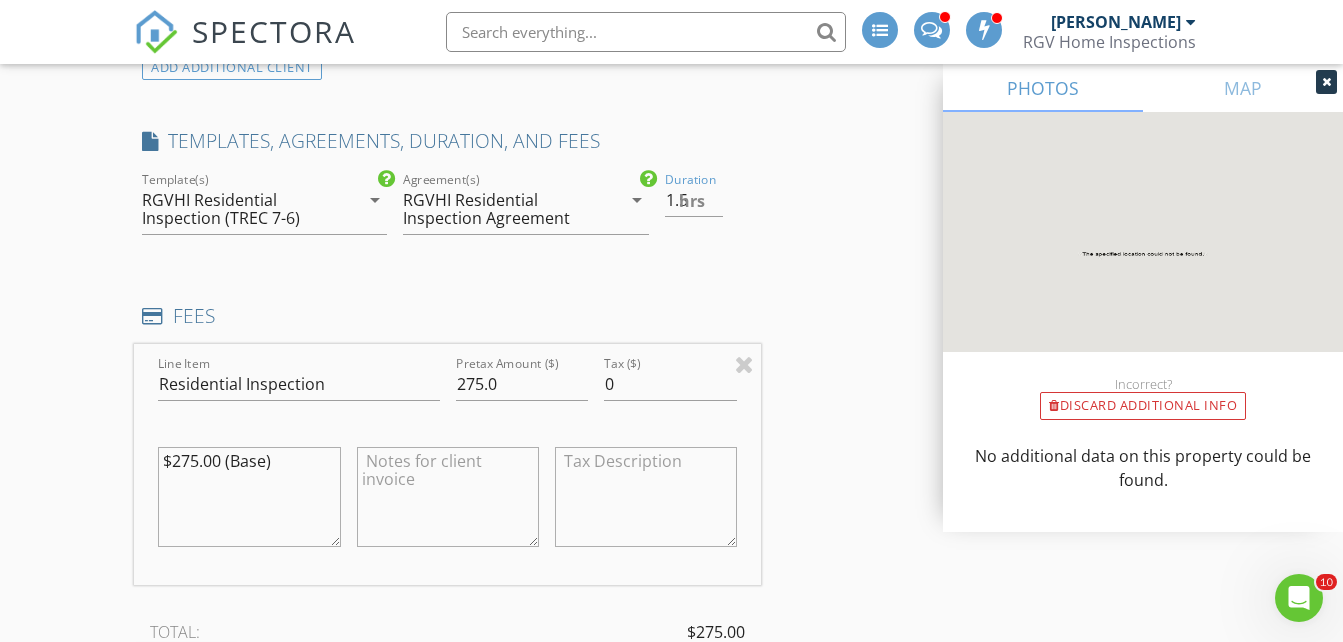 click on "INSPECTOR(S)
check_box_outline_blank   Donnie Quintanilla     check_box   Fernando Valbuena   PRIMARY   check_box   Nick De Santos     Fernando Valbuena,  Nick De Santos arrow_drop_down   check_box_outline_blank Fernando Valbuena specifically requested check_box_outline_blank Nick De Santos specifically requested
Date/Time
07/21/2025 12:45 PM   Does Not Repeat arrow_drop_down
Location
Address Search       Address 607 Coves Lane   Unit 2   City Weslaco   State TX   Zip 78596   Hidalgo TX     Square Feet 1073   Year Built 2025   Foundation arrow_drop_down
client
check_box Enable Client CC email for this inspection   Client Search     check_box_outline_blank Client is a Company/Organization     First Name Eric   Last Name Vasquez   Email ericvasquez534@gmail.com   CC Email ericvasquez534@gmail.com   Phone 956-678-9463         Tags         Notes   Private Notes" at bounding box center (671, 771) 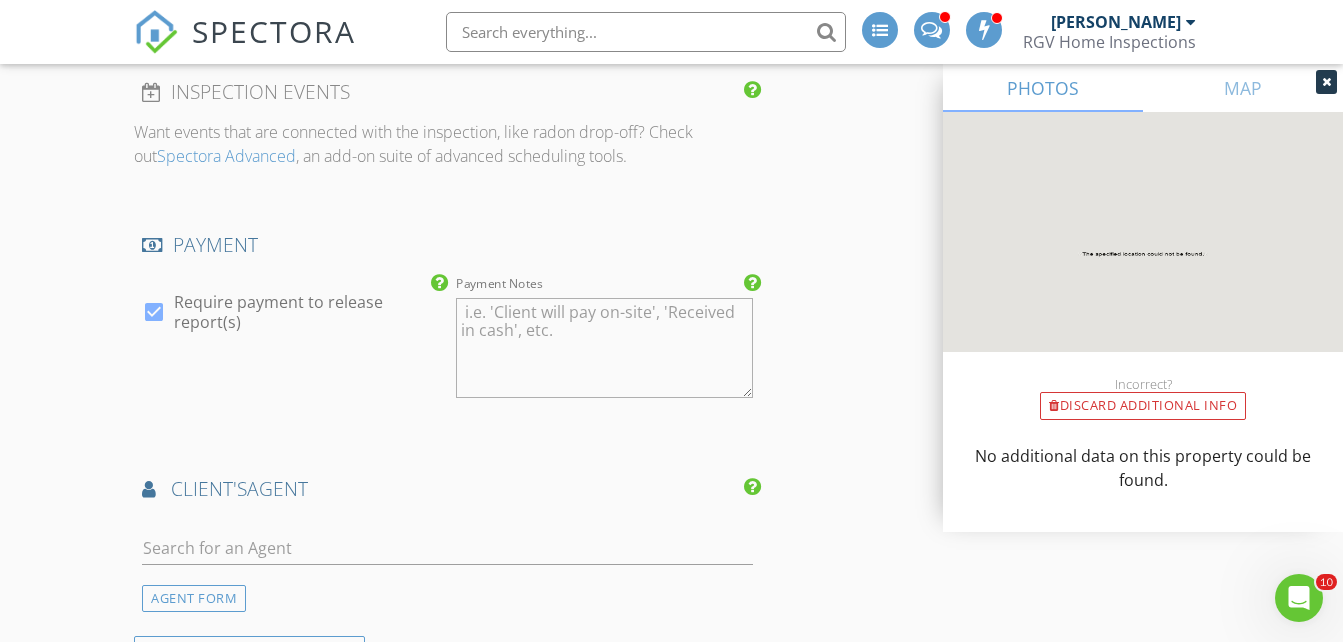 scroll, scrollTop: 2200, scrollLeft: 0, axis: vertical 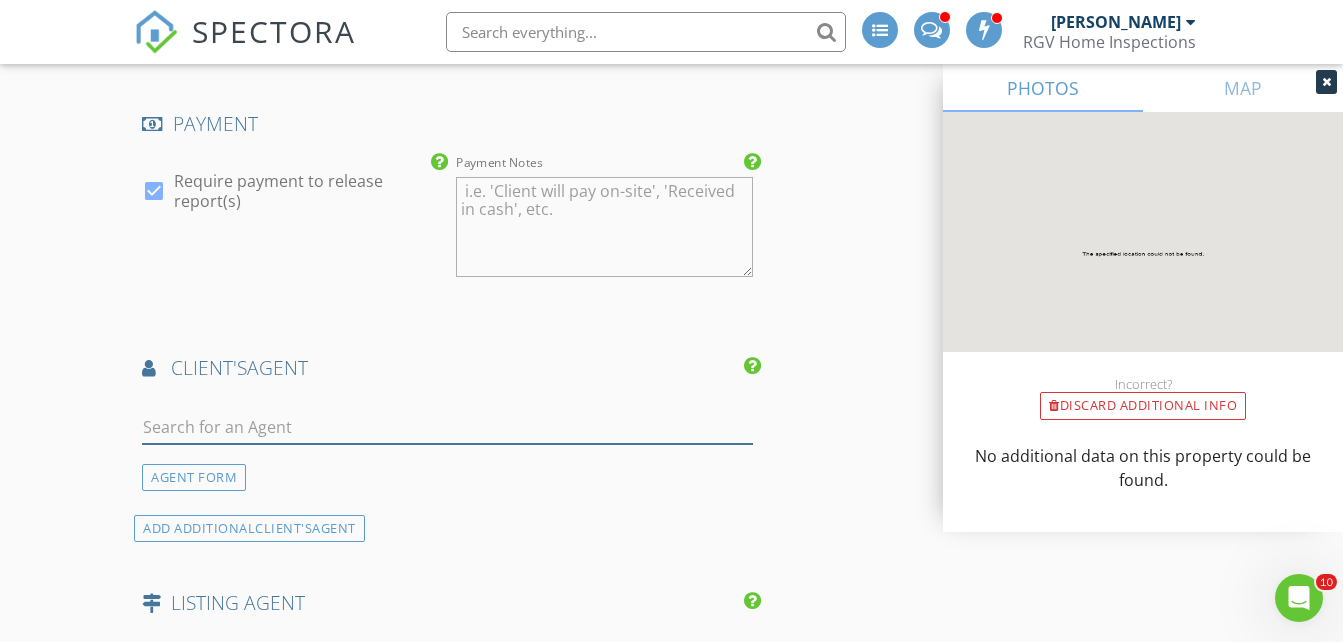 click at bounding box center (447, 427) 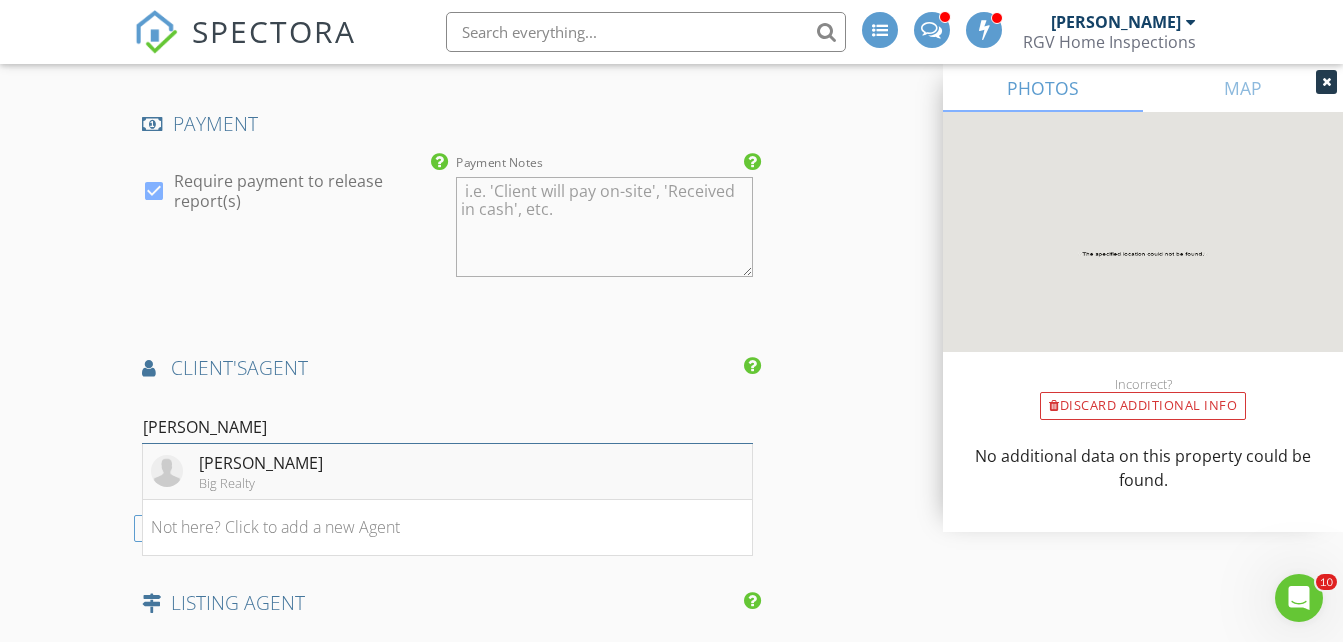 type on "omar" 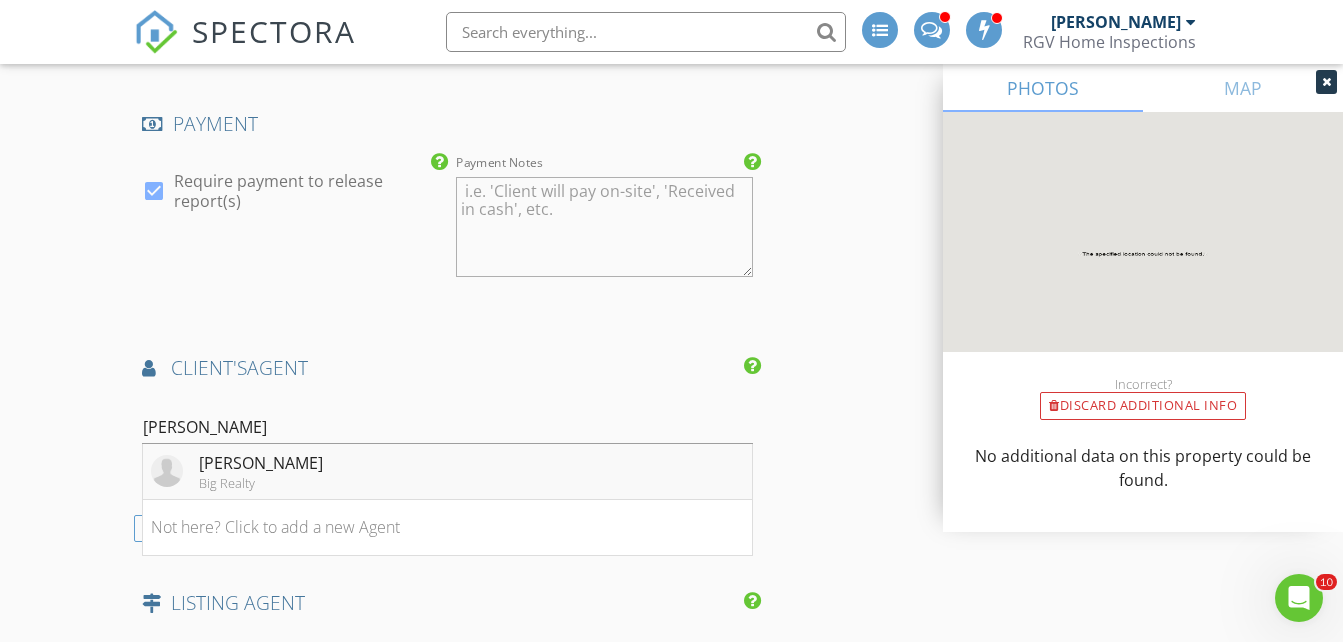 click on "Omar Govea" at bounding box center [261, 463] 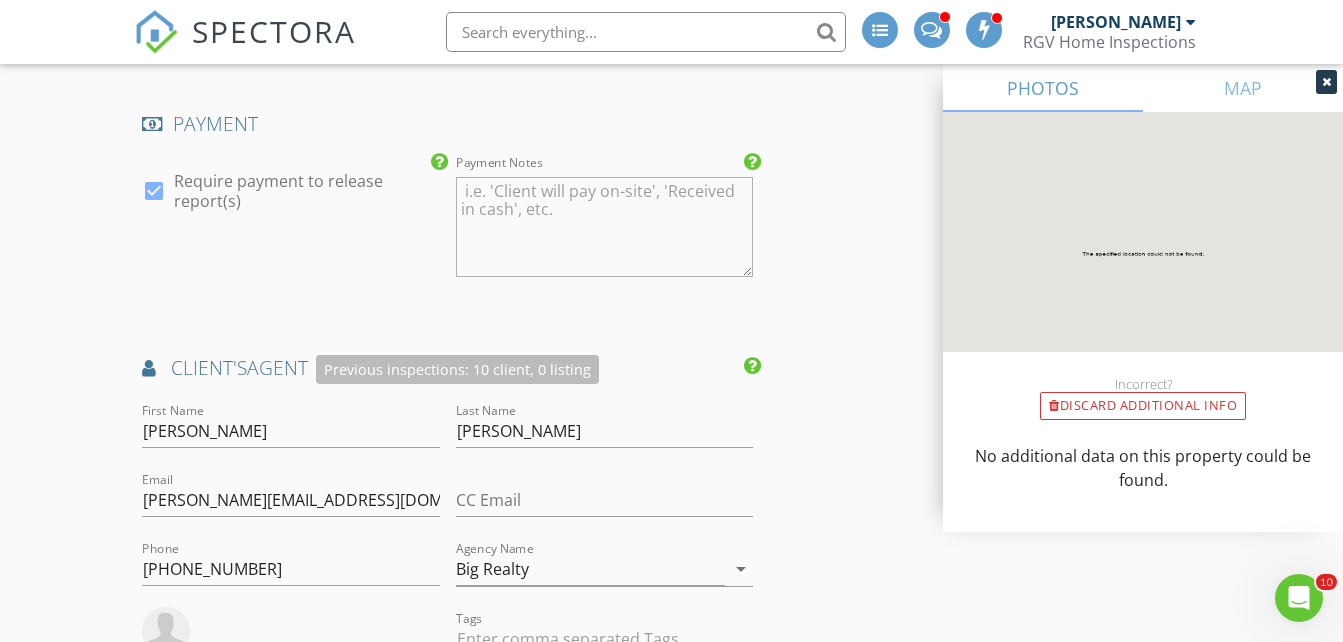 click on "INSPECTOR(S)
check_box_outline_blank   Donnie Quintanilla     check_box   Fernando Valbuena   PRIMARY   check_box   Nick De Santos     Fernando Valbuena,  Nick De Santos arrow_drop_down   check_box_outline_blank Fernando Valbuena specifically requested check_box_outline_blank Nick De Santos specifically requested
Date/Time
07/21/2025 12:45 PM   Does Not Repeat arrow_drop_down
Location
Address Search       Address 607 Coves Lane   Unit 2   City Weslaco   State TX   Zip 78596   Hidalgo TX     Square Feet 1073   Year Built 2025   Foundation arrow_drop_down
client
check_box Enable Client CC email for this inspection   Client Search     check_box_outline_blank Client is a Company/Organization     First Name Eric   Last Name Vasquez   Email ericvasquez534@gmail.com   CC Email ericvasquez534@gmail.com   Phone 956-678-9463         Tags         Notes   Private Notes" at bounding box center (671, 161) 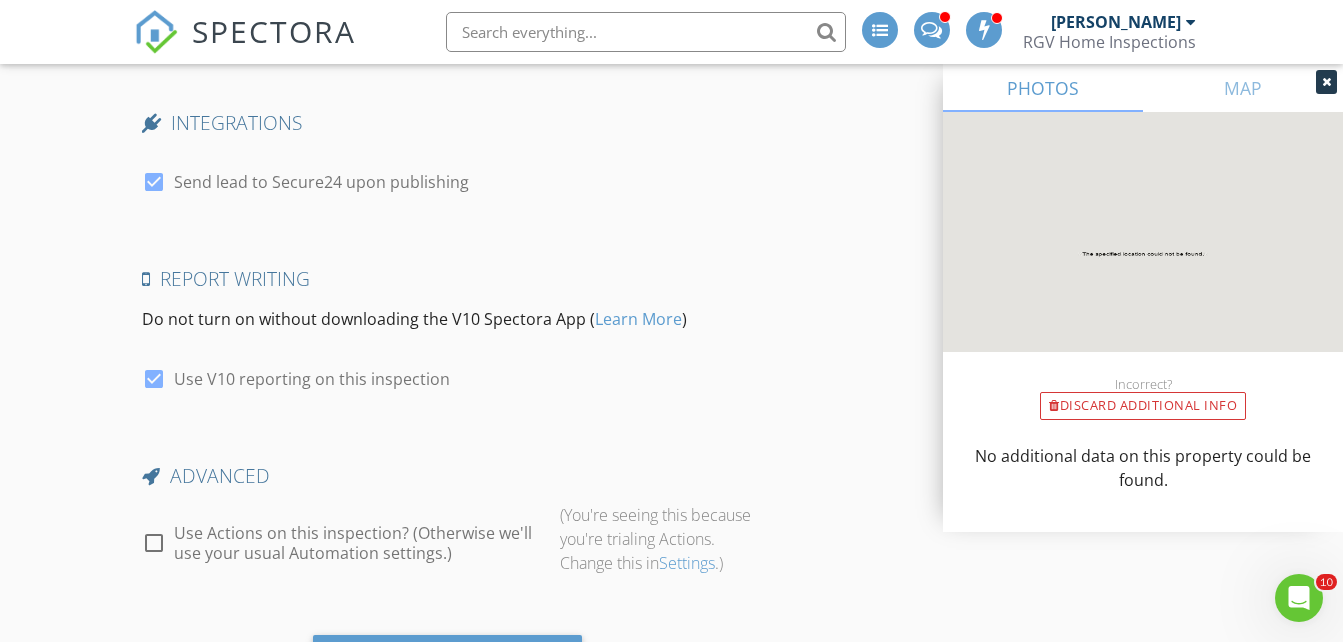 scroll, scrollTop: 3887, scrollLeft: 0, axis: vertical 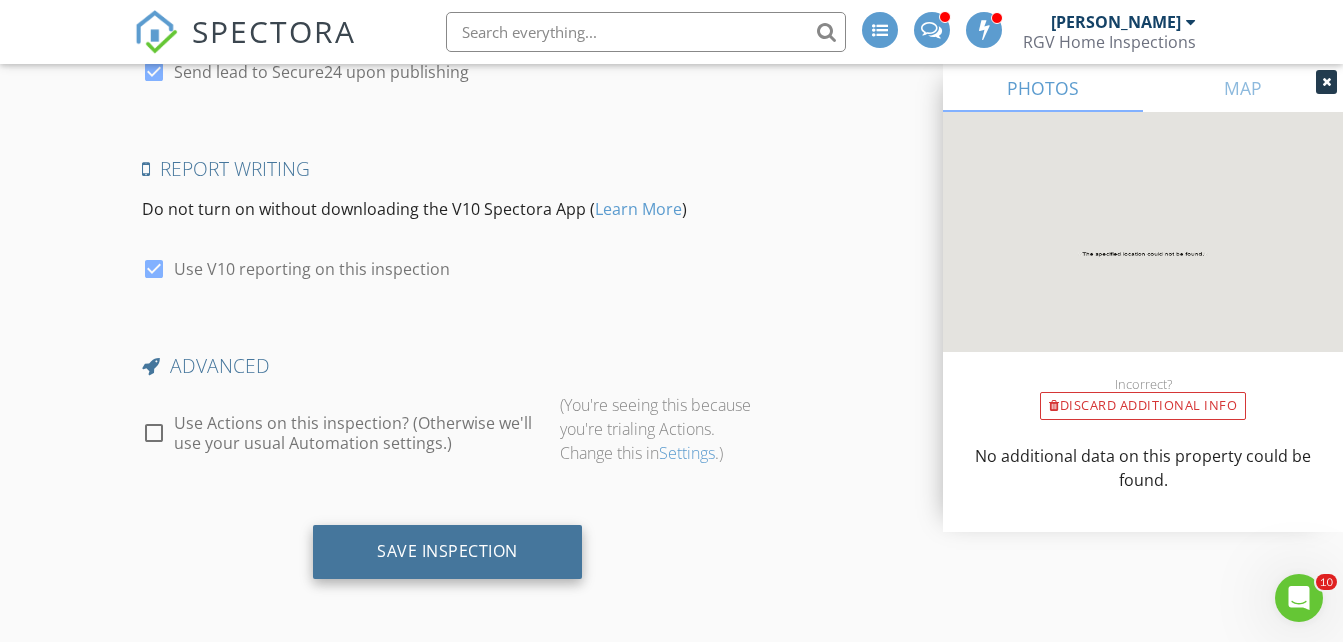 click on "Save Inspection" at bounding box center [447, 552] 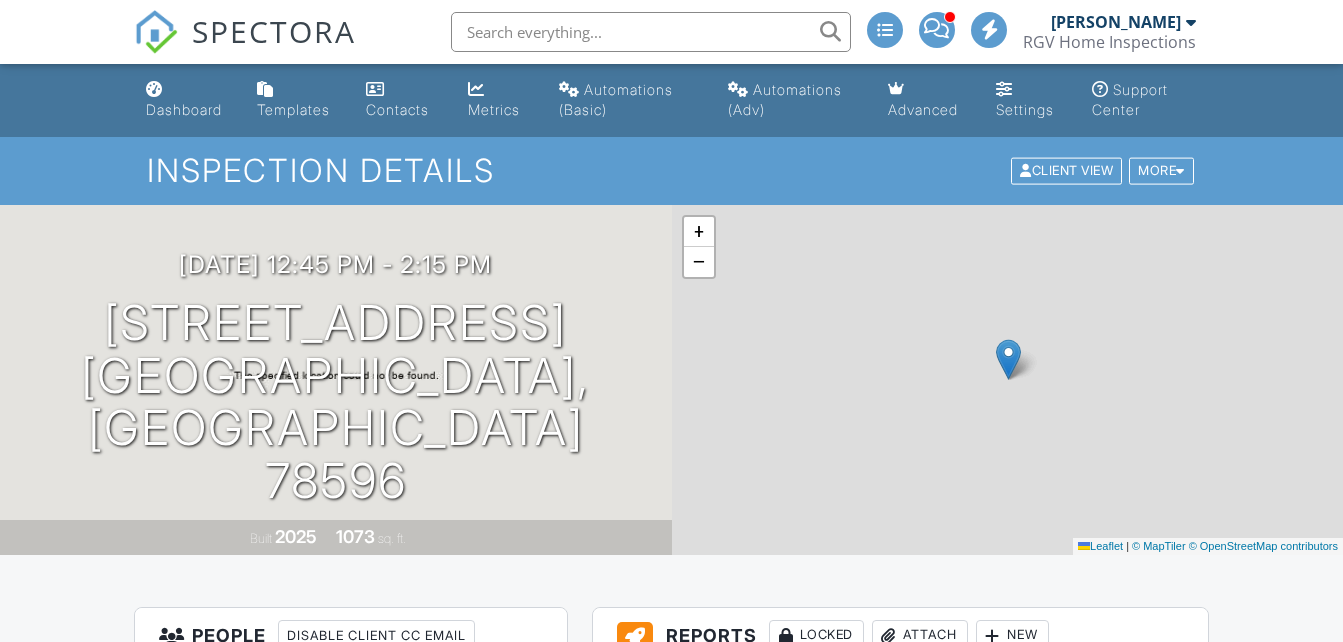 scroll, scrollTop: 0, scrollLeft: 0, axis: both 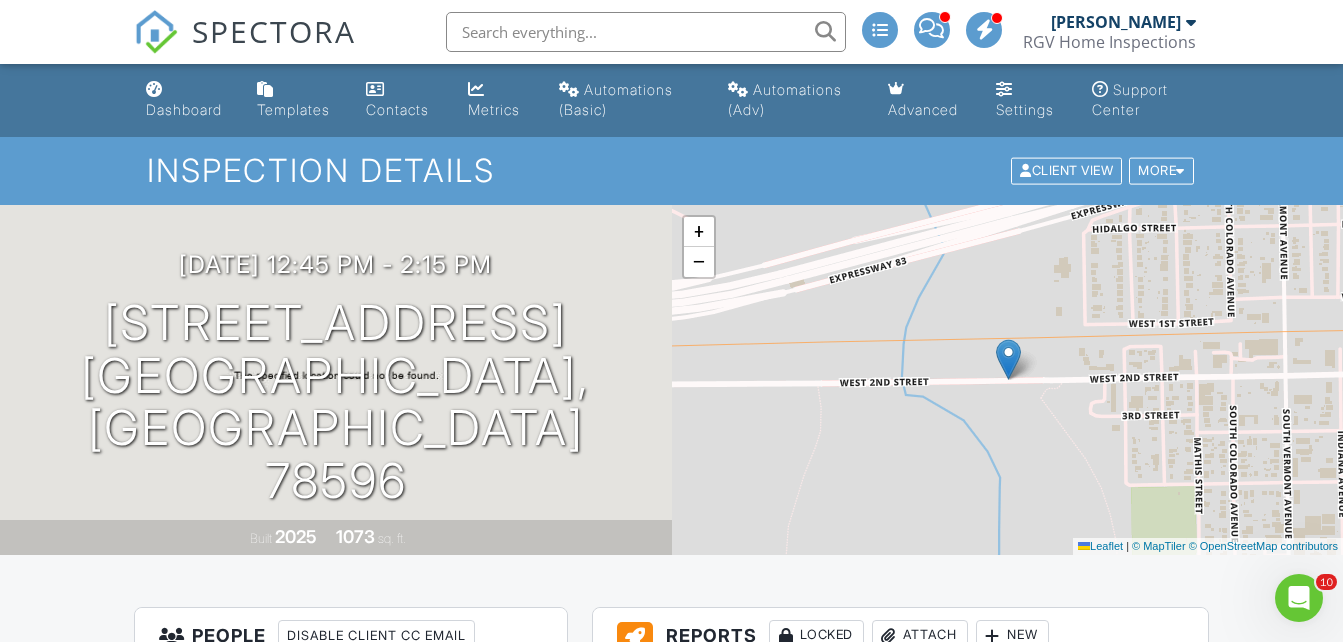 click on "SPECTORA" at bounding box center (274, 31) 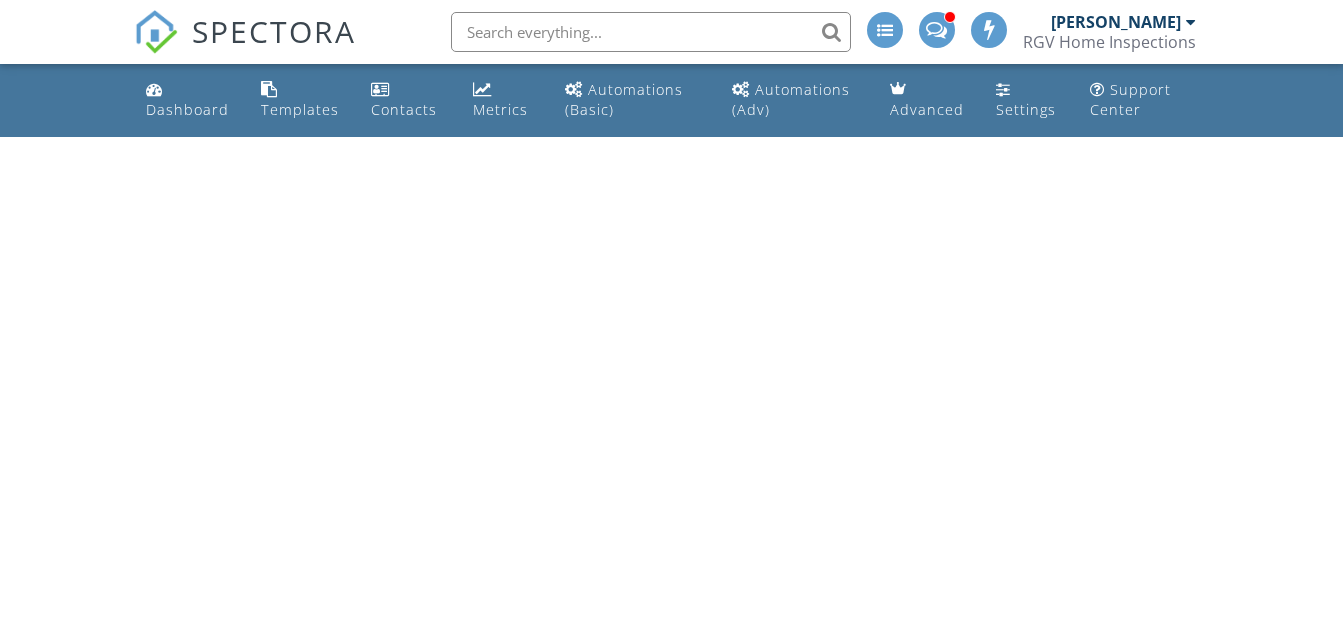 scroll, scrollTop: 0, scrollLeft: 0, axis: both 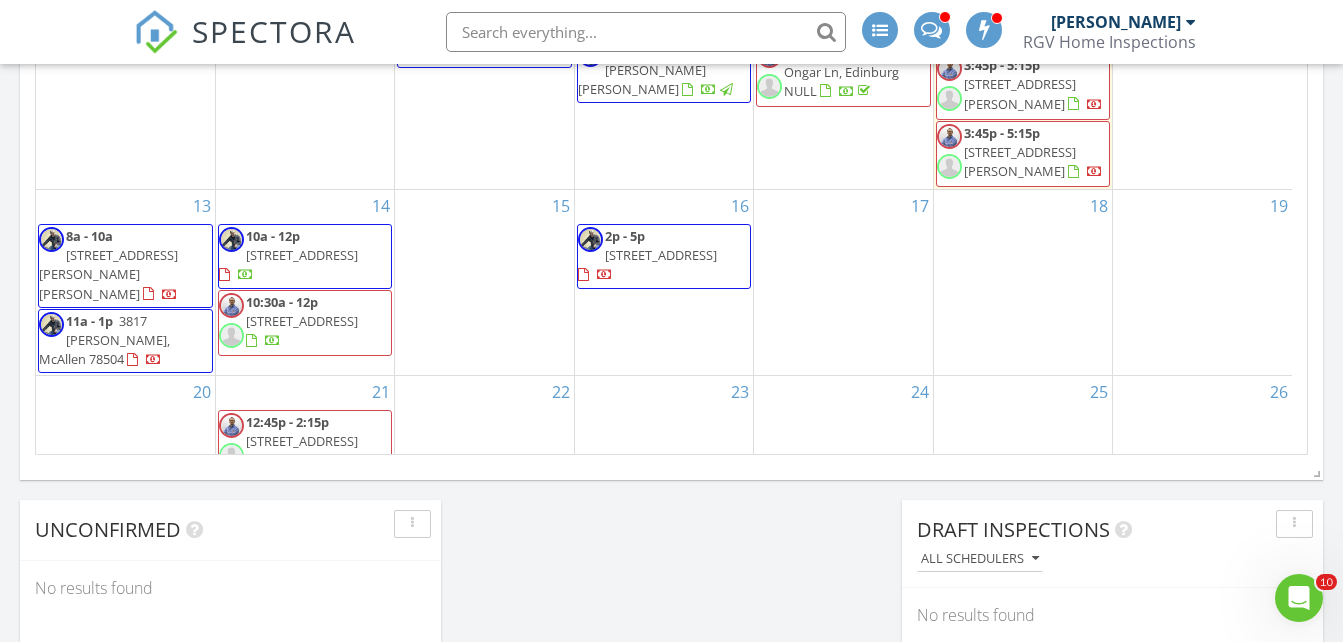 click on "14
10a - 12p
3519 Aspen Dr, Edinburg 78542
10:30a - 12p
1000 La Laguna Rd, Mission 78572" at bounding box center (305, 282) 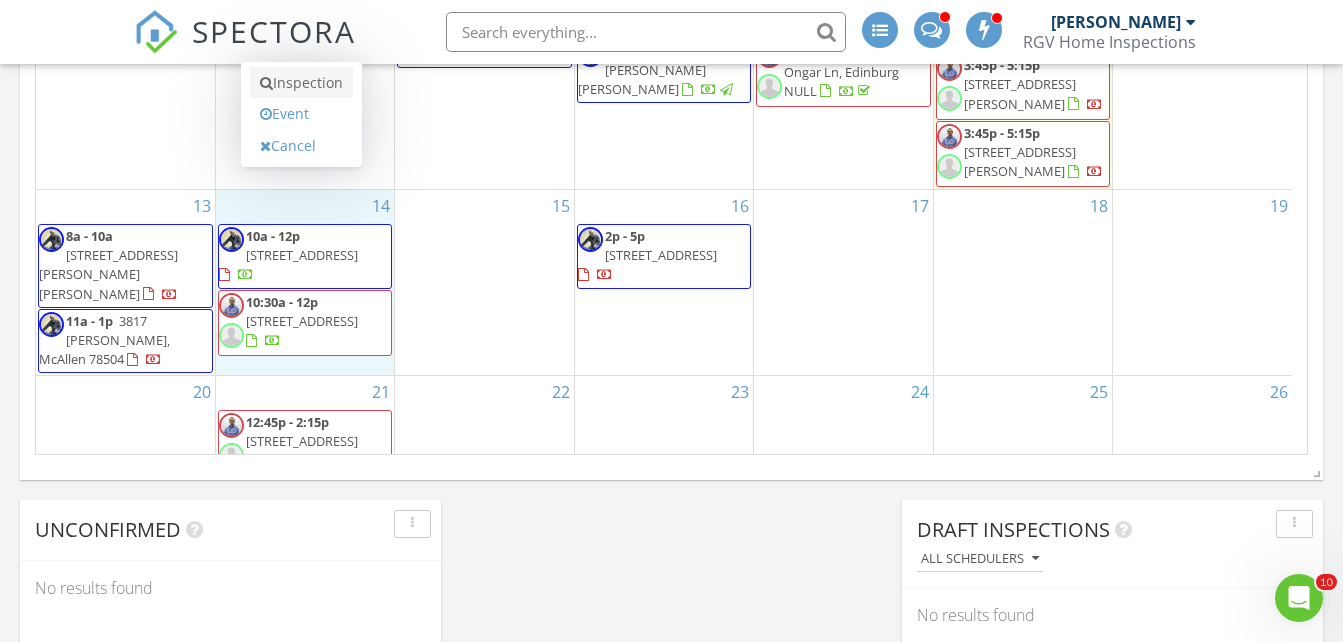 click on "Inspection" at bounding box center [301, 83] 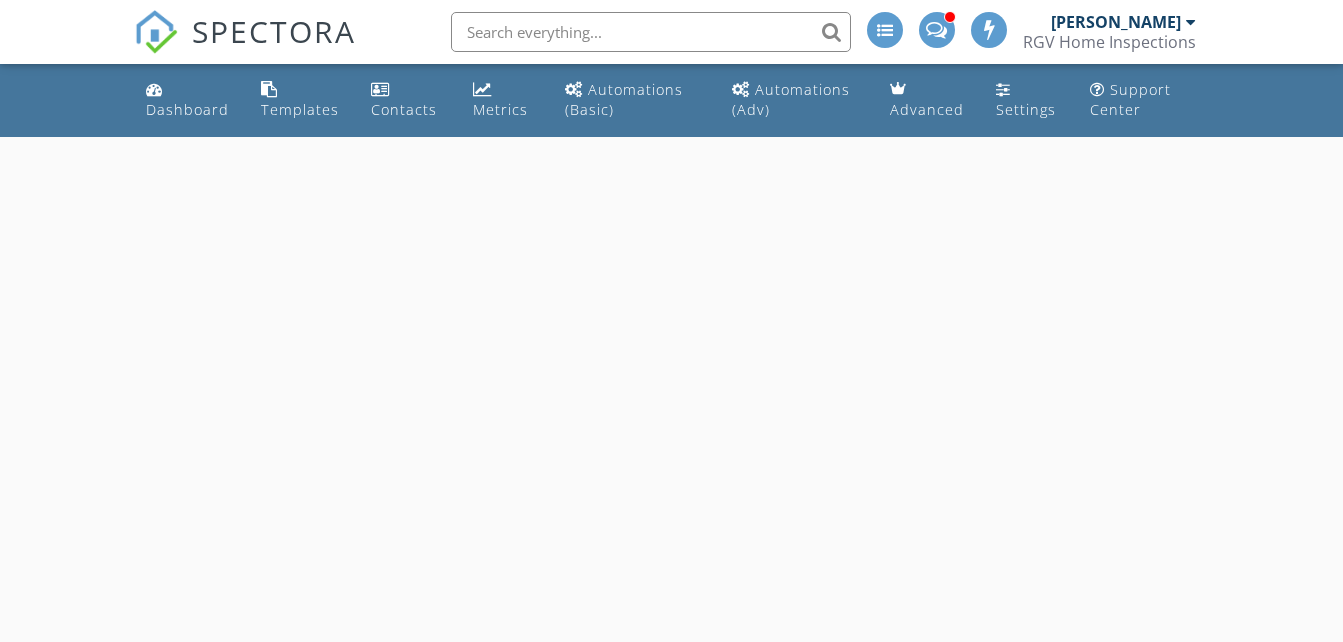 scroll, scrollTop: 0, scrollLeft: 0, axis: both 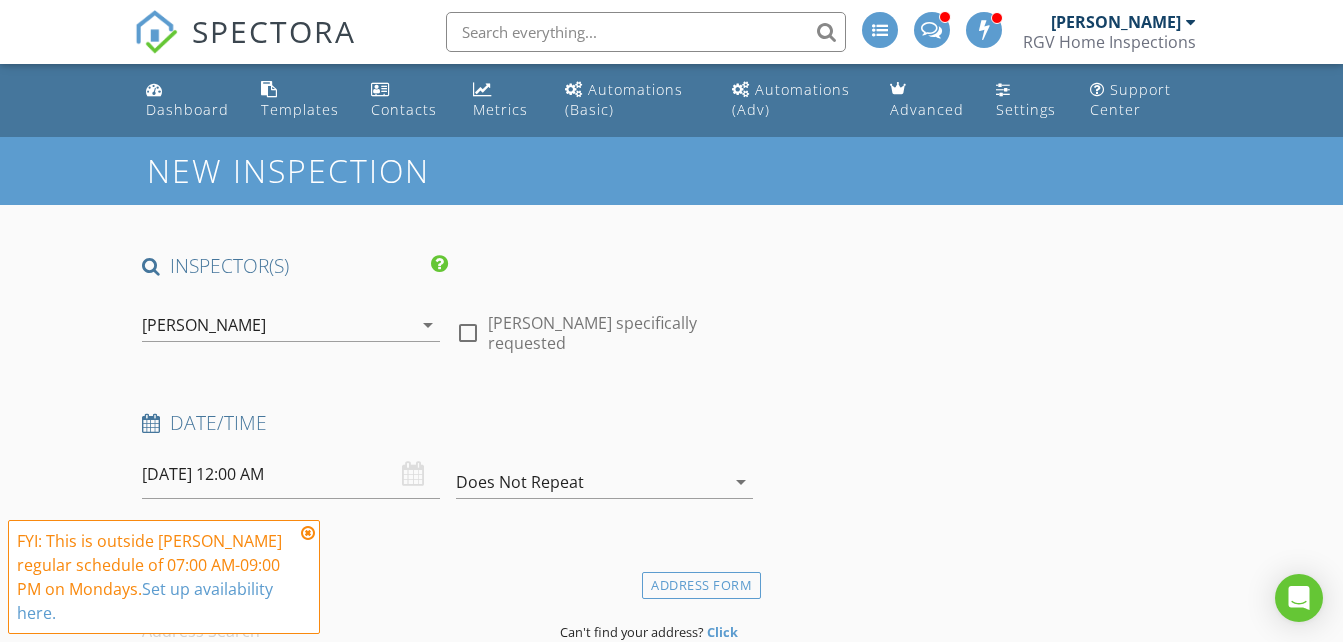 click on "[PERSON_NAME]" at bounding box center [204, 325] 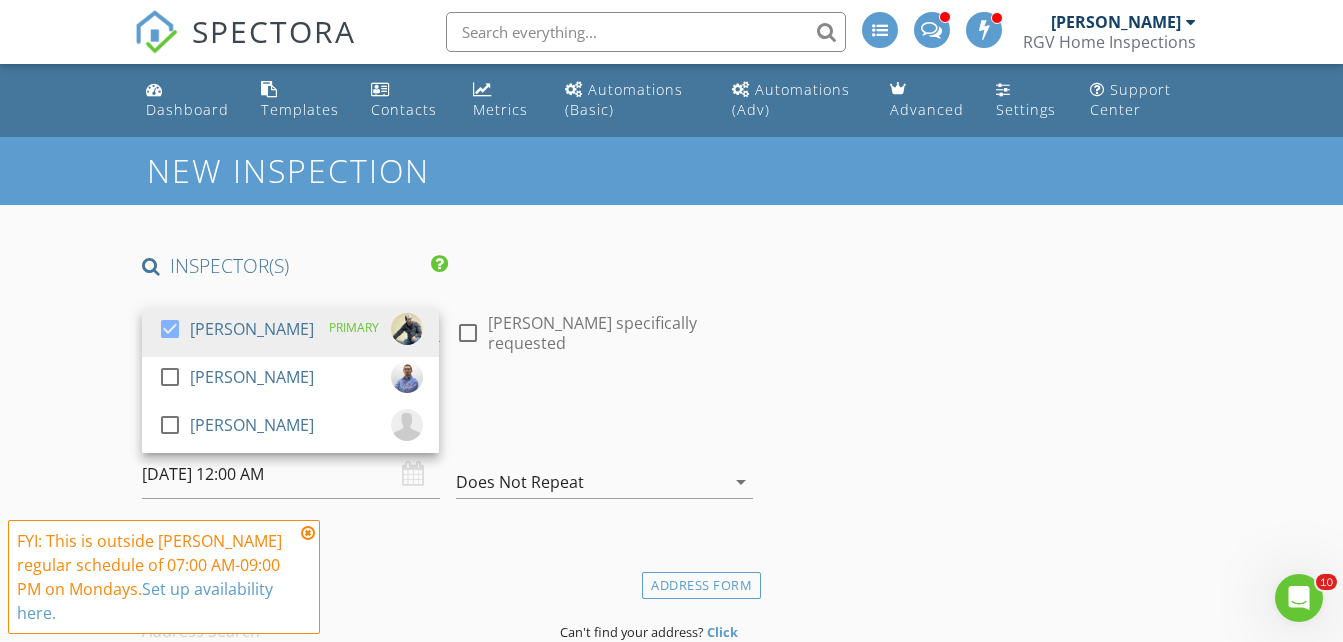 scroll, scrollTop: 0, scrollLeft: 0, axis: both 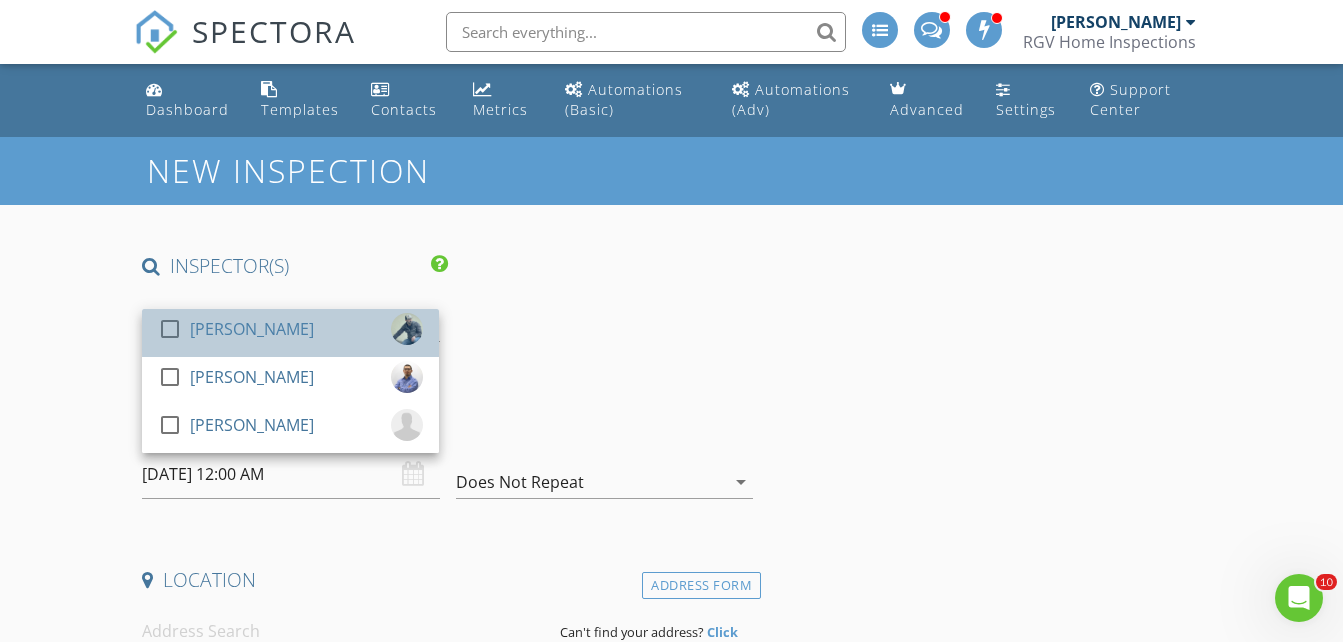 click on "[PERSON_NAME]" at bounding box center (252, 329) 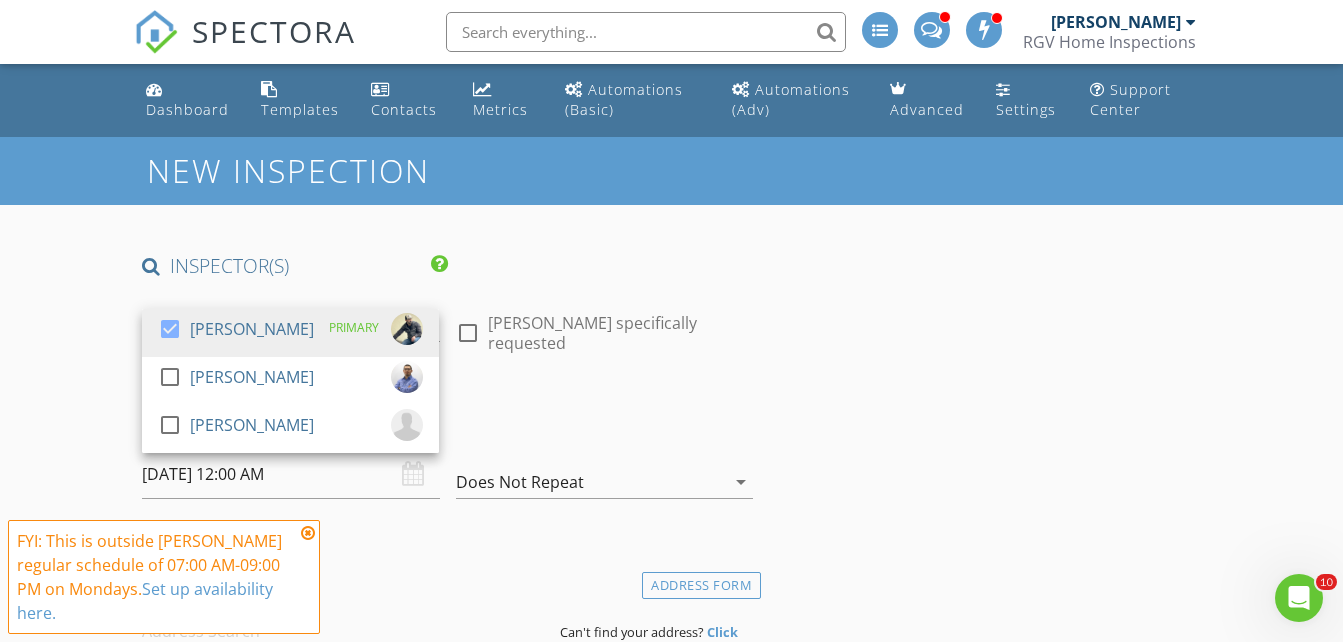 click on "New Inspection
INSPECTOR(S)
check_box   [PERSON_NAME]   PRIMARY   check_box_outline_blank   [PERSON_NAME]     check_box_outline_blank   [PERSON_NAME]     [PERSON_NAME] arrow_drop_down   check_box_outline_blank [PERSON_NAME] specifically requested
Date/Time
[DATE] 12:00 AM   Does Not Repeat arrow_drop_down
Location
Address Form       Can't find your address?   Click here.
client
check_box Enable Client CC email for this inspection   Client Search     check_box_outline_blank Client is a Company/Organization     First Name   Last Name   Email   CC Email   Phone         Tags         Notes   Private Notes
ADD ADDITIONAL client
SERVICES
check_box_outline_blank   Residential Inspection   Residential Home Inspection 750-1500 sq ft check_box_outline_blank" at bounding box center (671, 1879) 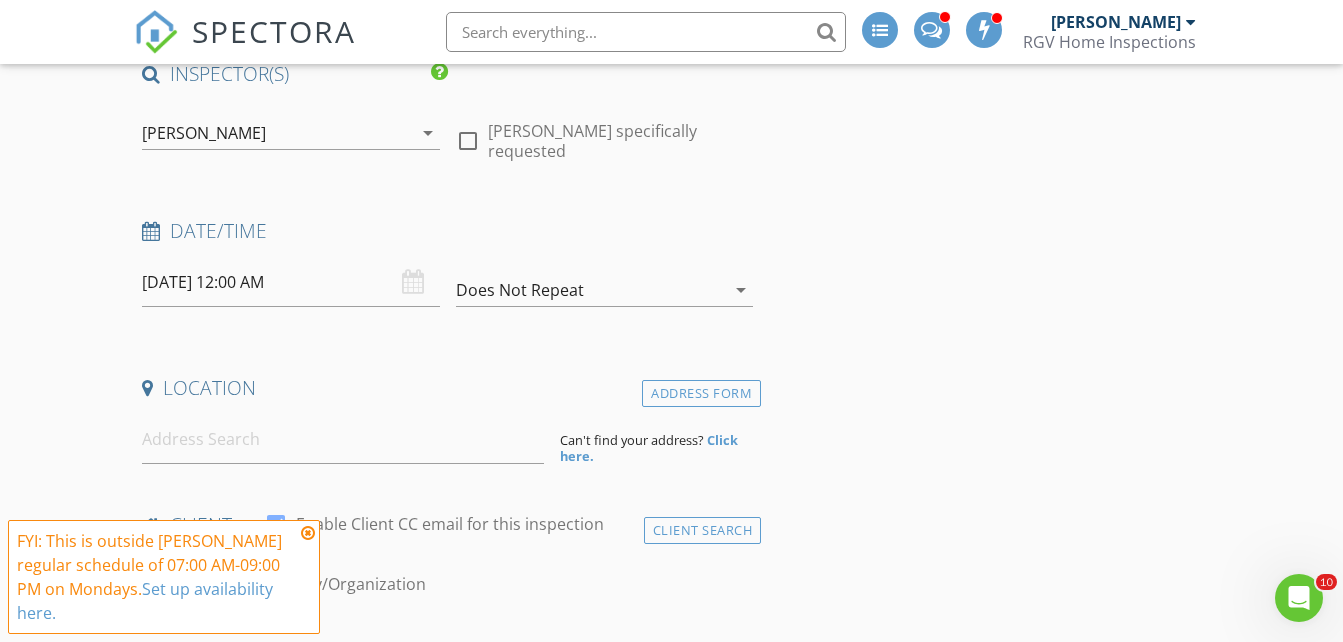 scroll, scrollTop: 200, scrollLeft: 0, axis: vertical 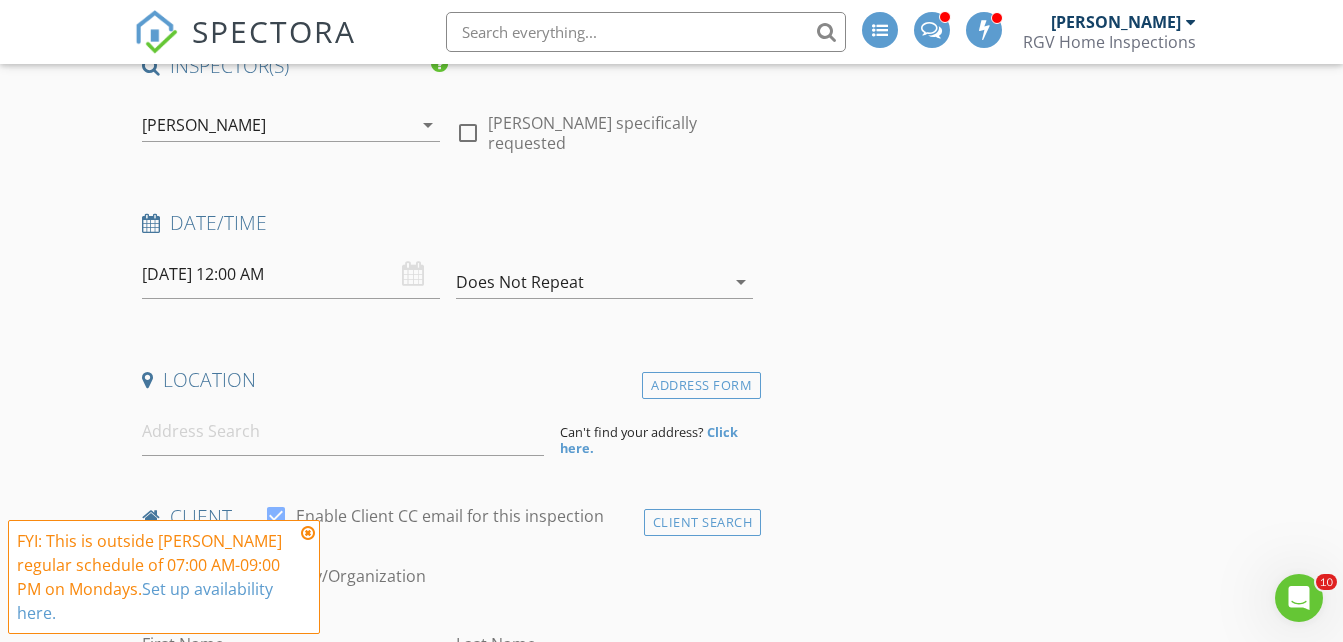 click on "[DATE] 12:00 AM" at bounding box center (290, 274) 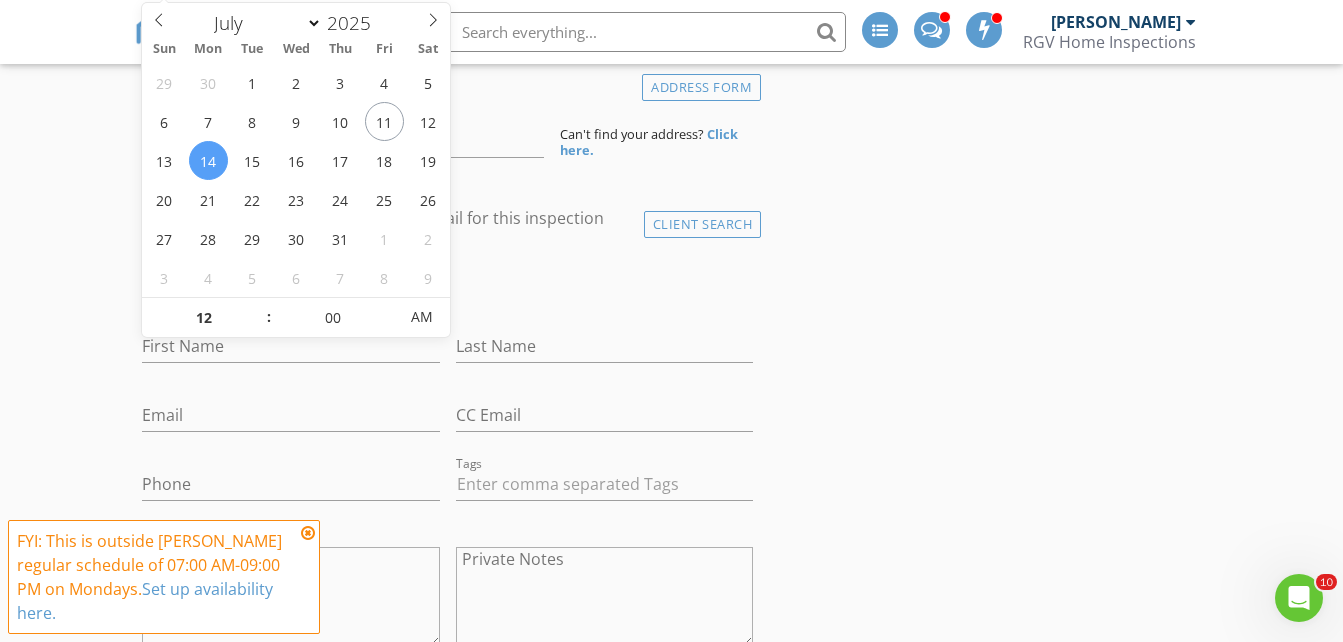 scroll, scrollTop: 500, scrollLeft: 0, axis: vertical 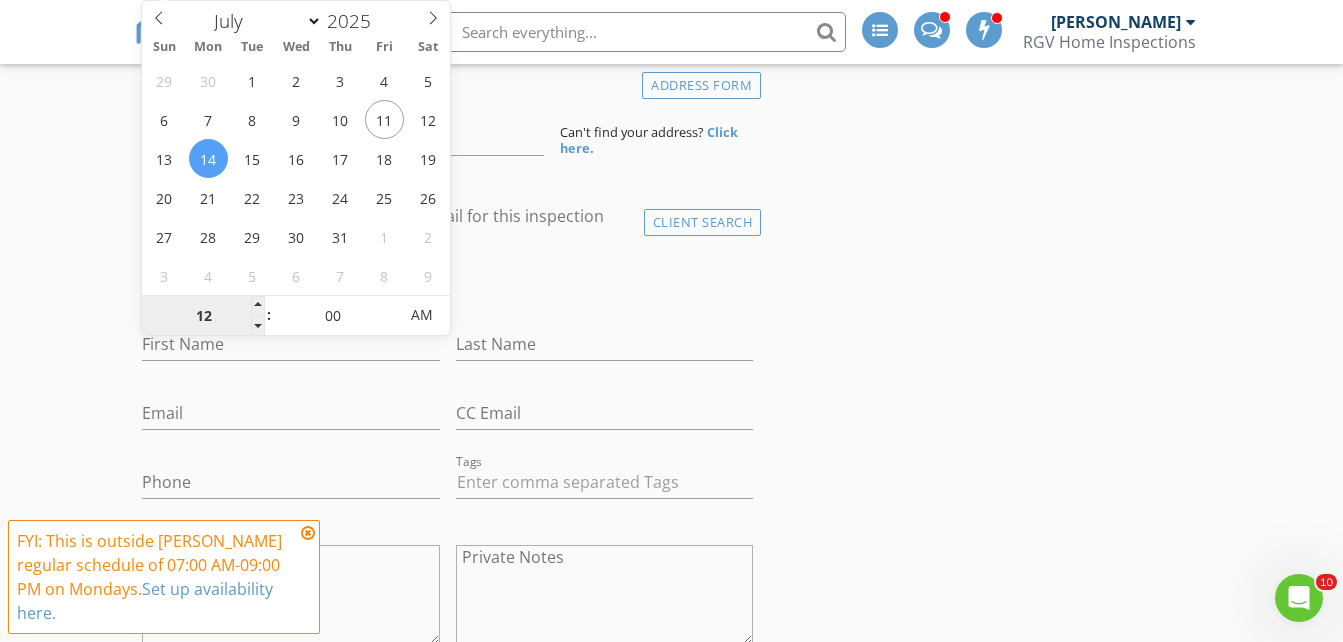 click on "12" at bounding box center [203, 316] 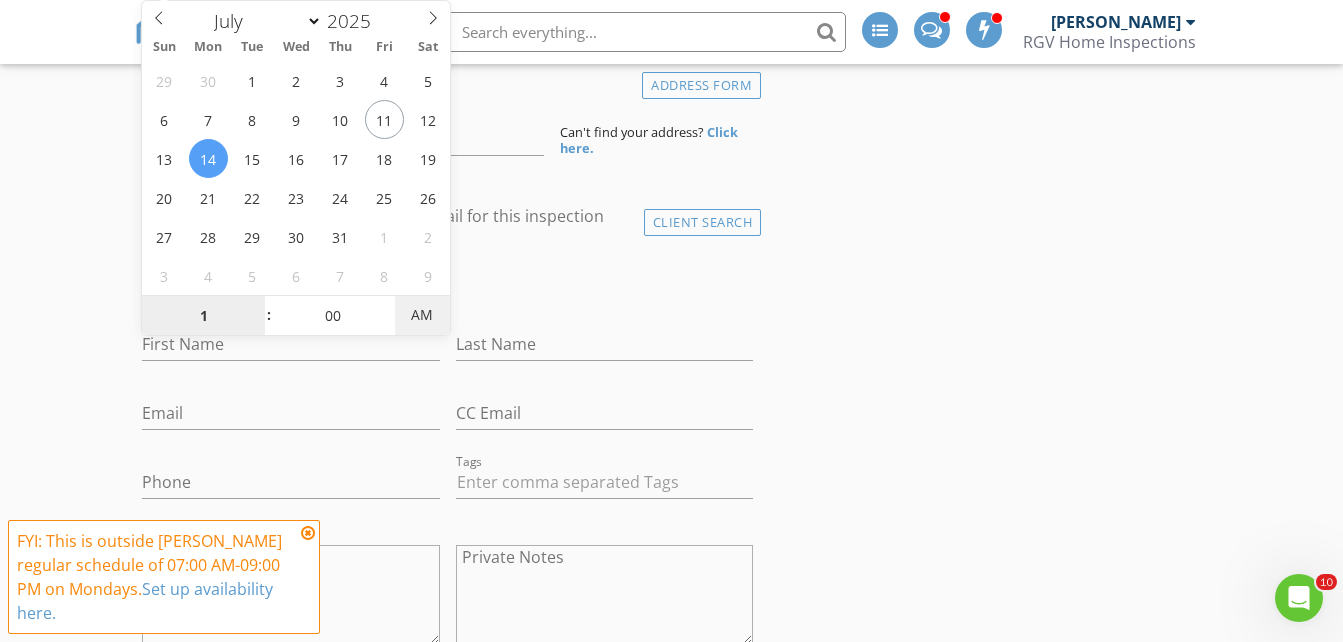type on "01" 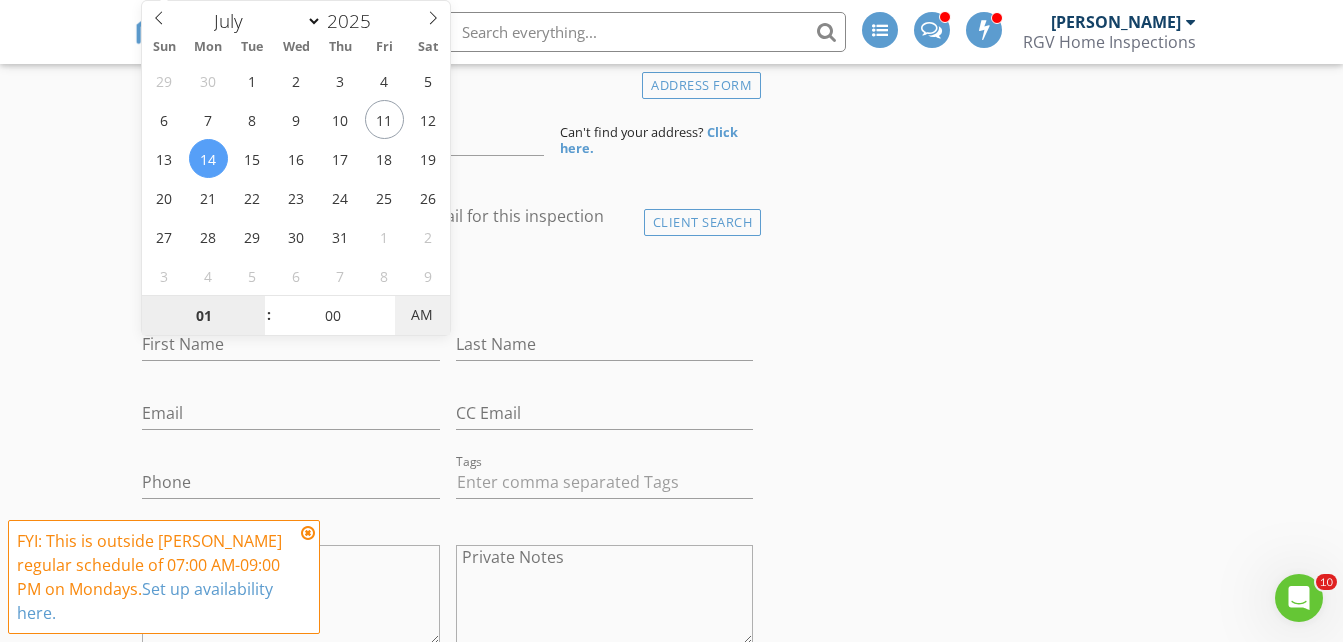 click on "AM" at bounding box center [422, 315] 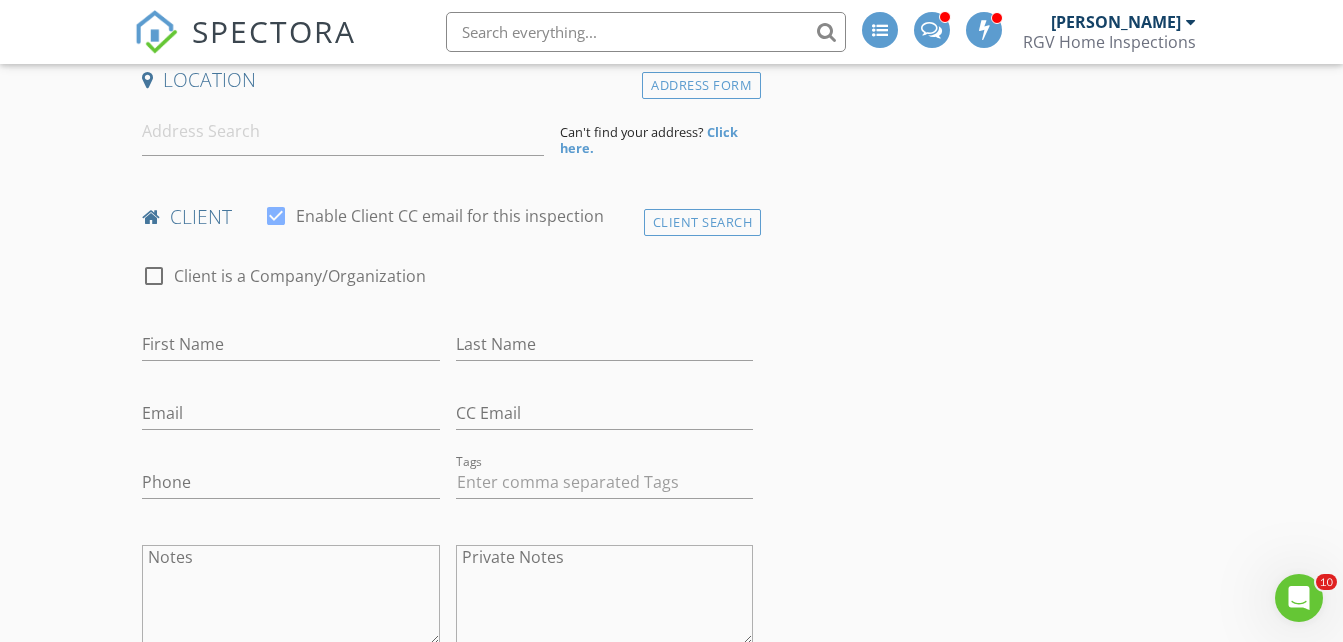 click on "New Inspection
INSPECTOR(S)
check_box   [PERSON_NAME]   PRIMARY   check_box_outline_blank   [PERSON_NAME]     check_box_outline_blank   [PERSON_NAME]     [PERSON_NAME] arrow_drop_down   check_box_outline_blank [PERSON_NAME] specifically requested
Date/Time
[DATE] 1:00 PM   Does Not Repeat arrow_drop_down
Location
Address Form       Can't find your address?   Click here.
client
check_box Enable Client CC email for this inspection   Client Search     check_box_outline_blank Client is a Company/Organization     First Name   Last Name   Email   CC Email   Phone         Tags         Notes   Private Notes
ADD ADDITIONAL client
SERVICES
check_box_outline_blank   Residential Inspection   Residential Home Inspection 750-1500 sq ft check_box_outline_blank" at bounding box center [671, 1379] 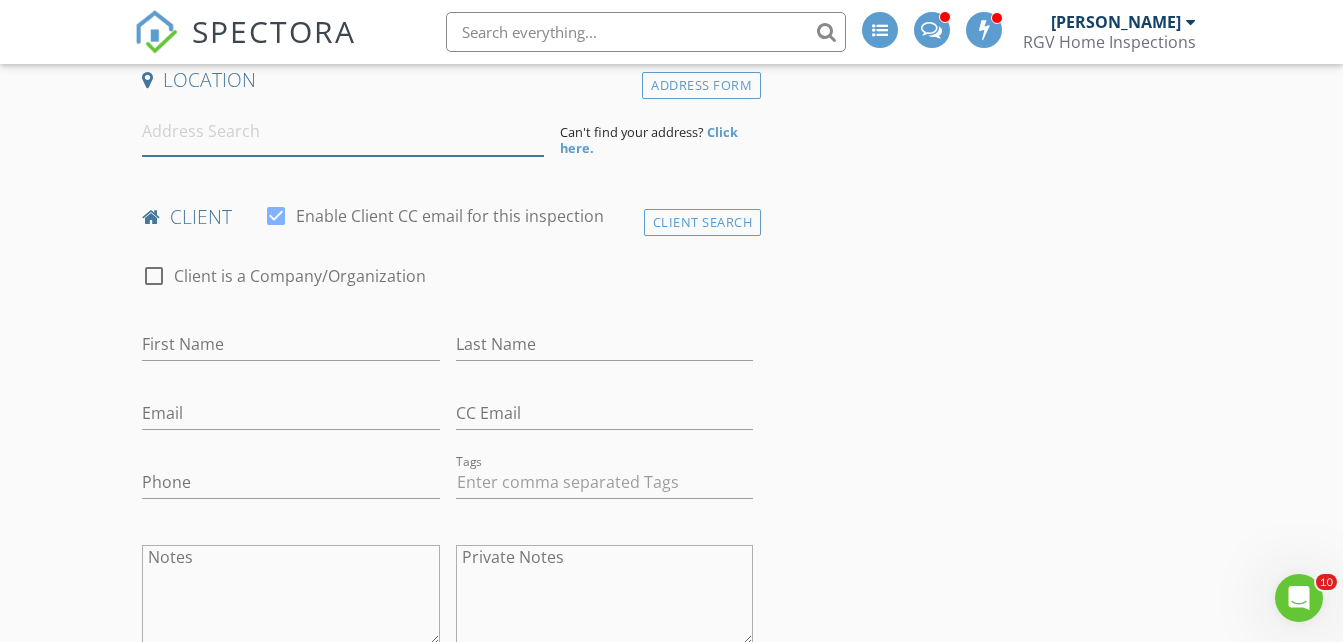 click at bounding box center (343, 131) 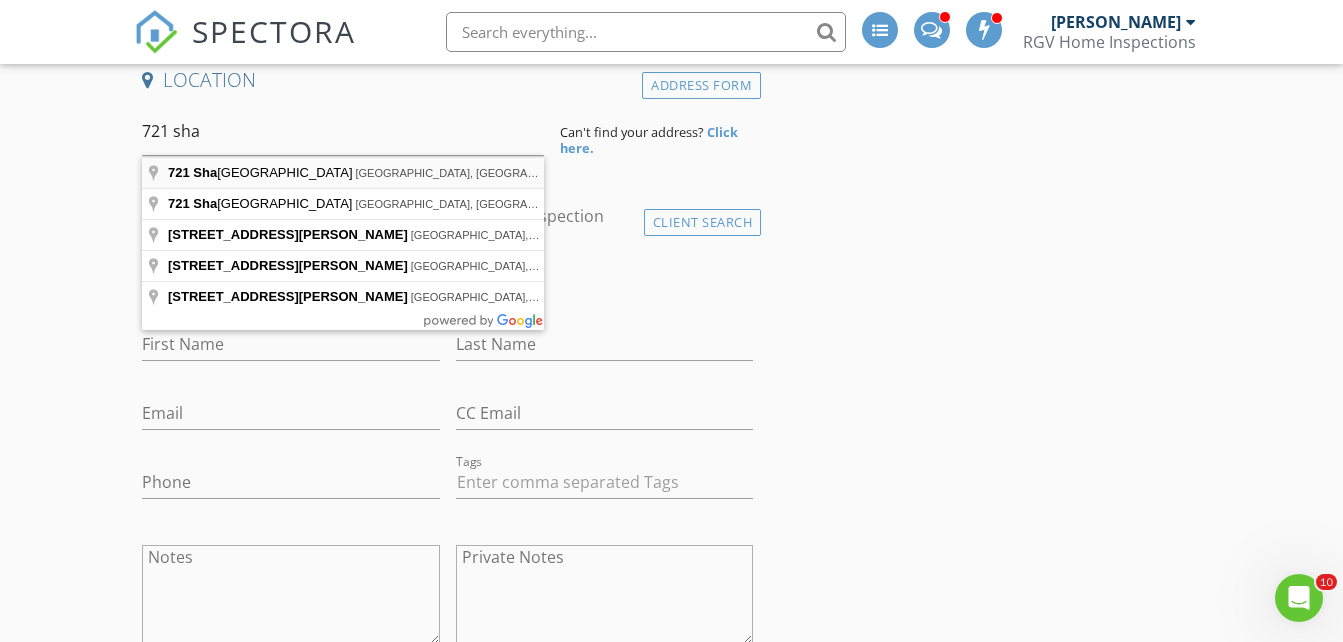 type on "[STREET_ADDRESS]" 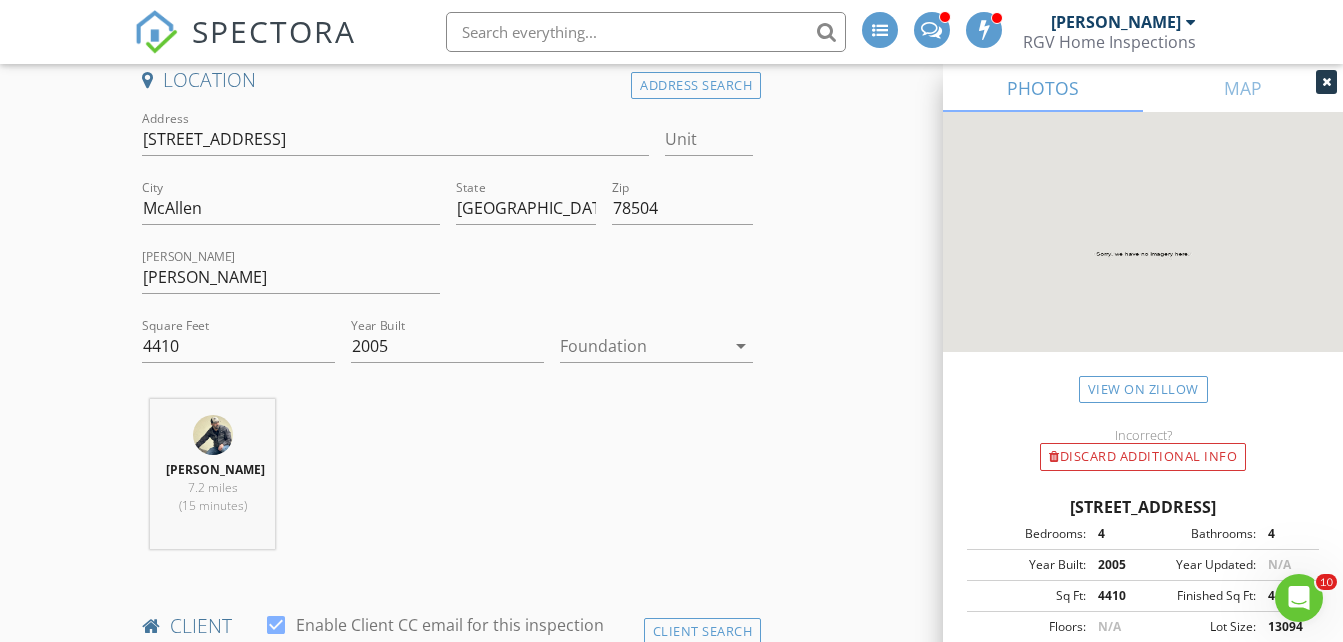 click at bounding box center [642, 346] 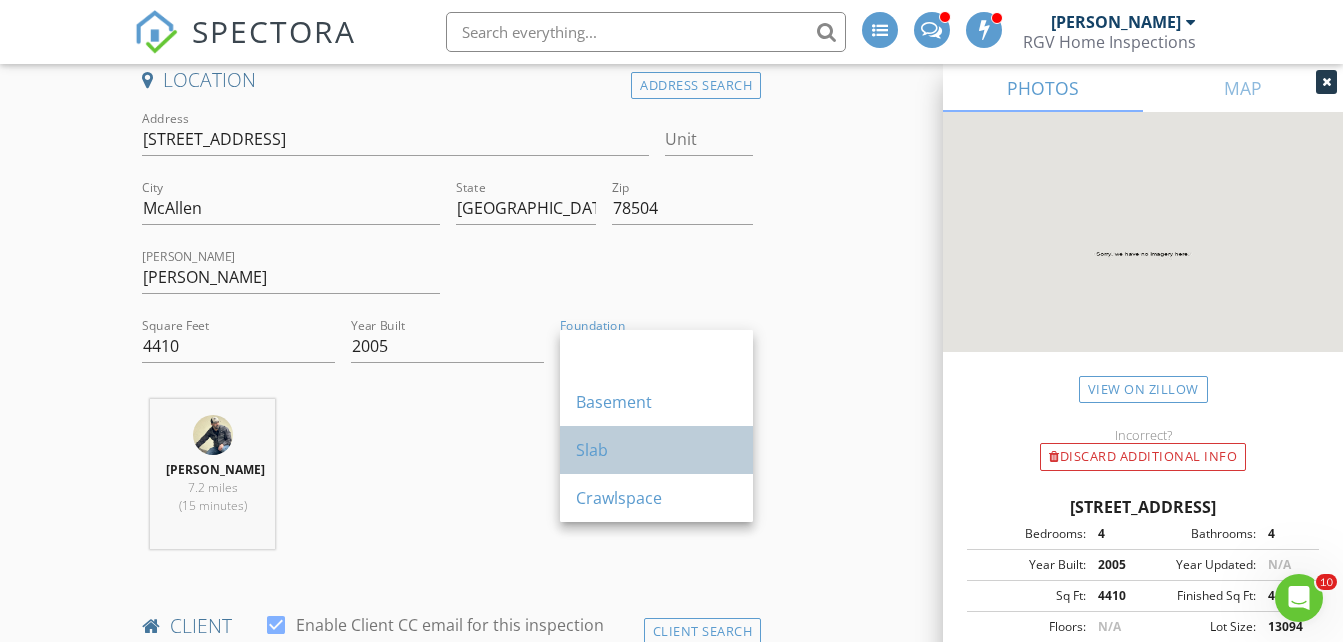 click on "Slab" at bounding box center [656, 450] 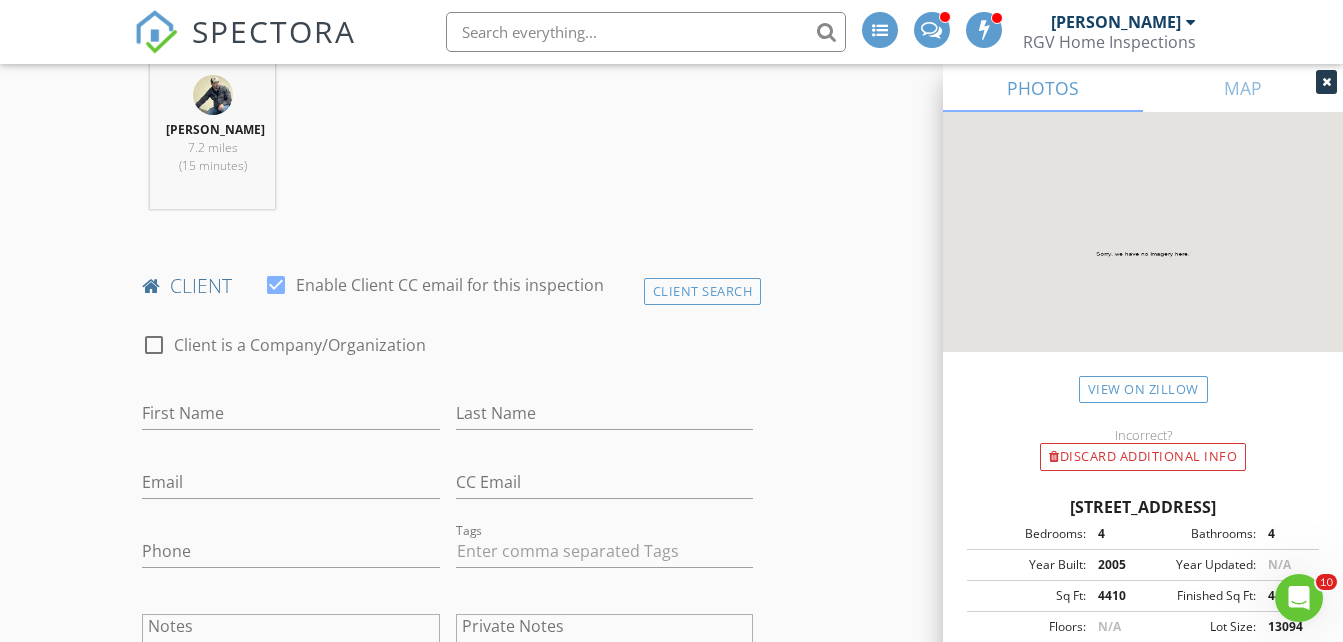 scroll, scrollTop: 900, scrollLeft: 0, axis: vertical 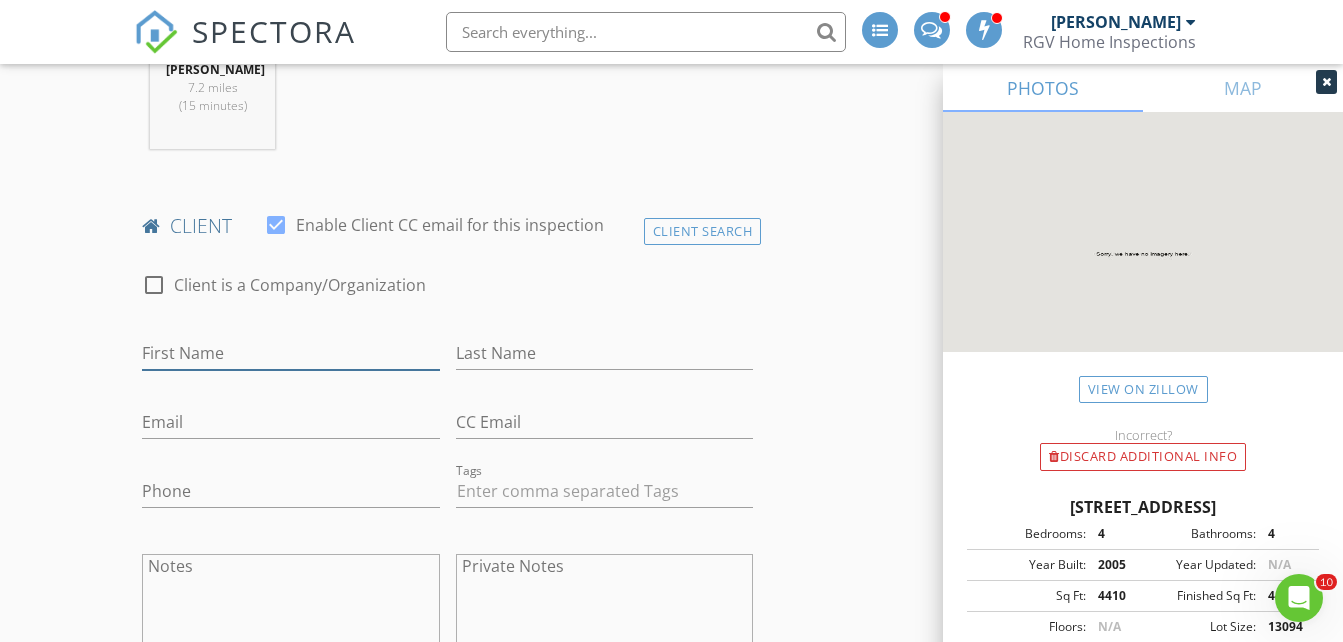 click on "First Name" at bounding box center (290, 353) 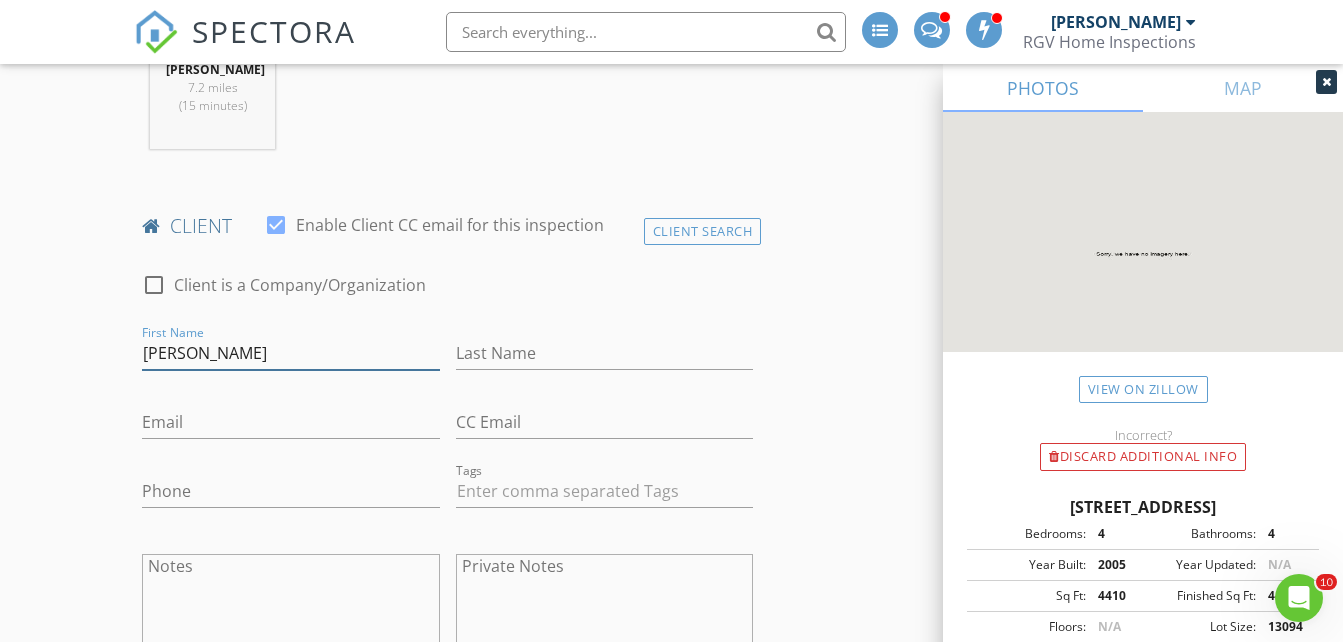 type on "John" 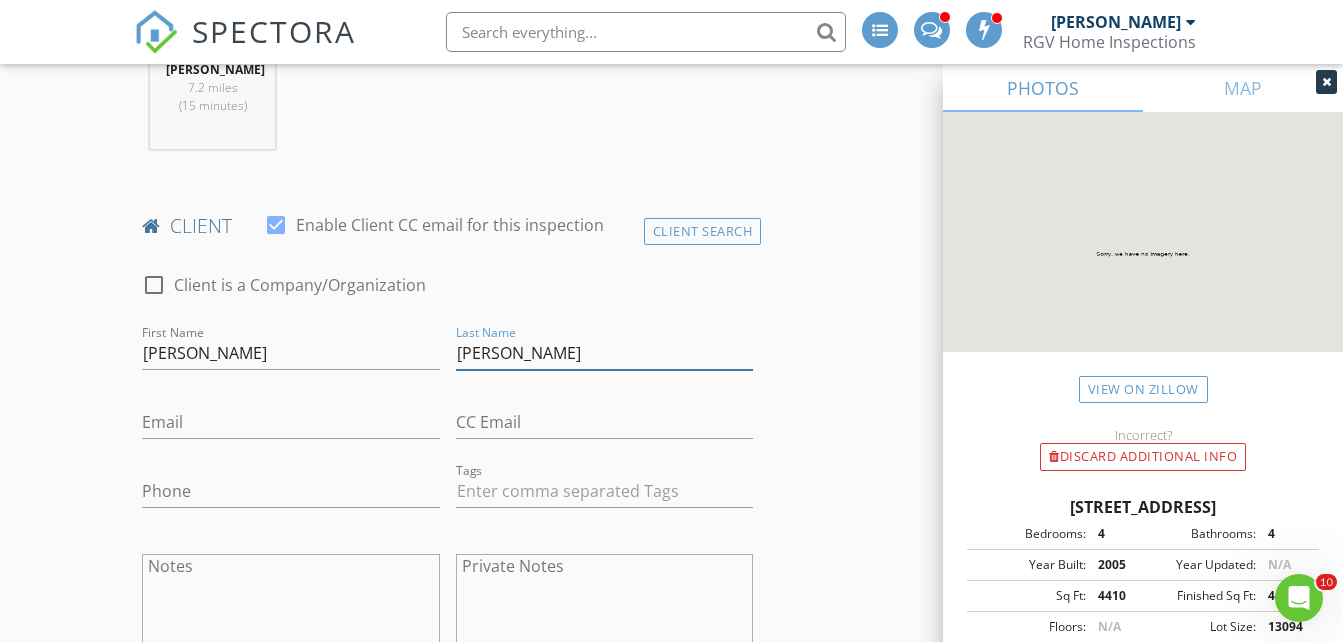 type on "Gomez" 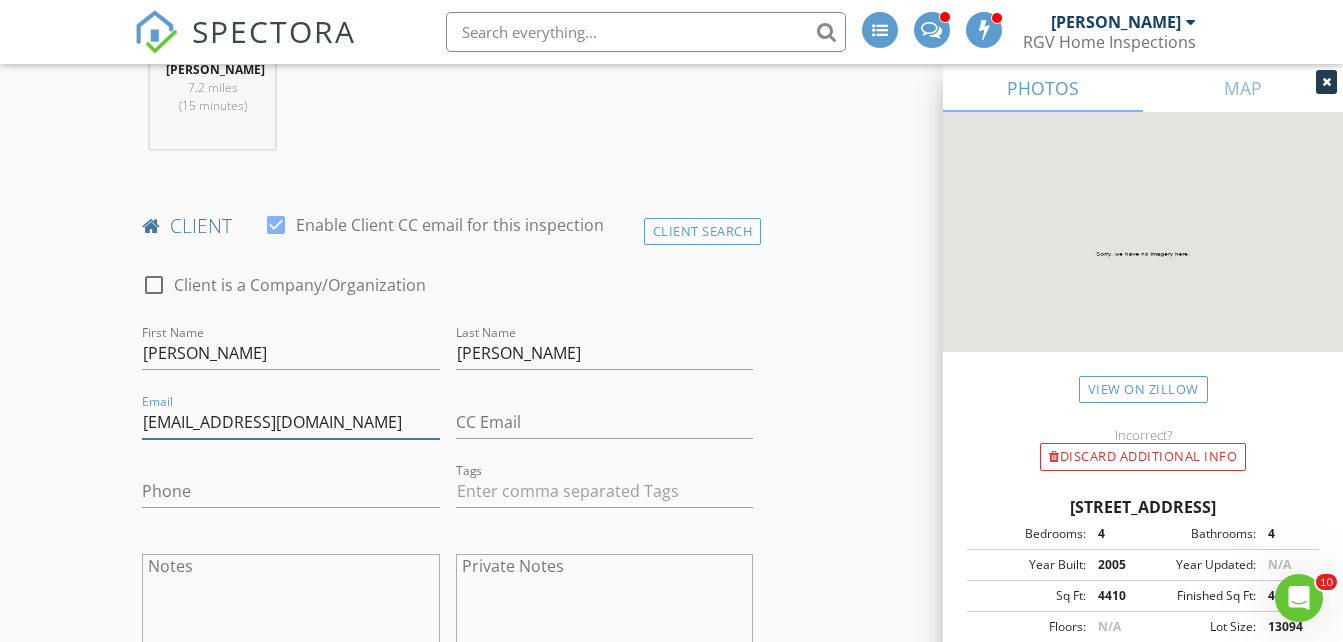 type on "johngomez1966@gmail.com" 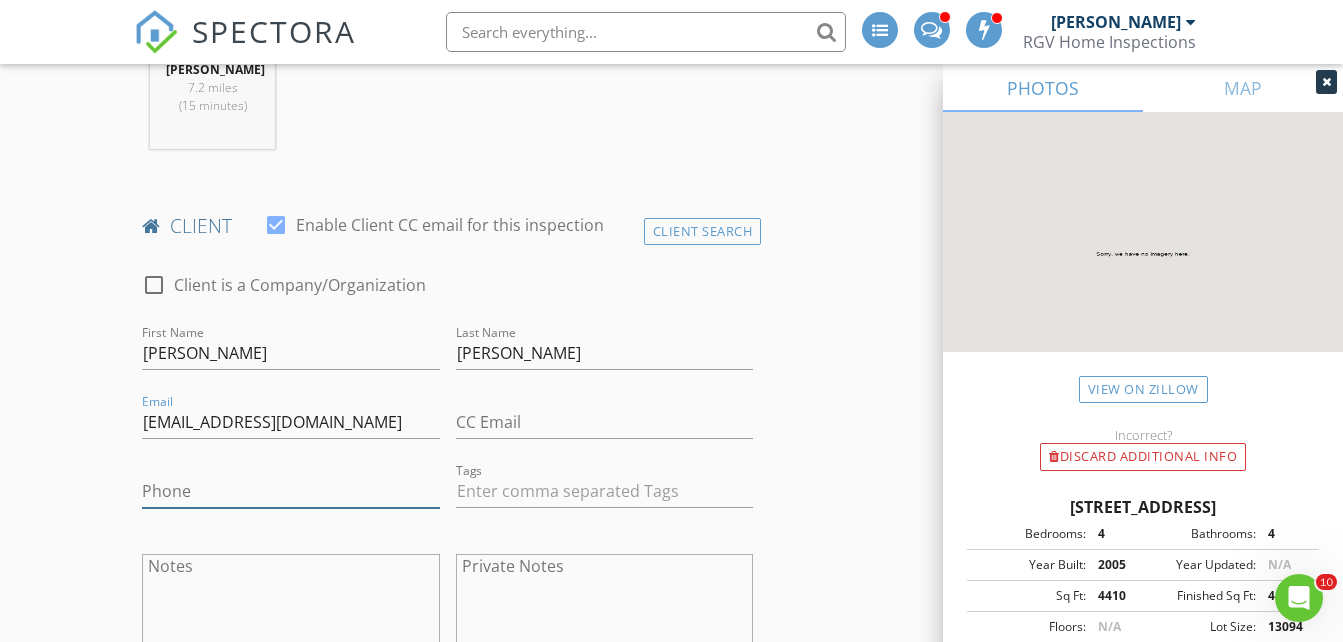 click on "Phone" at bounding box center [290, 491] 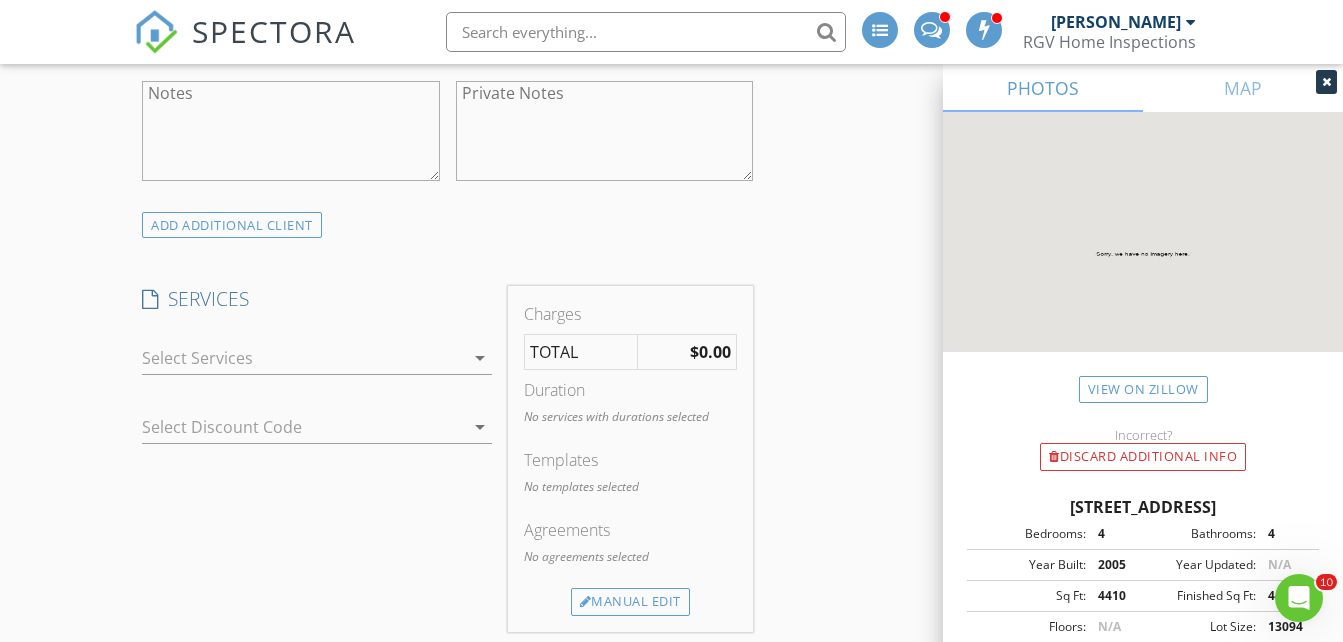 scroll, scrollTop: 1400, scrollLeft: 0, axis: vertical 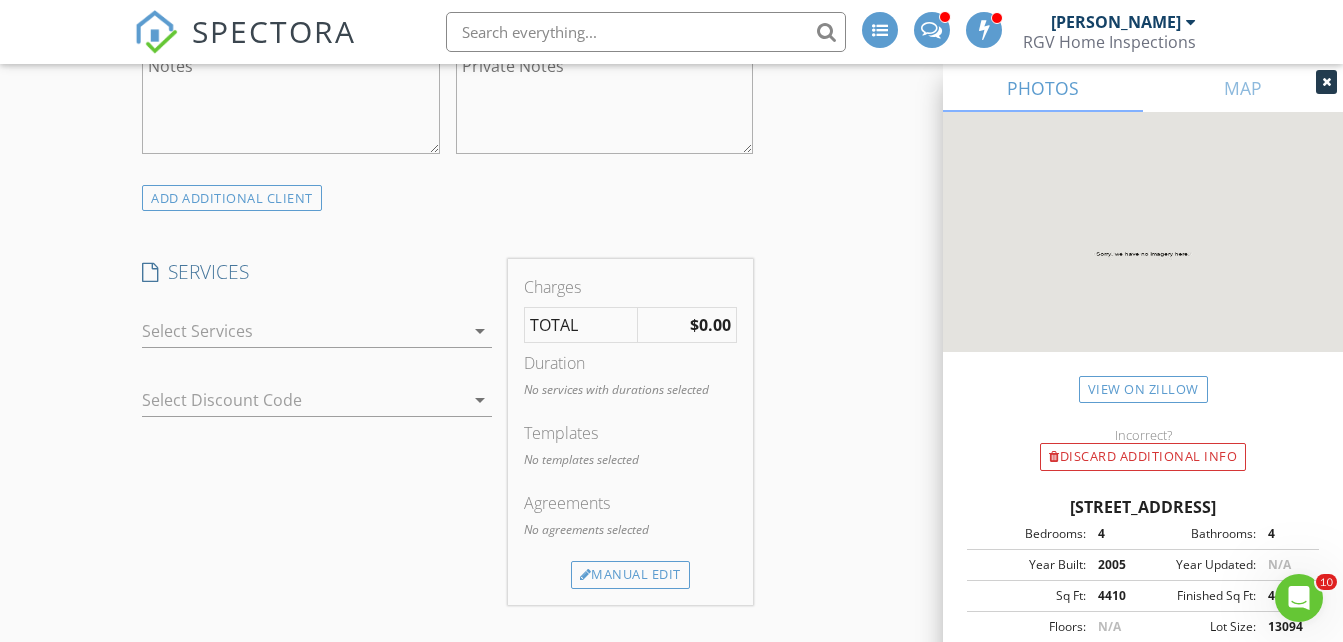 type on "956-793-0772" 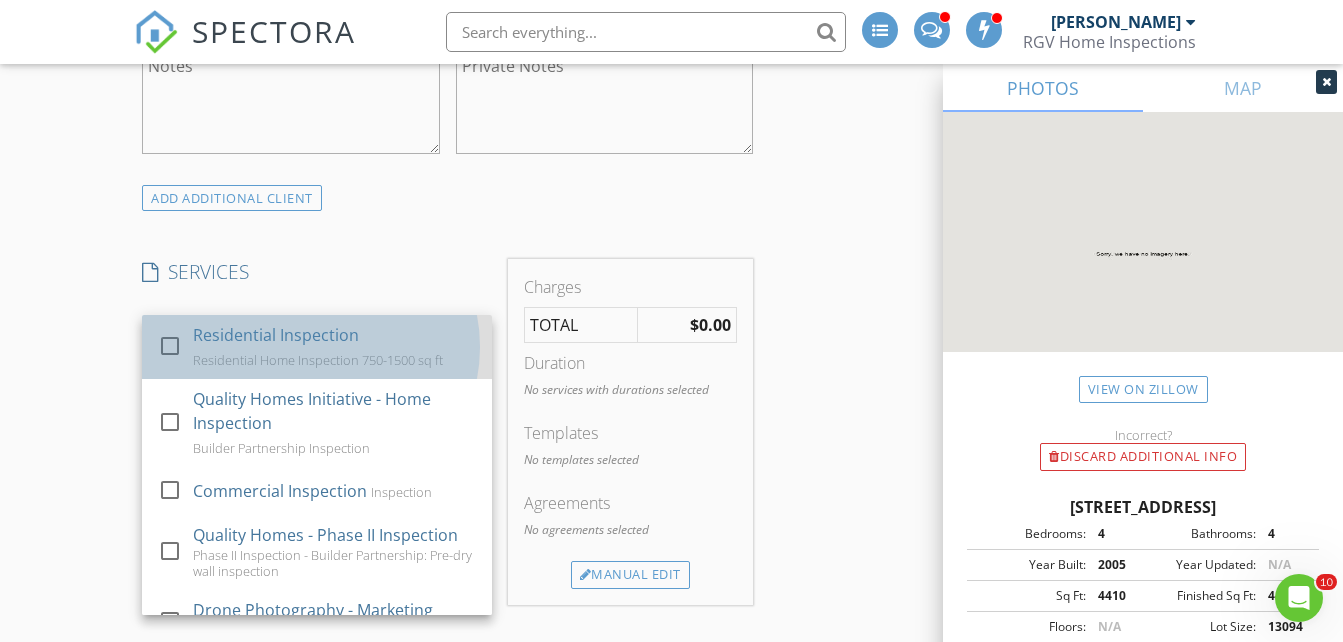 click on "Residential Inspection   Residential Home Inspection 750-1500 sq ft" at bounding box center (335, 347) 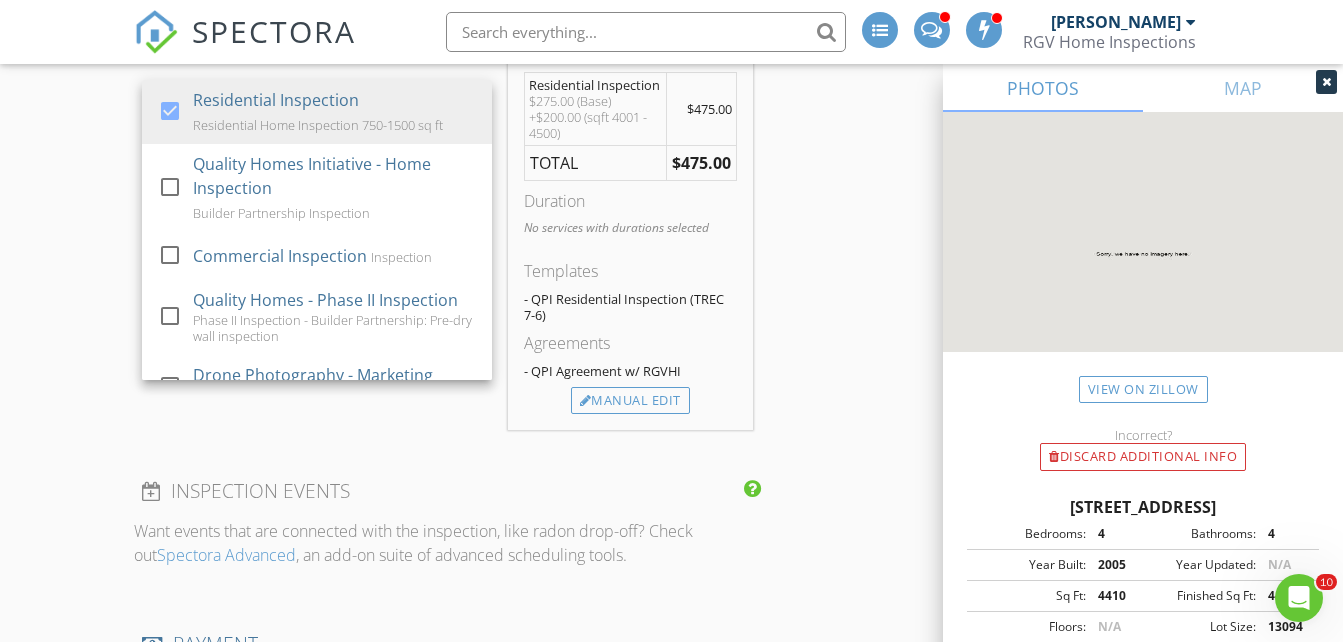 scroll, scrollTop: 1600, scrollLeft: 0, axis: vertical 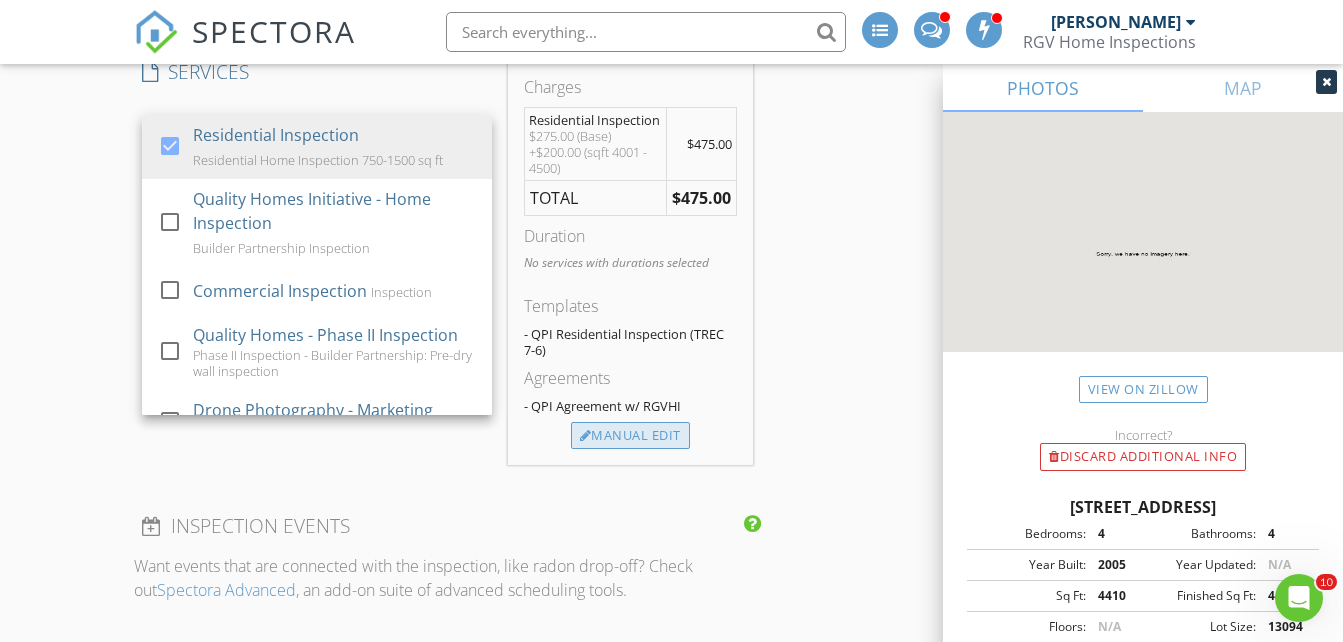 click on "Manual Edit" at bounding box center [630, 436] 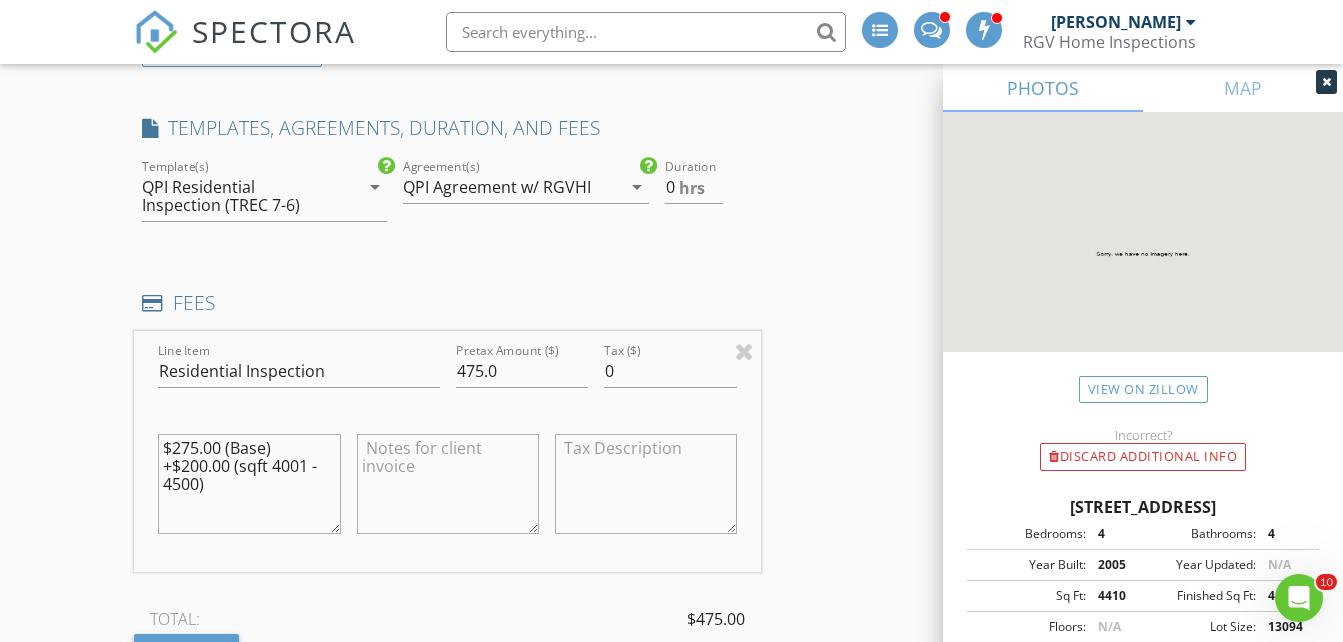 scroll, scrollTop: 1500, scrollLeft: 0, axis: vertical 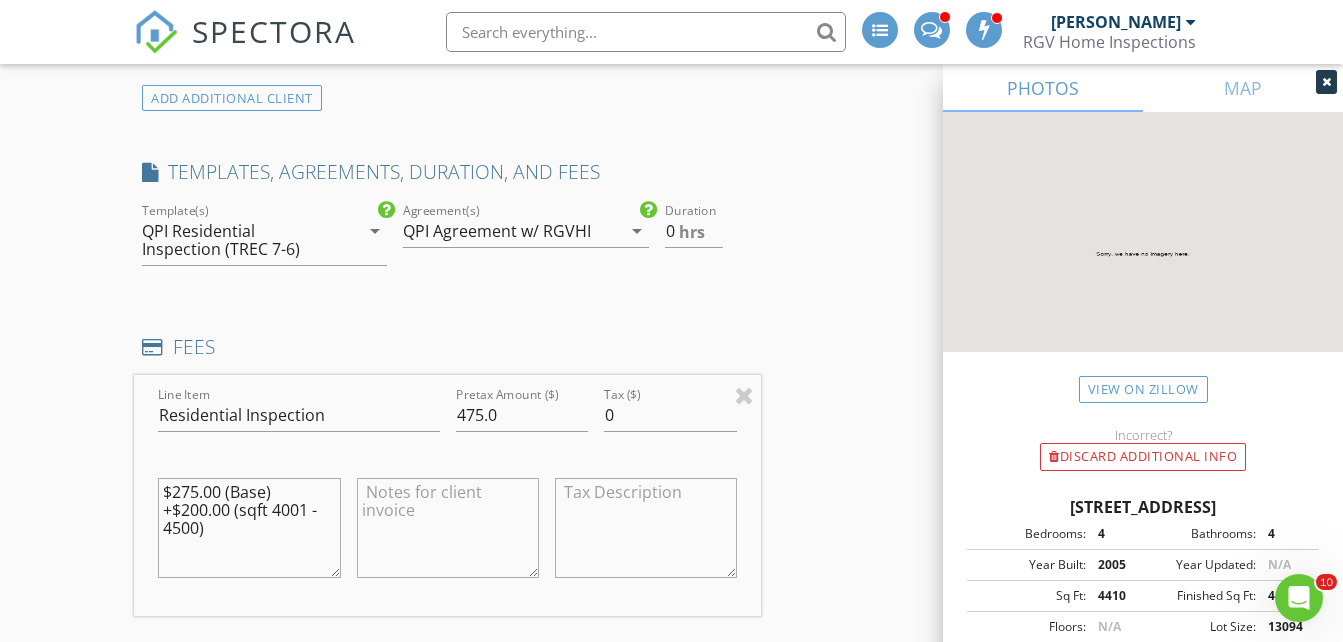 click on "New Inspection
INSPECTOR(S)
check_box   Donnie Quintanilla   PRIMARY   check_box_outline_blank   Fernando Valbuena     check_box_outline_blank   Nick De Santos     Donnie Quintanilla arrow_drop_down   check_box_outline_blank Donnie Quintanilla specifically requested
Date/Time
07/14/2025 1:00 PM   Does Not Repeat arrow_drop_down
Location
Address Search       Address 721 Shasta Ave   Unit   City McAllen   State TX   Zip 78504   Hidalgo Hidalgo     Square Feet 4410   Year Built 2005   Foundation Slab arrow_drop_down     Donnie Quintanilla     7.2 miles     (15 minutes)
client
check_box Enable Client CC email for this inspection   Client Search     check_box_outline_blank Client is a Company/Organization     First Name John   Last Name Gomez   Email johngomez1966@gmail.com   CC Email   Phone 956-793-0772         Tags         Notes   Private Notes" at bounding box center [671, 702] 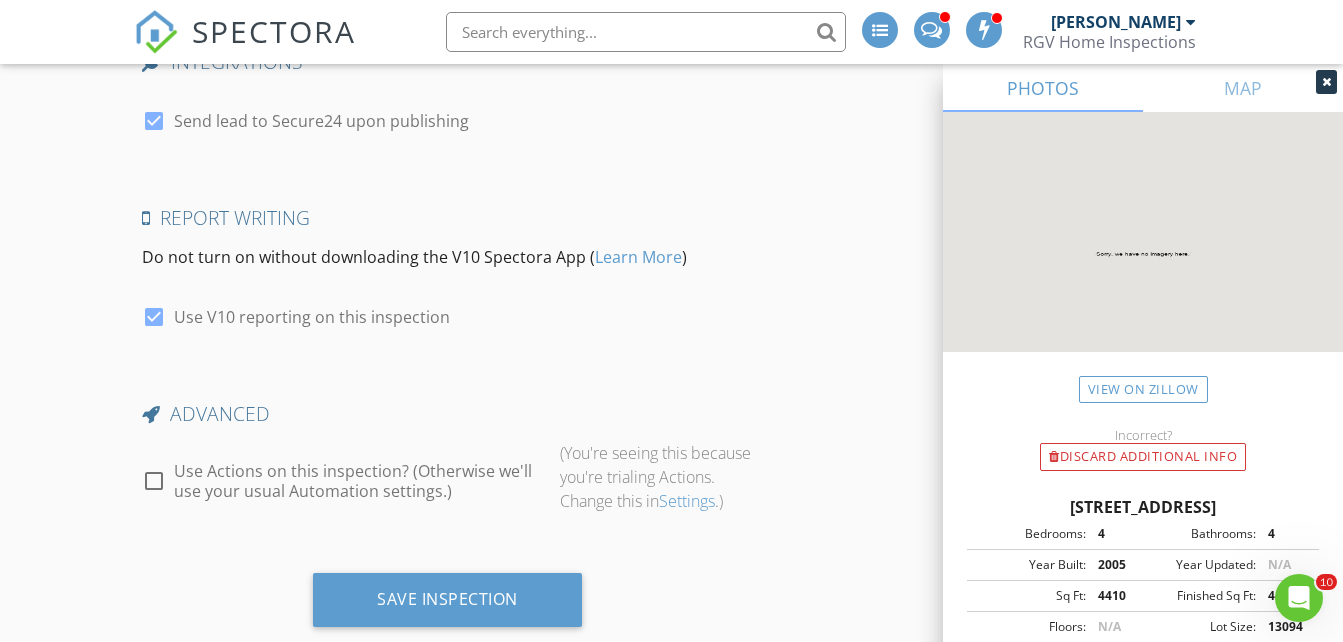scroll, scrollTop: 3655, scrollLeft: 0, axis: vertical 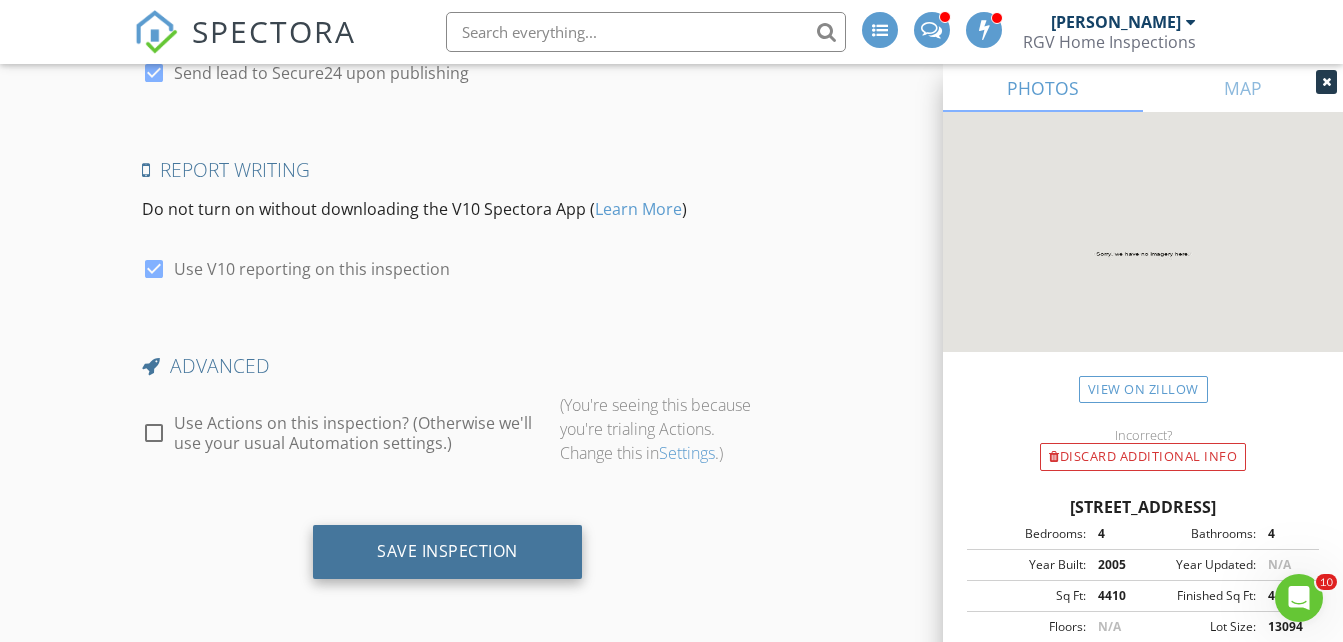 click on "Save Inspection" at bounding box center [447, 552] 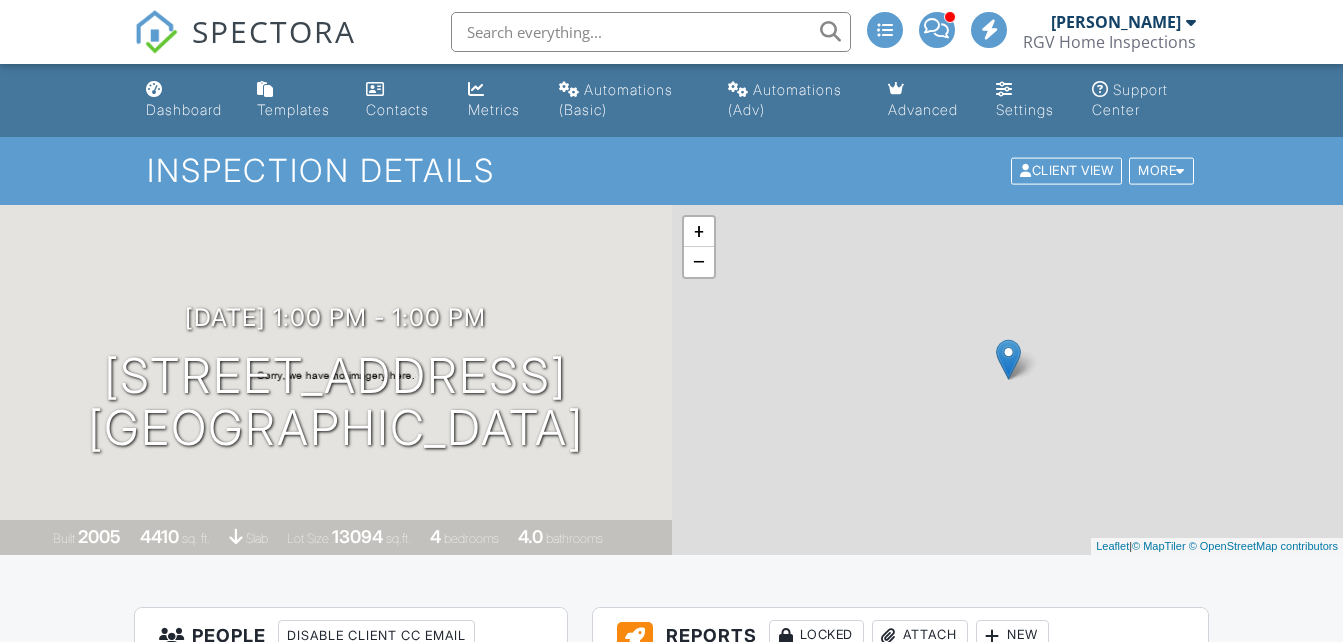 scroll, scrollTop: 0, scrollLeft: 0, axis: both 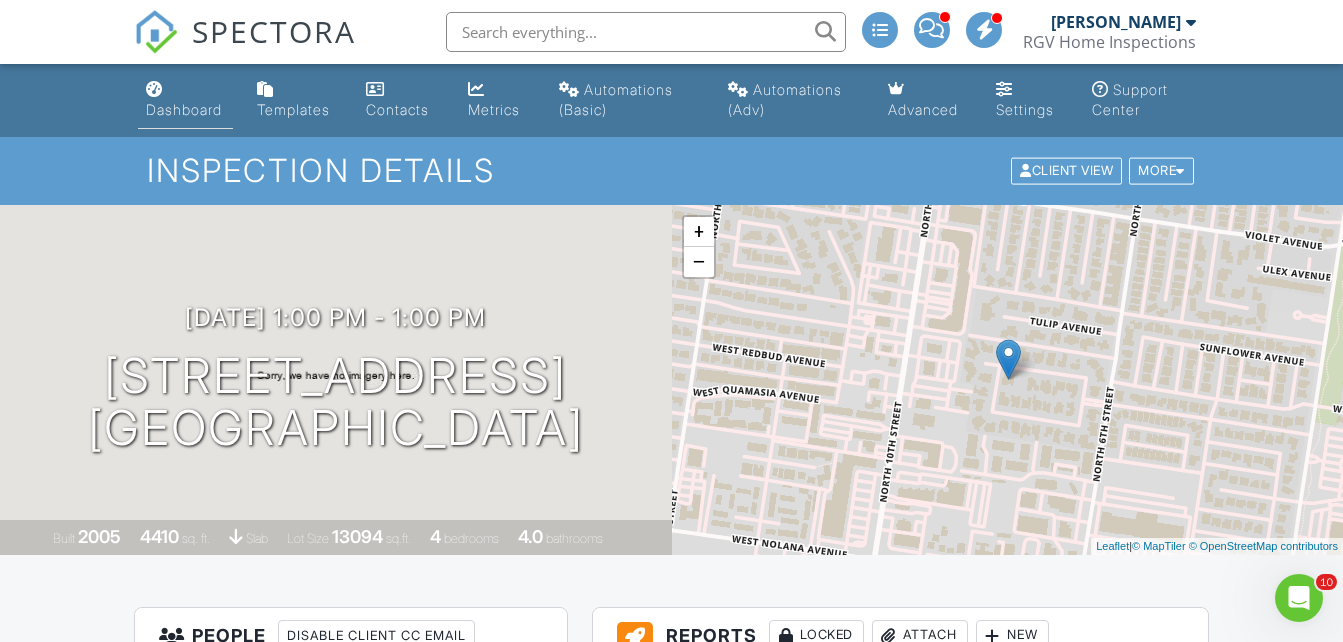 click on "Dashboard" at bounding box center (185, 100) 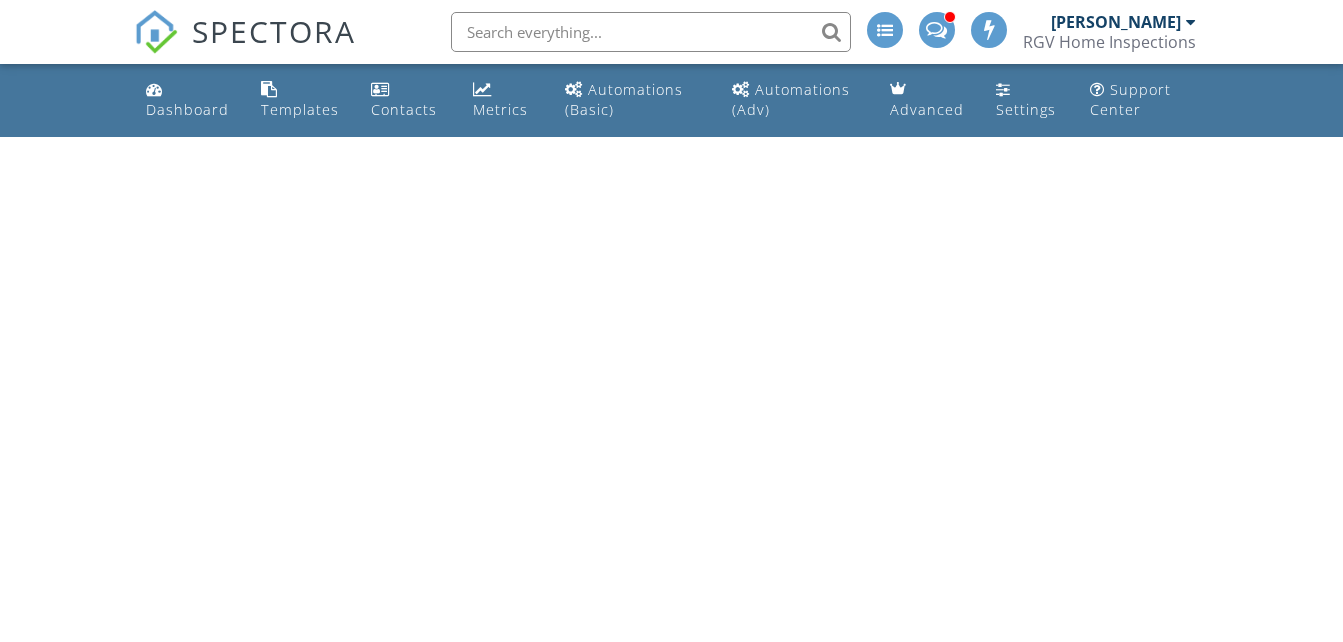 scroll, scrollTop: 0, scrollLeft: 0, axis: both 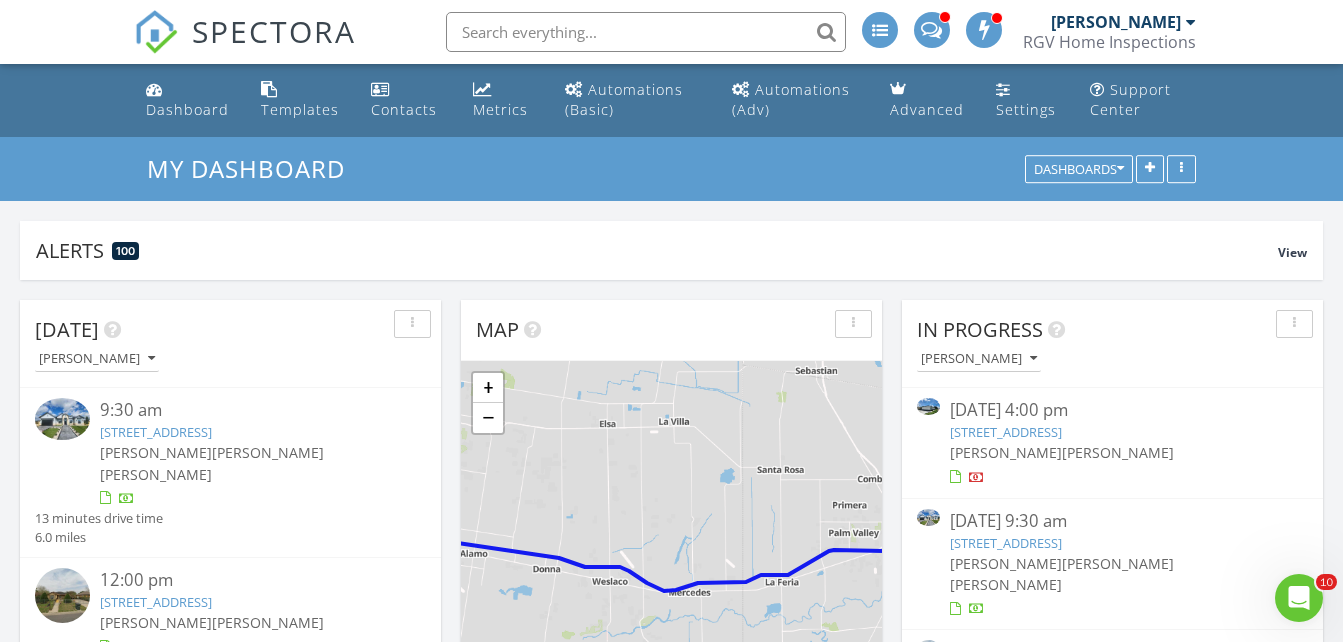 click at bounding box center (646, 32) 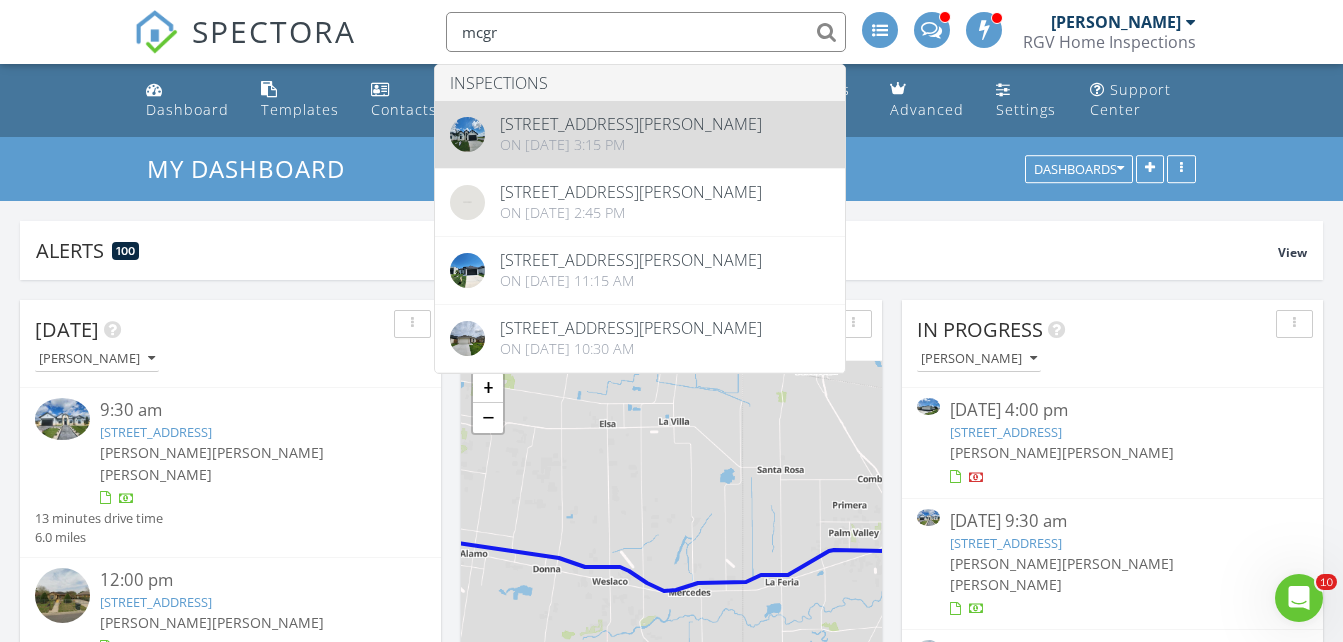type on "mcgr" 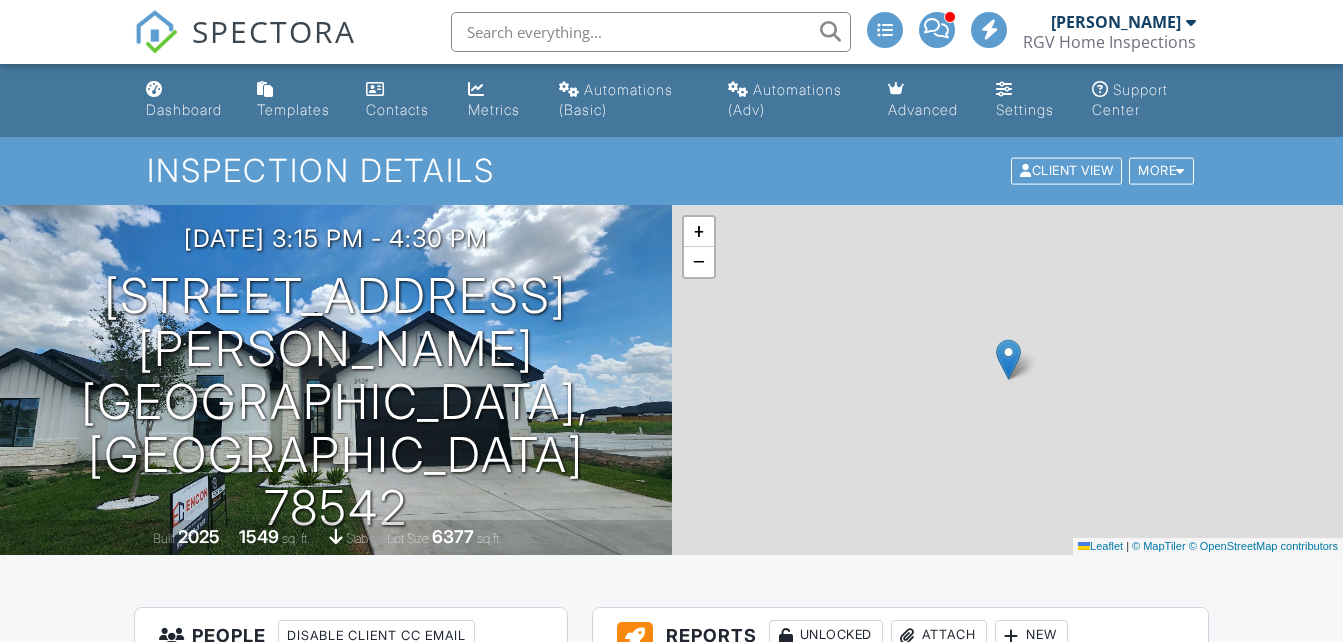 scroll, scrollTop: 0, scrollLeft: 0, axis: both 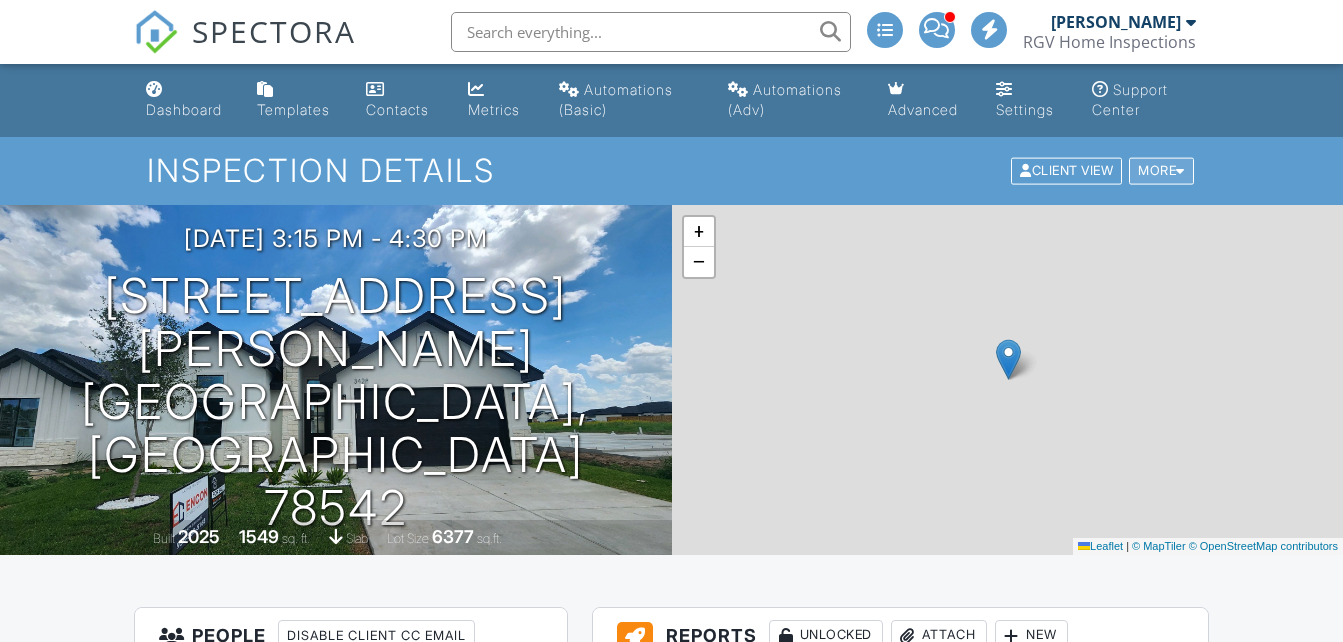 click on "More" at bounding box center [1161, 171] 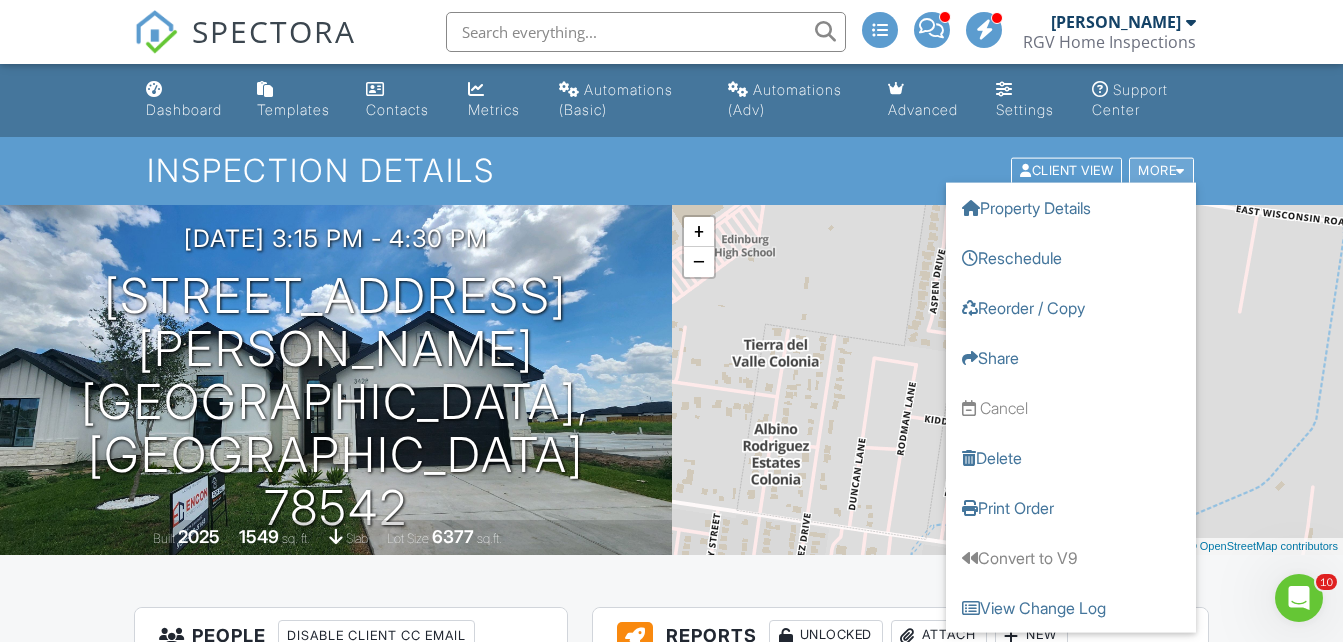 scroll, scrollTop: 0, scrollLeft: 0, axis: both 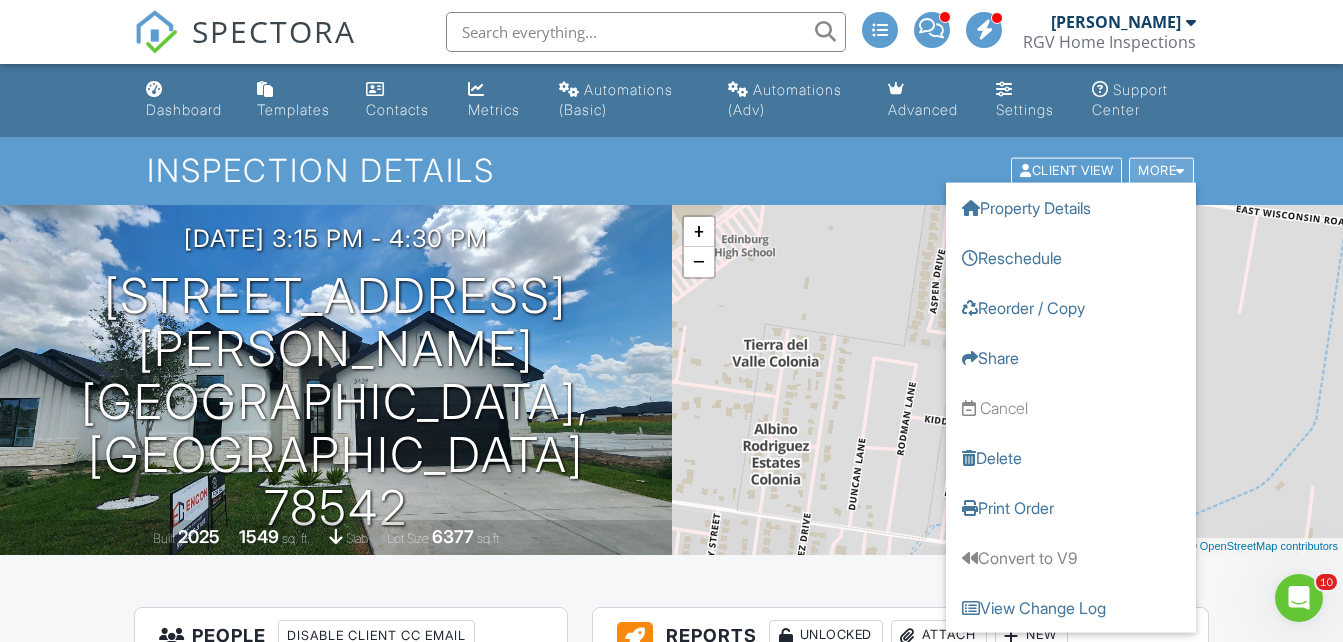 click on "More" at bounding box center [1161, 171] 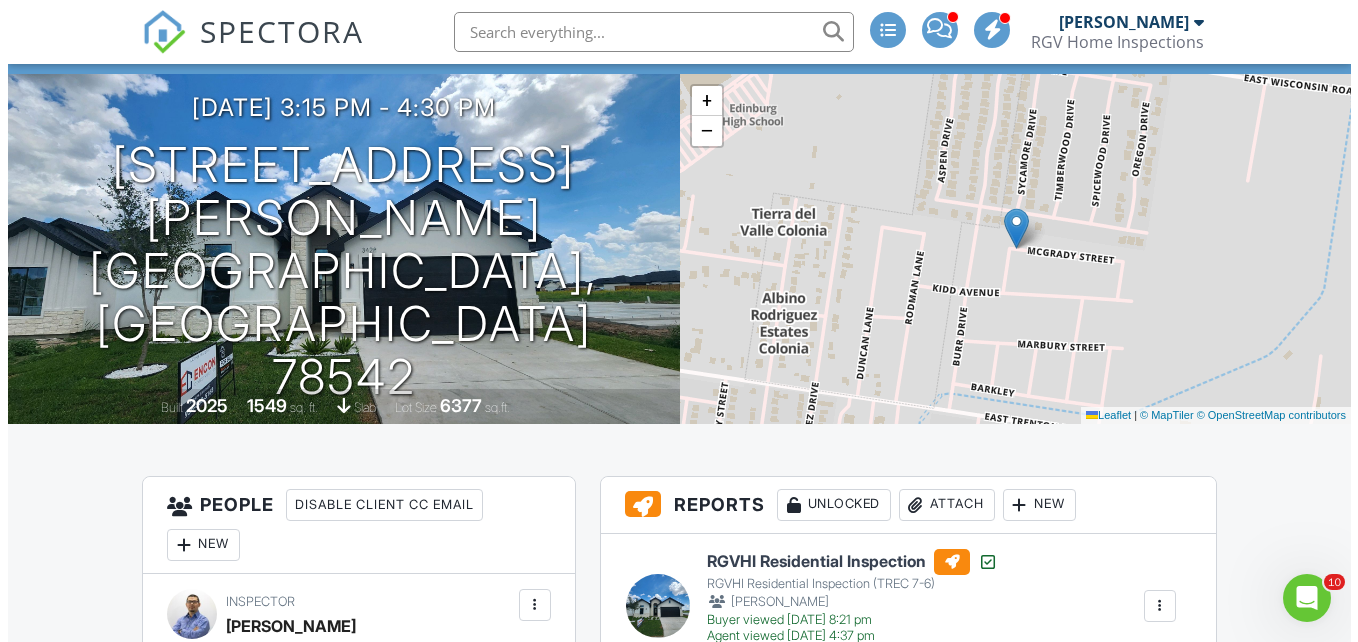 scroll, scrollTop: 300, scrollLeft: 0, axis: vertical 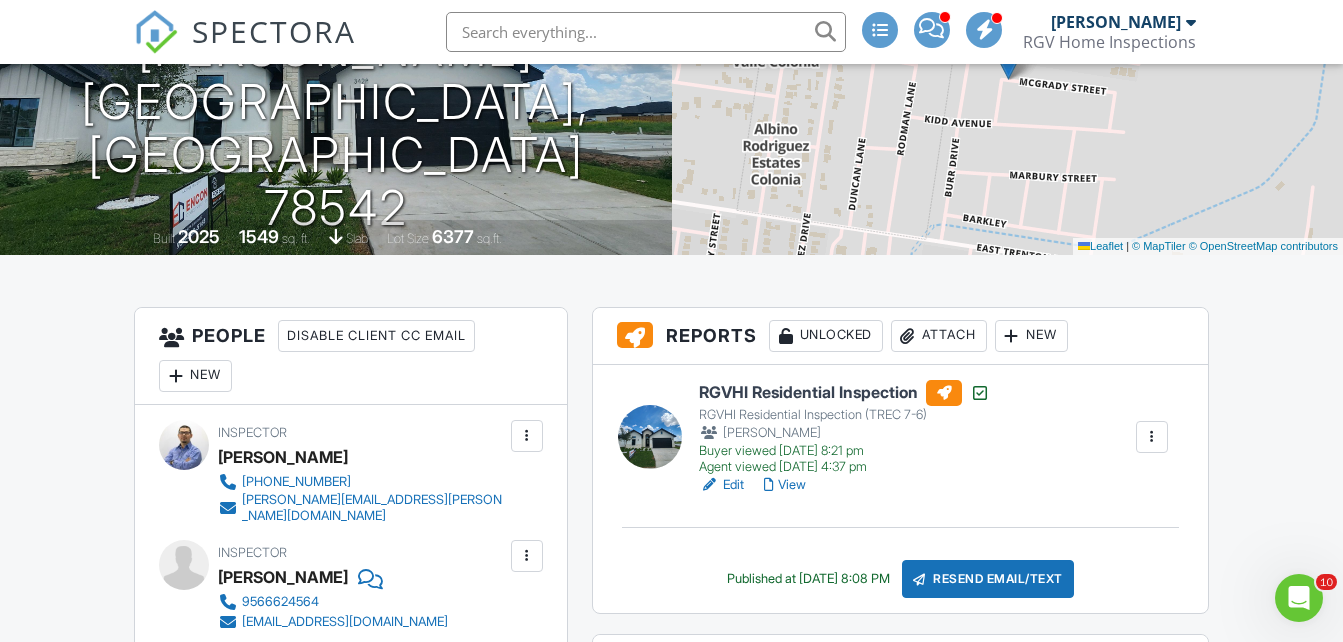 click at bounding box center [1152, 437] 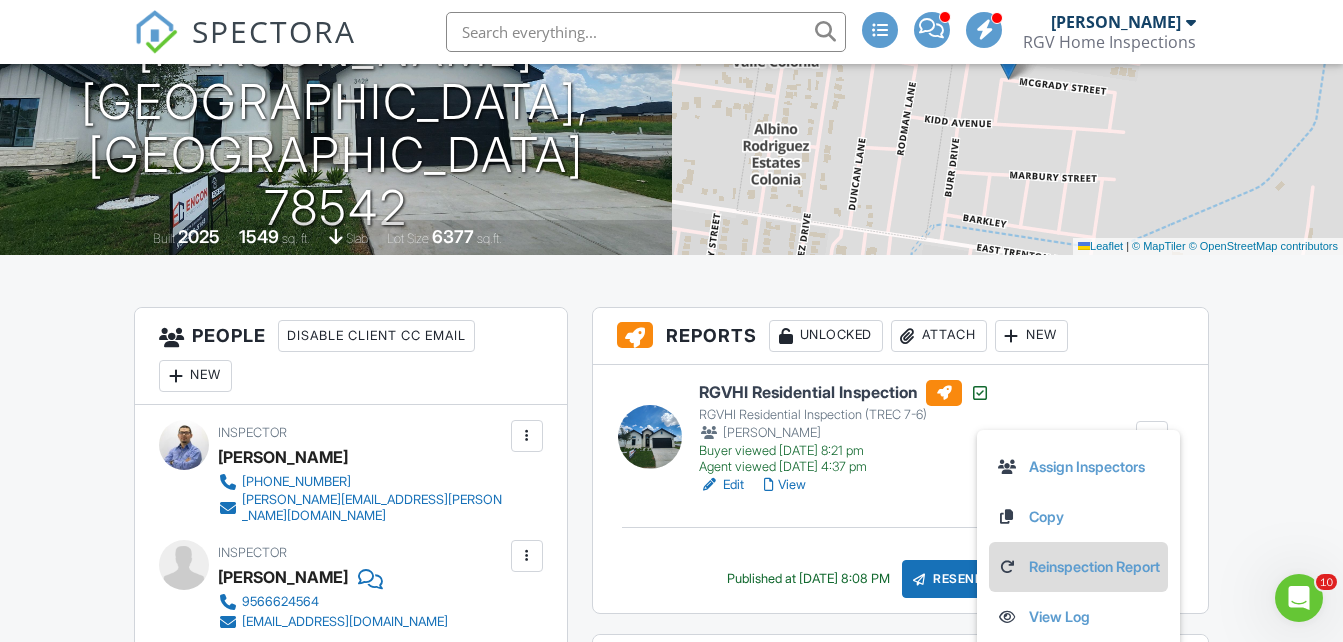 click on "Reinspection Report" at bounding box center (1078, 567) 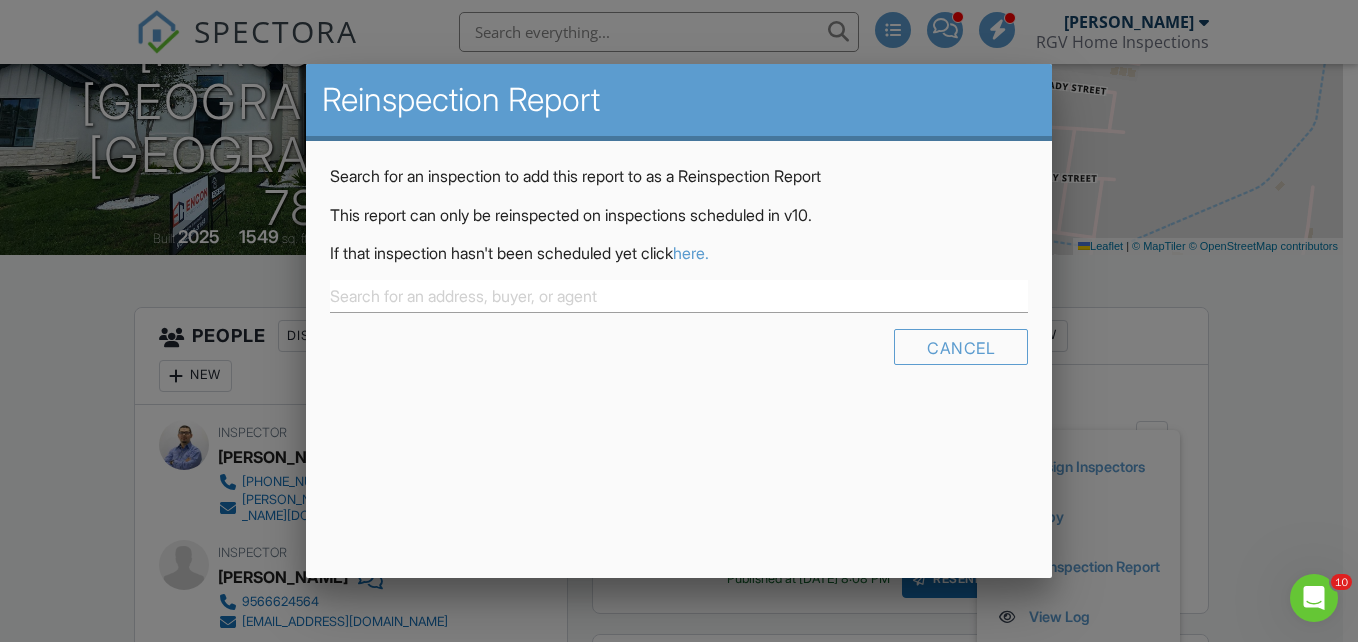 click on "here." at bounding box center (691, 253) 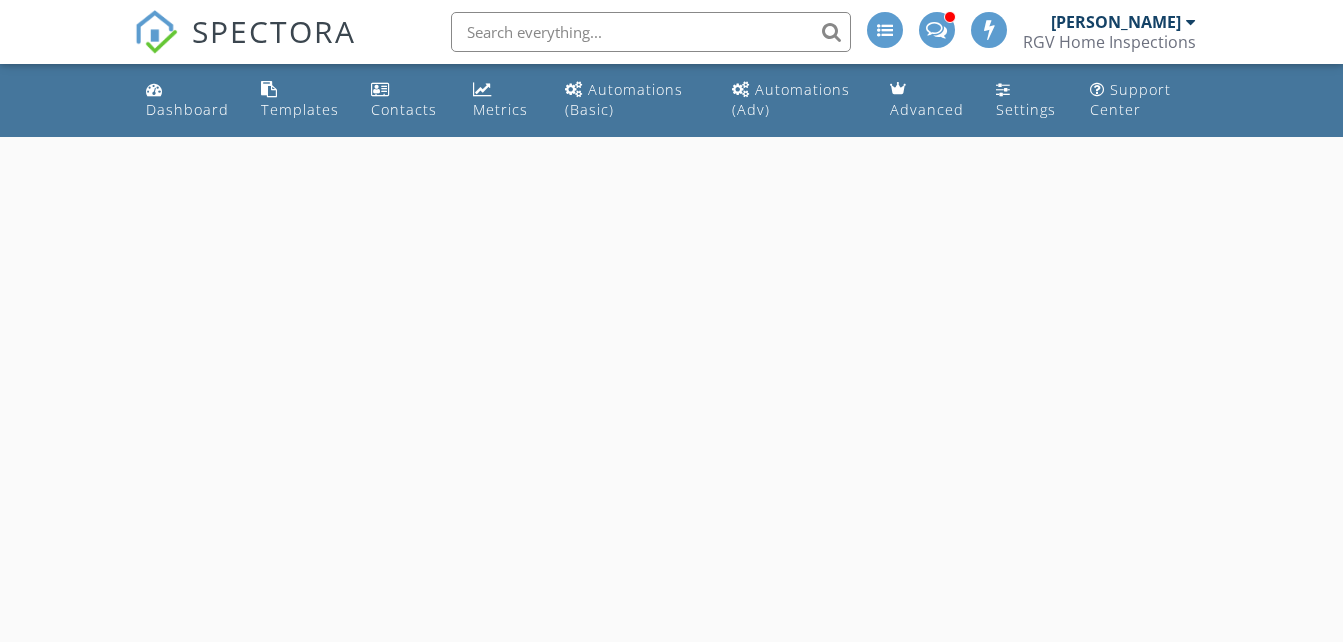 scroll, scrollTop: 0, scrollLeft: 0, axis: both 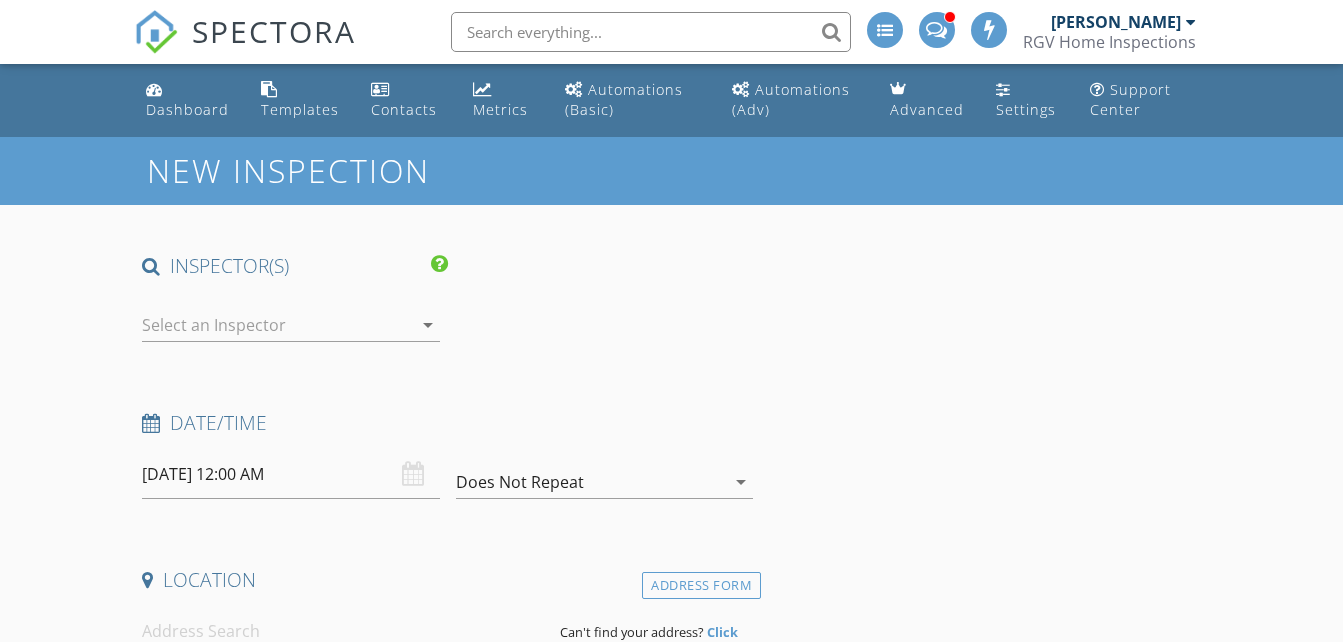 type on "[PERSON_NAME]" 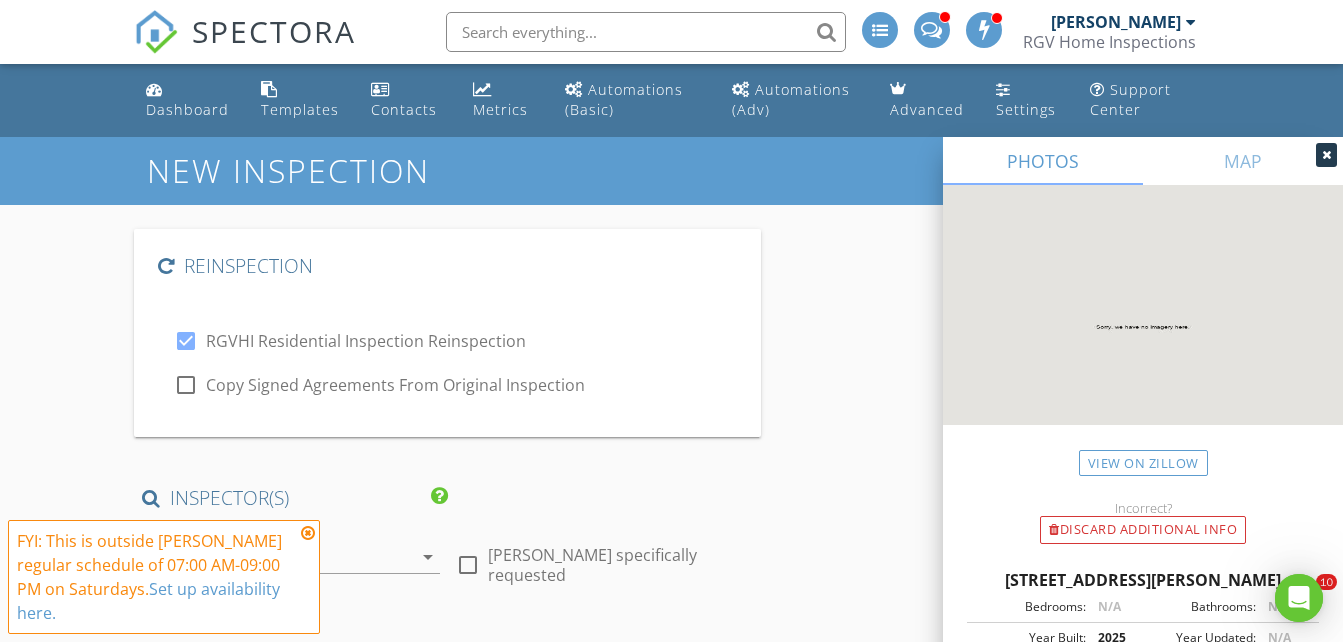 scroll, scrollTop: 0, scrollLeft: 0, axis: both 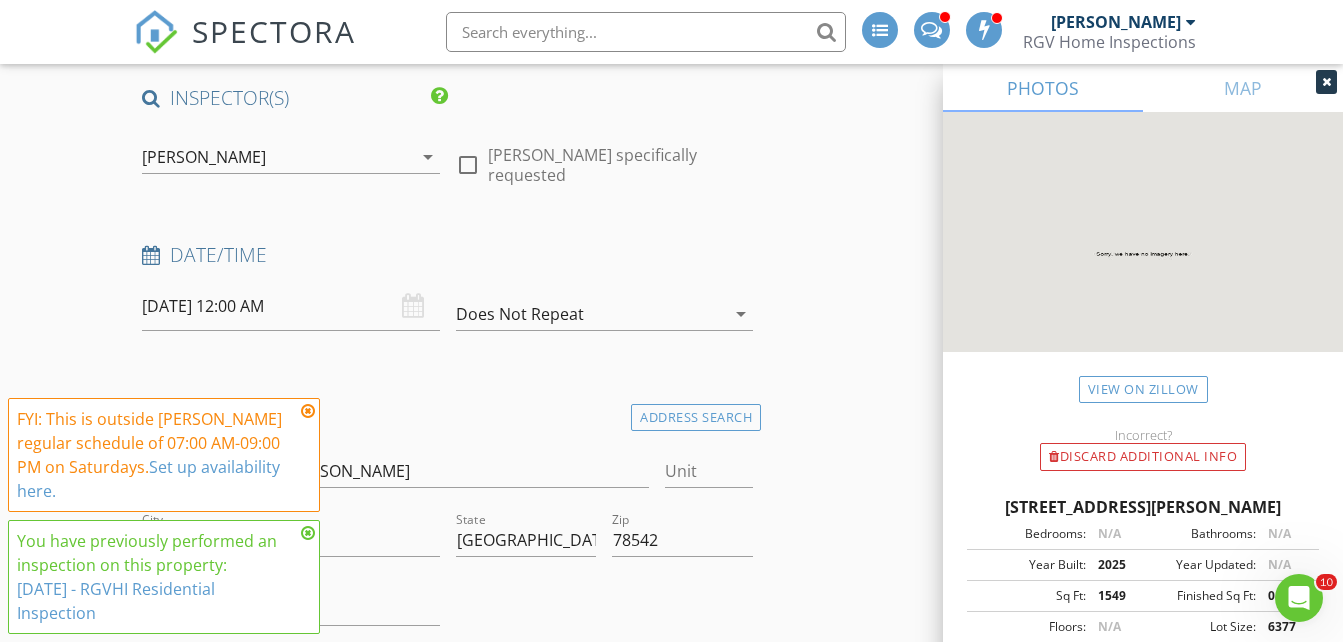 click on "[PERSON_NAME]" at bounding box center (276, 157) 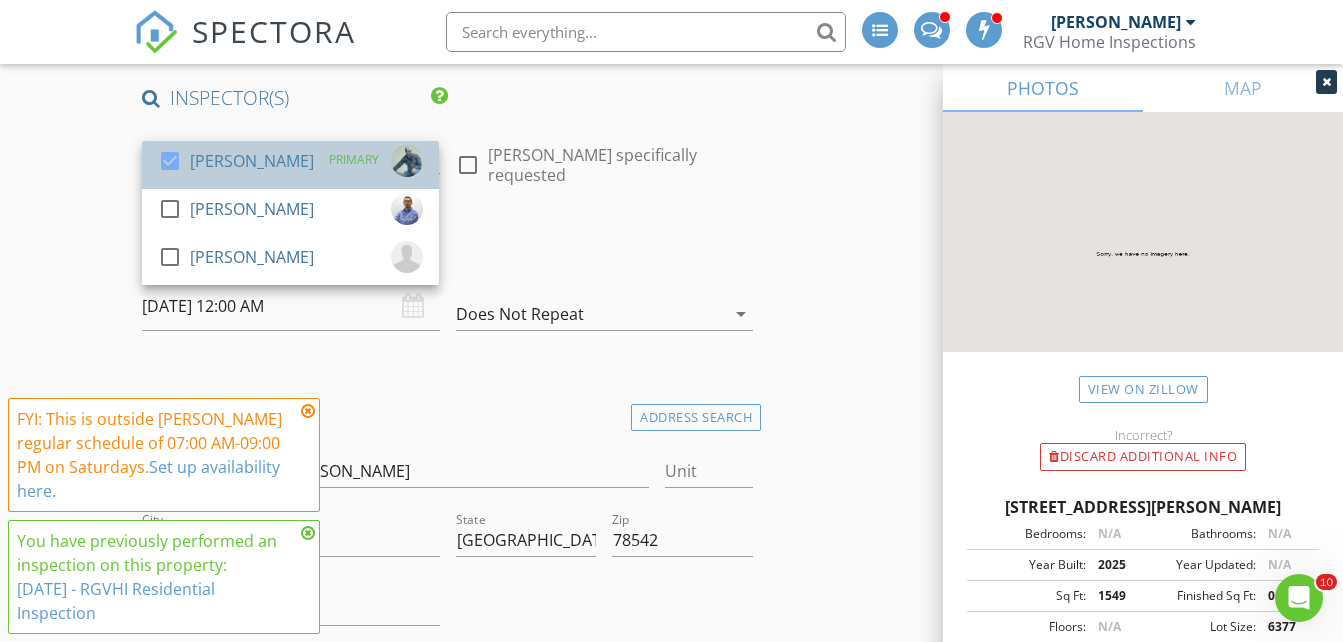 click on "check_box   Donnie Quintanilla   PRIMARY" at bounding box center [290, 165] 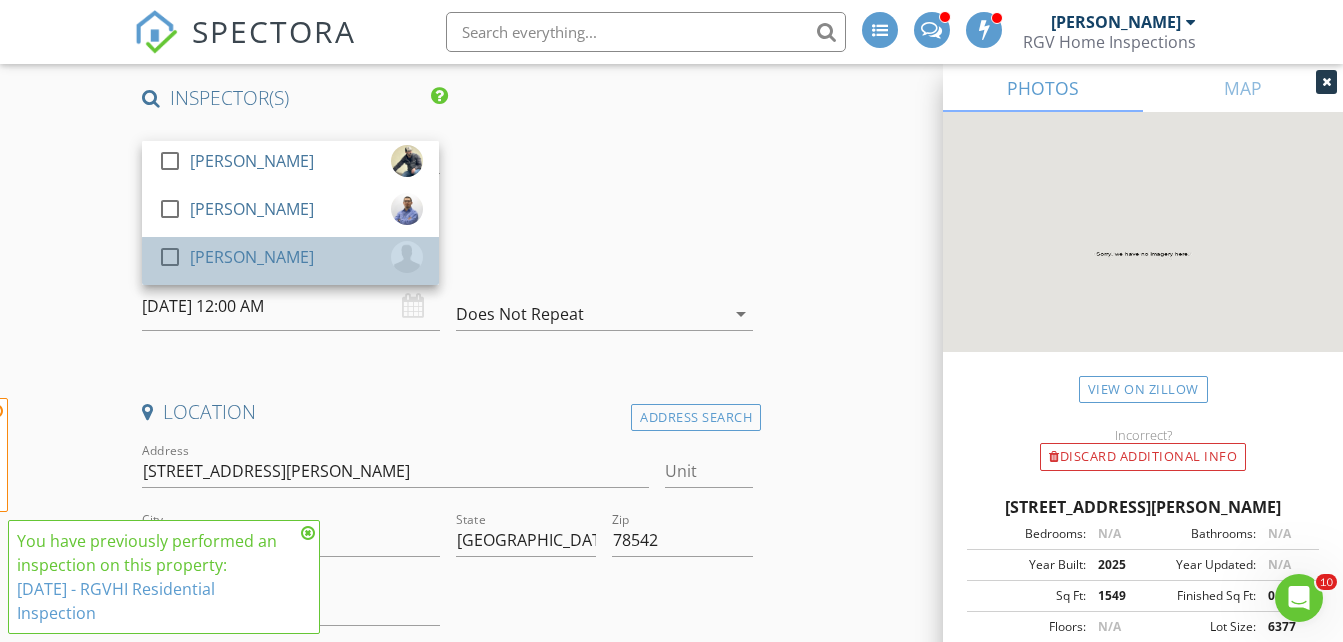 click on "[PERSON_NAME]" at bounding box center (252, 257) 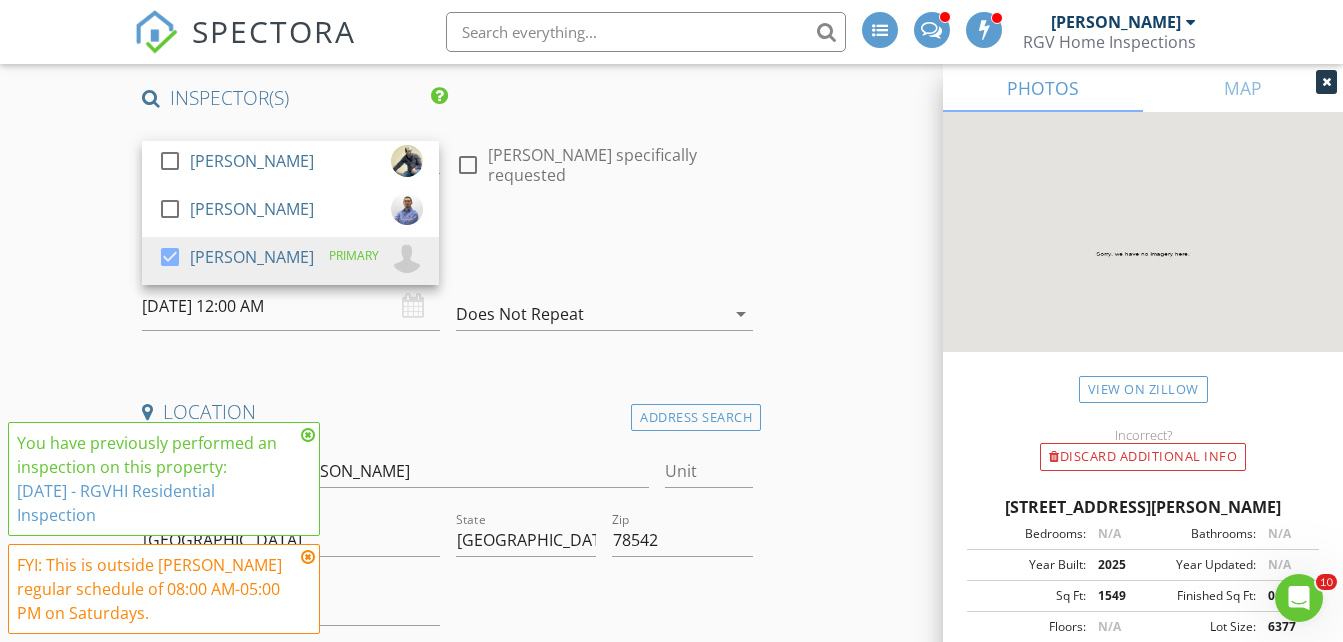 click on "New Inspection
Reinspection
check_box RGVHI Residential Inspection Reinspection   check_box_outline_blank Copy Signed Agreements From Original Inspection
INSPECTOR(S)
check_box_outline_blank   Donnie Quintanilla     check_box_outline_blank   Fernando Valbuena     check_box   Nick De Santos   PRIMARY   Nick De Santos arrow_drop_down   check_box_outline_blank Nick De Santos specifically requested
Date/Time
07/12/2025 12:00 AM   Does Not Repeat arrow_drop_down
Location
Address Search       Address 3428 E McGrady St   Unit   City Edinburg   State TX   Zip 78542   Hidalgo Hidalgo     Square Feet 1549   Year Built 2025   Foundation Slab arrow_drop_down
client
check_box Enable Client CC email for this inspection   Client Search     check_box_outline_blank Client is a Company/Organization     First Name Kimberly   Last Name Gomez   Email" at bounding box center (671, 1899) 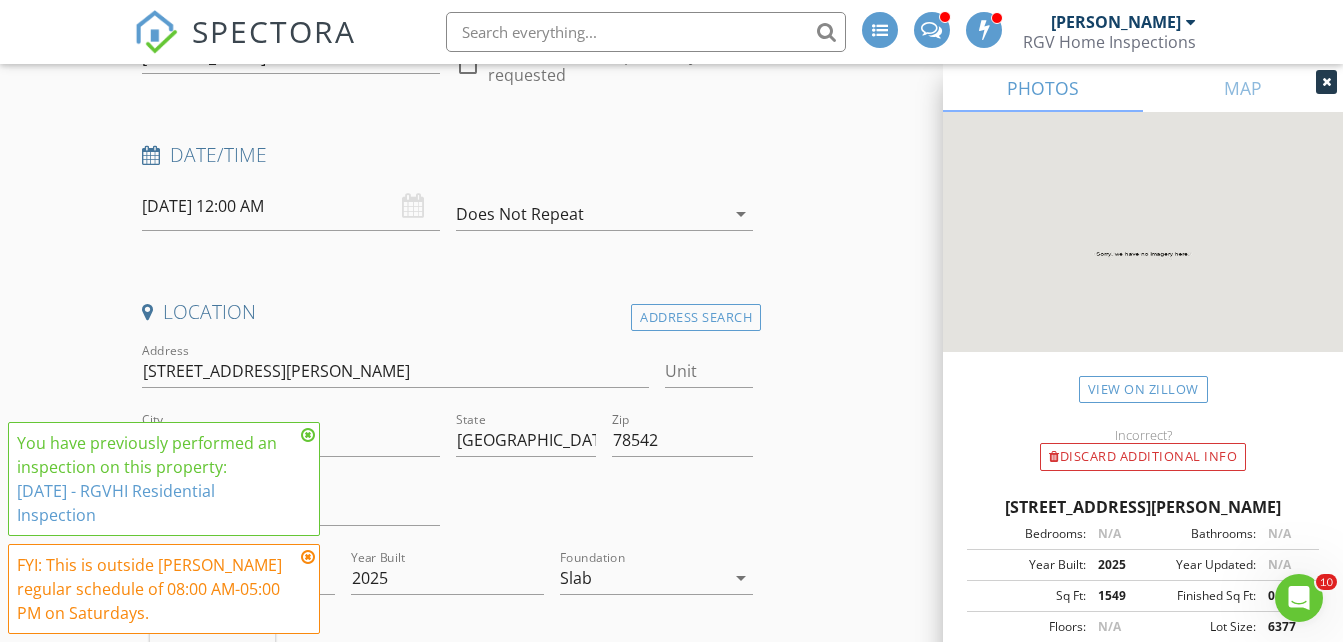 click on "07/12/2025 12:00 AM" at bounding box center [290, 206] 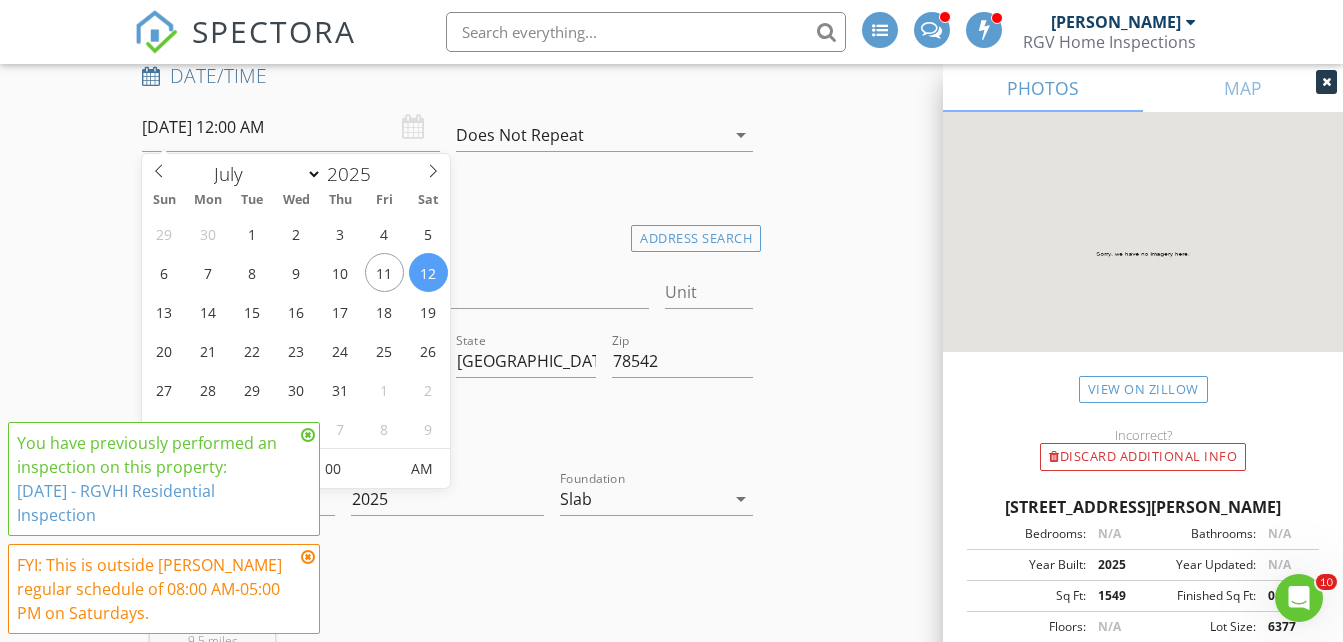 scroll, scrollTop: 700, scrollLeft: 0, axis: vertical 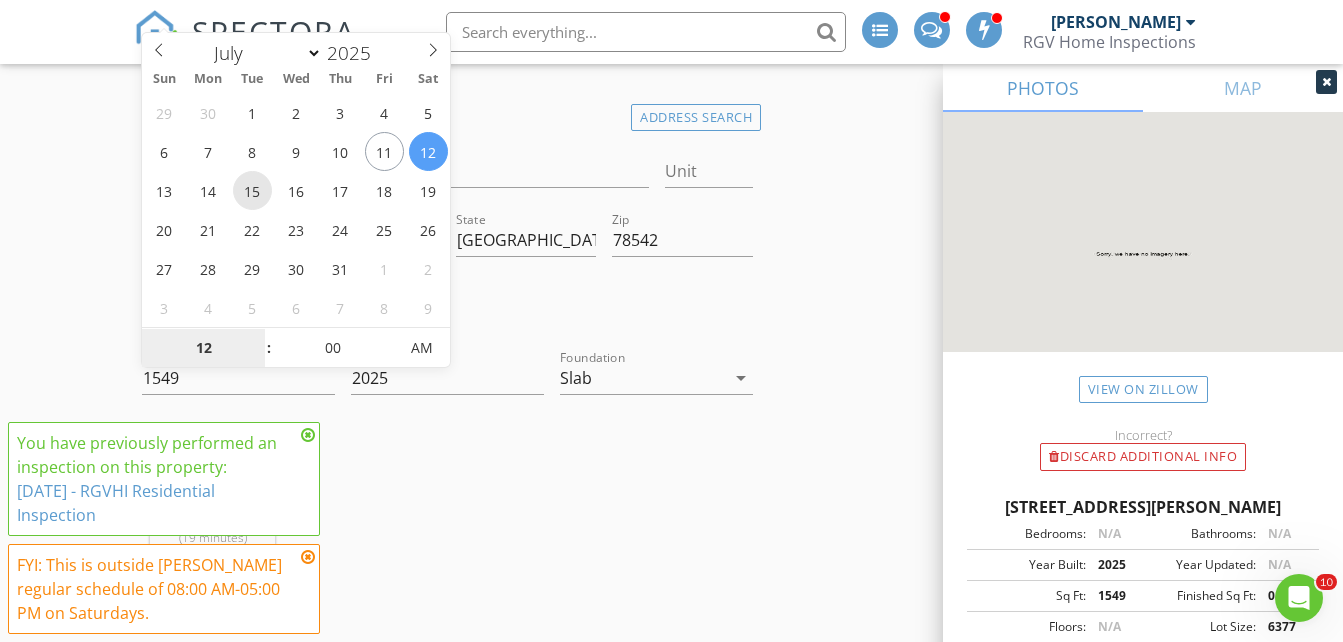 type on "07/15/2025 12:00 AM" 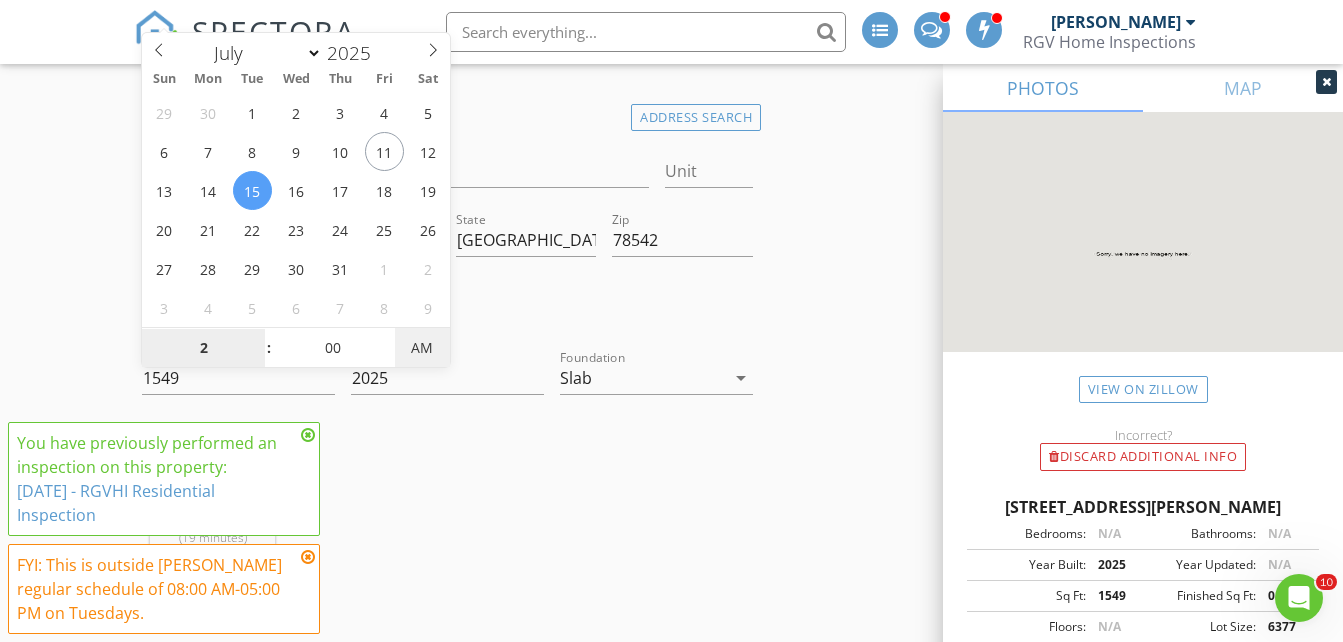 type on "02" 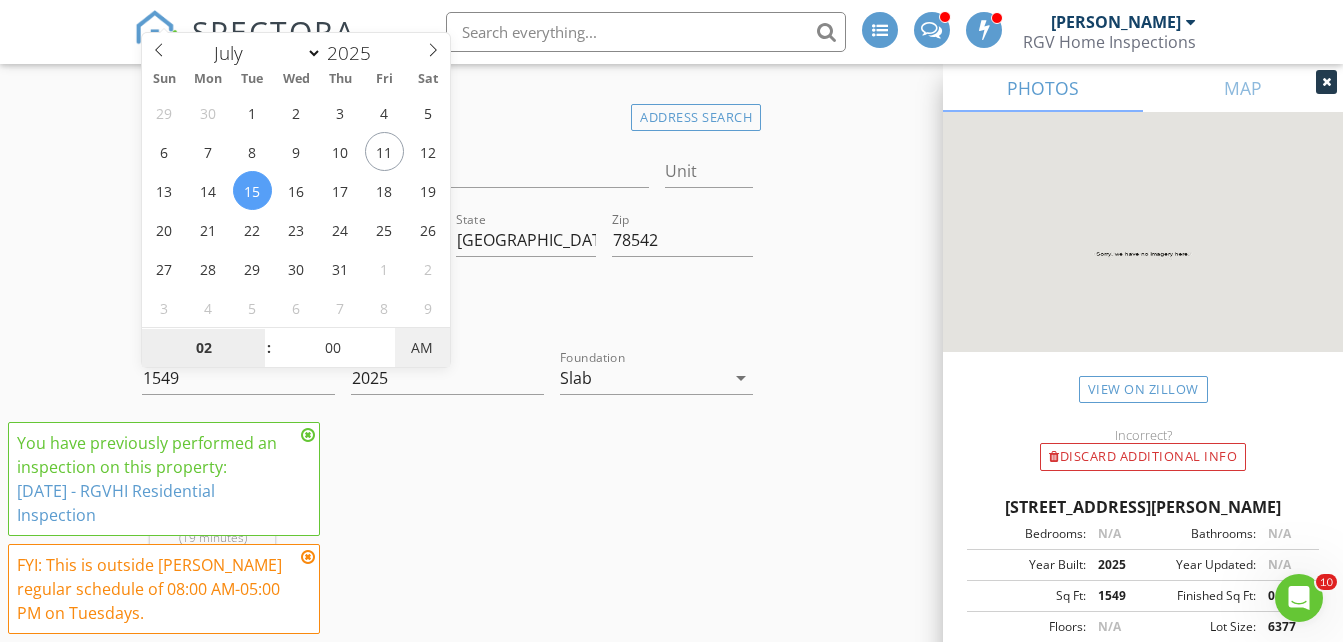click on "AM" at bounding box center [422, 348] 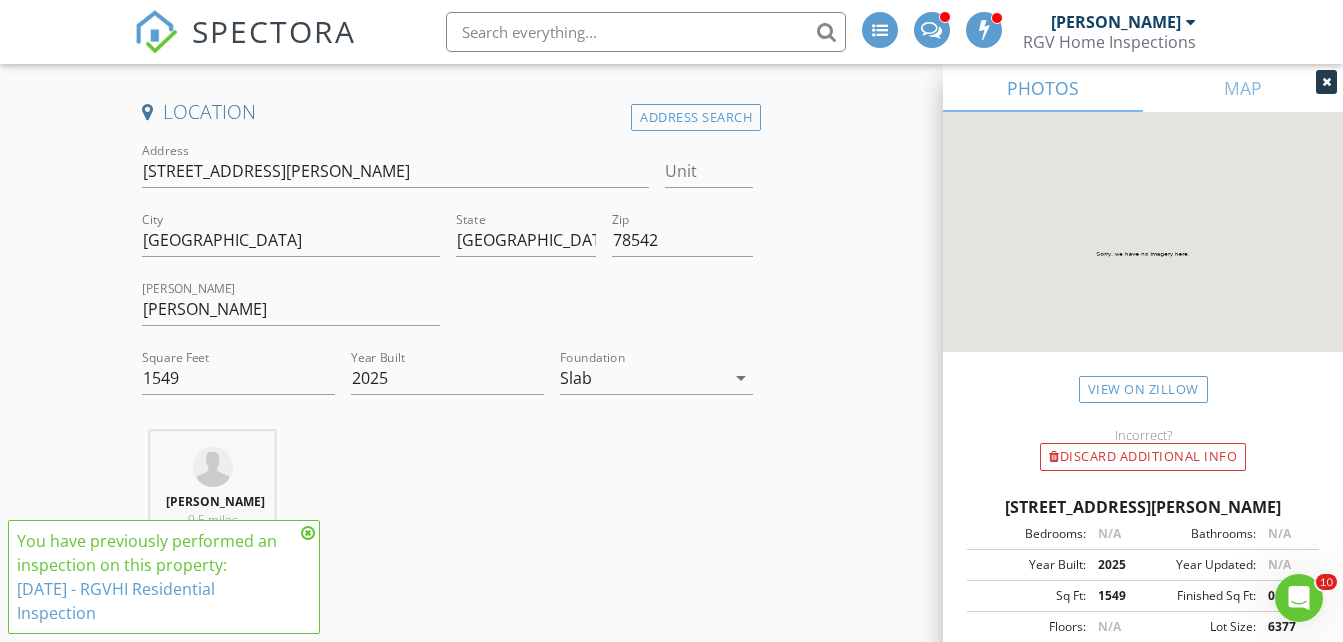 click on "New Inspection
Reinspection
check_box RGVHI Residential Inspection Reinspection   check_box_outline_blank Copy Signed Agreements From Original Inspection
INSPECTOR(S)
check_box_outline_blank   Donnie Quintanilla     check_box_outline_blank   Fernando Valbuena     check_box   Nick De Santos   PRIMARY   Nick De Santos arrow_drop_down   check_box_outline_blank Nick De Santos specifically requested
Date/Time
07/15/2025 2:00 PM   Does Not Repeat arrow_drop_down
Location
Address Search       Address 3428 E McGrady St   Unit   City Edinburg   State TX   Zip 78542   Hidalgo Hidalgo     Square Feet 1549   Year Built 2025   Foundation Slab arrow_drop_down     Nick De Santos     9.5 miles     (19 minutes)
client
check_box Enable Client CC email for this inspection   Client Search     check_box_outline_blank     First Name Kimberly   Gomez" at bounding box center [671, 1690] 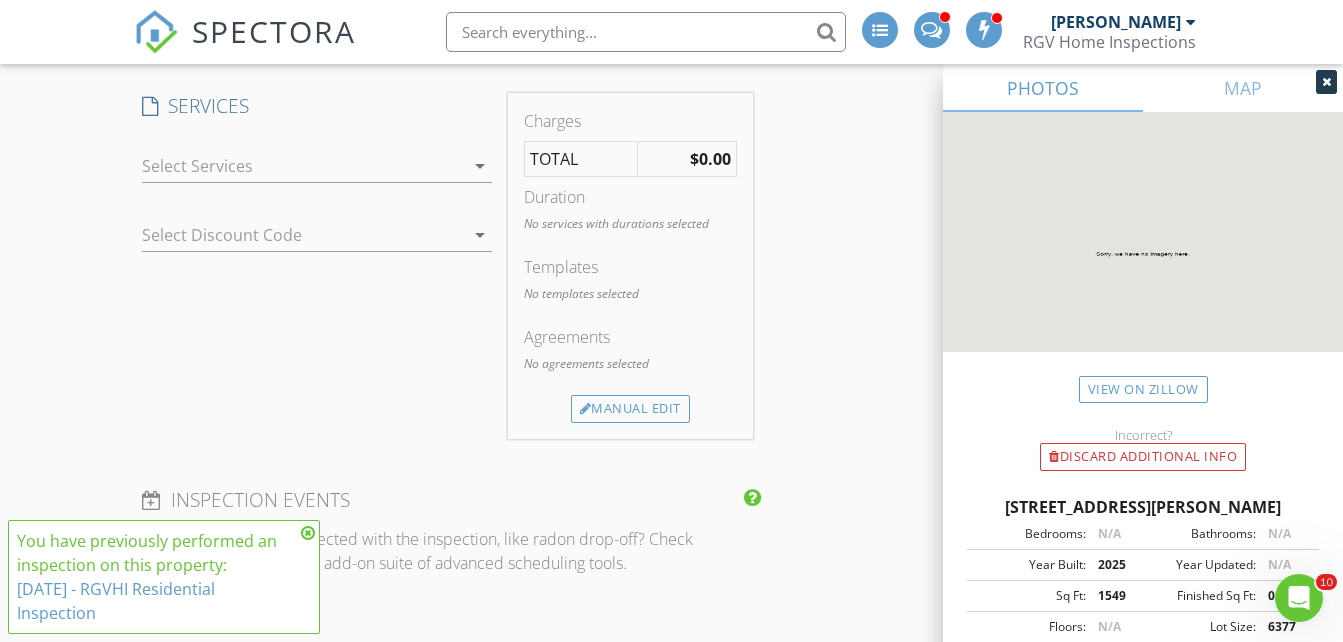 scroll, scrollTop: 1800, scrollLeft: 0, axis: vertical 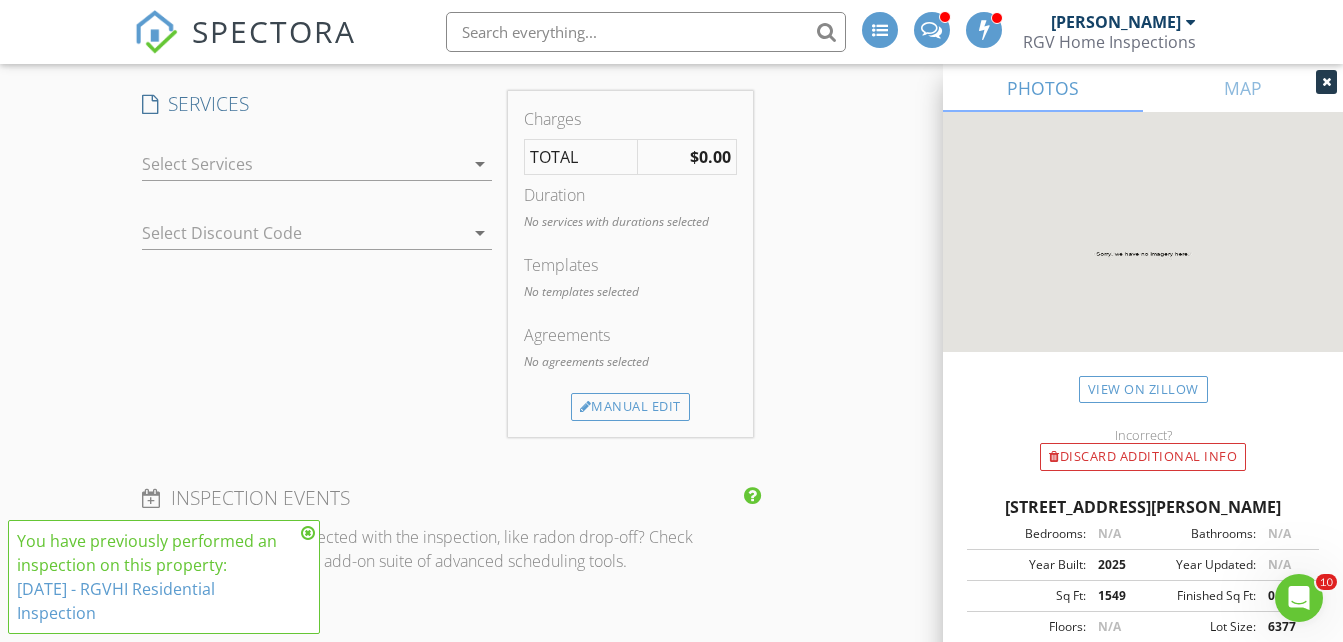 click at bounding box center (303, 164) 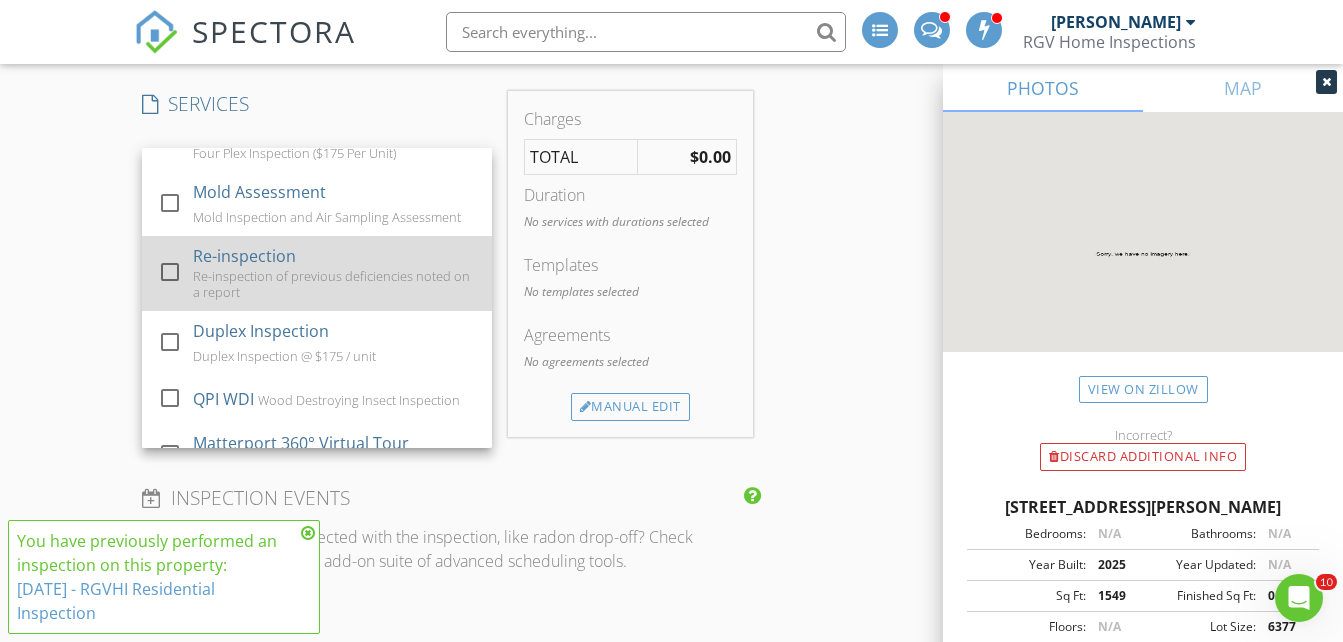 scroll, scrollTop: 717, scrollLeft: 0, axis: vertical 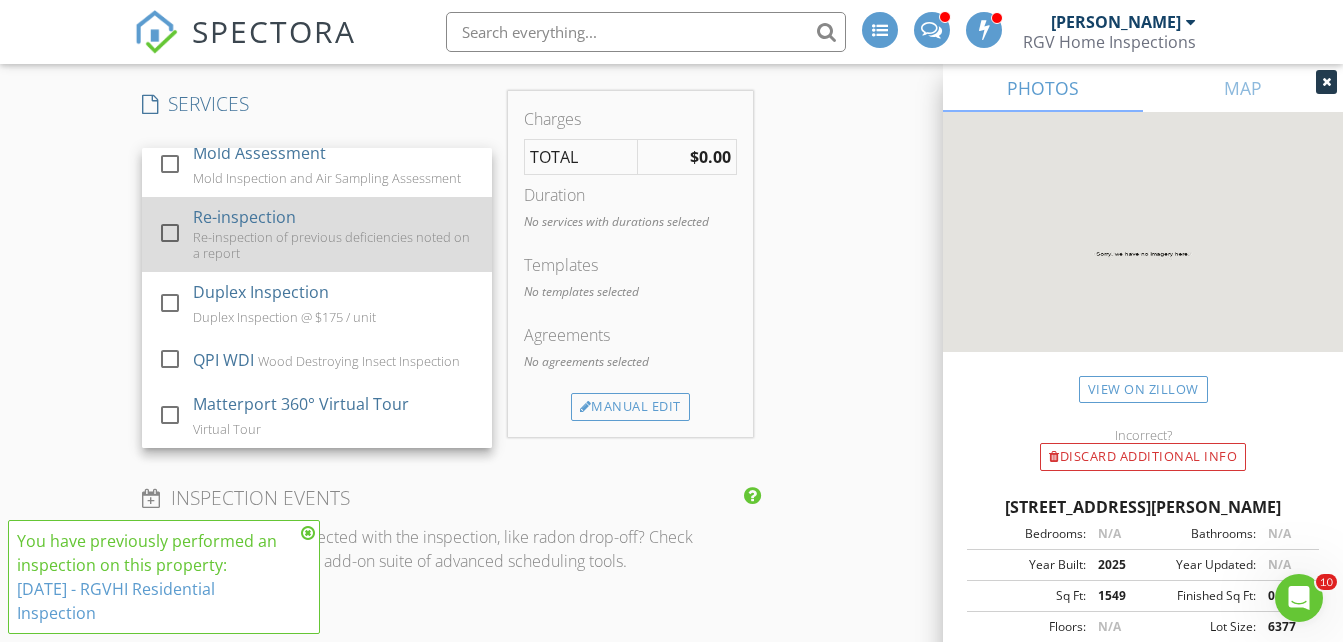 click on "Re-inspection of previous deficiencies noted on a report" at bounding box center (335, 245) 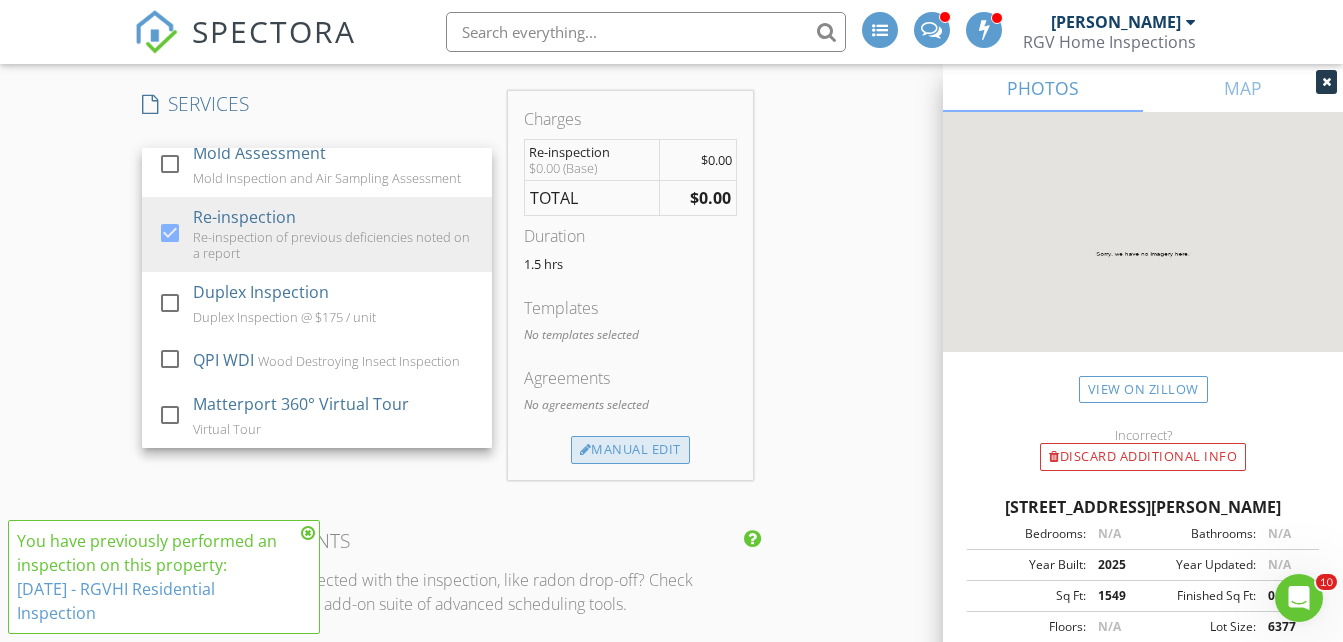 click on "Manual Edit" at bounding box center [630, 450] 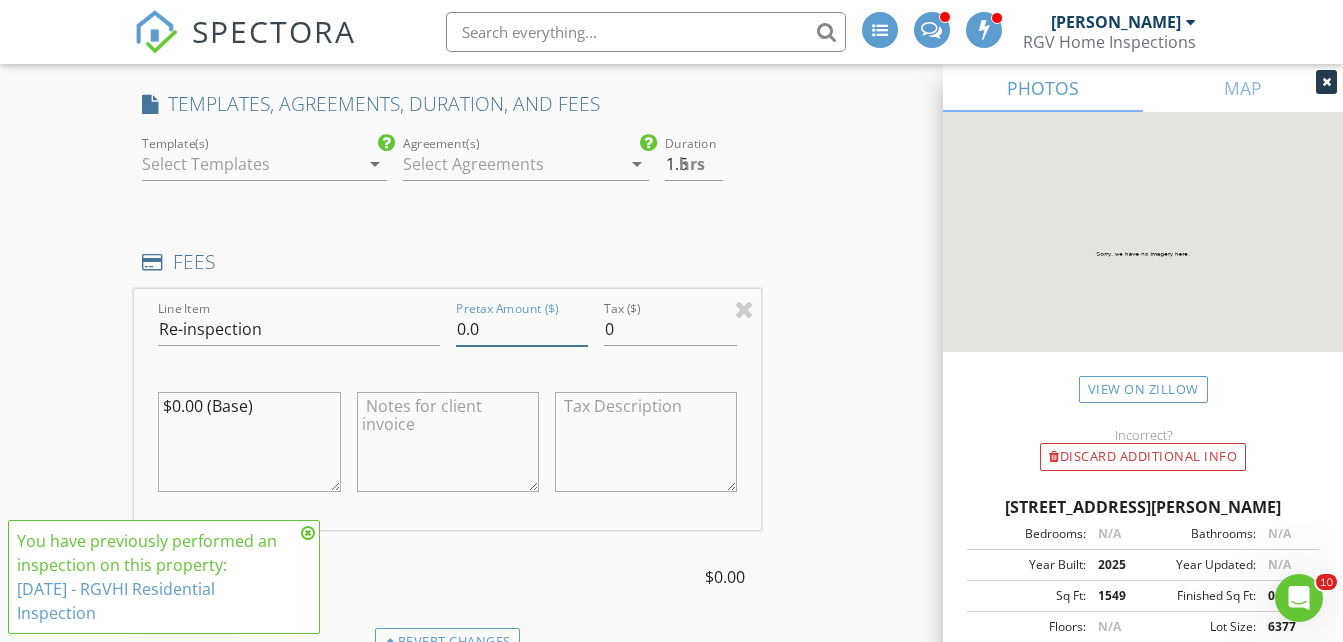 click on "0.0" at bounding box center (522, 329) 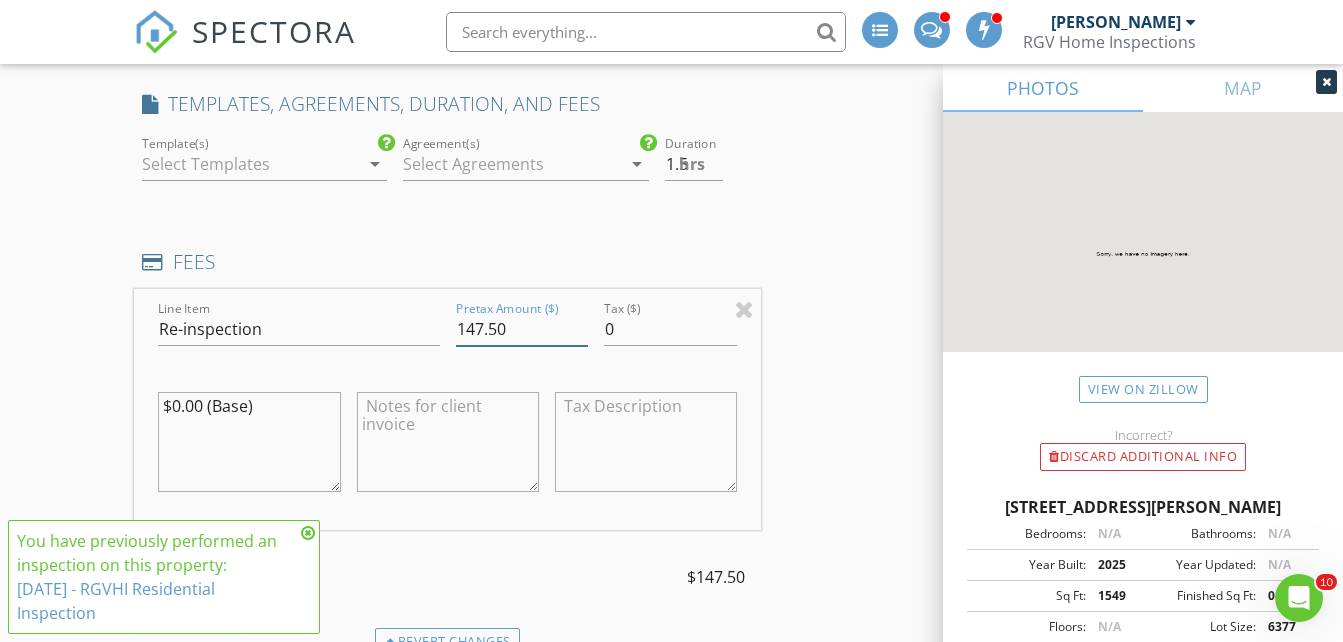 type on "147.50" 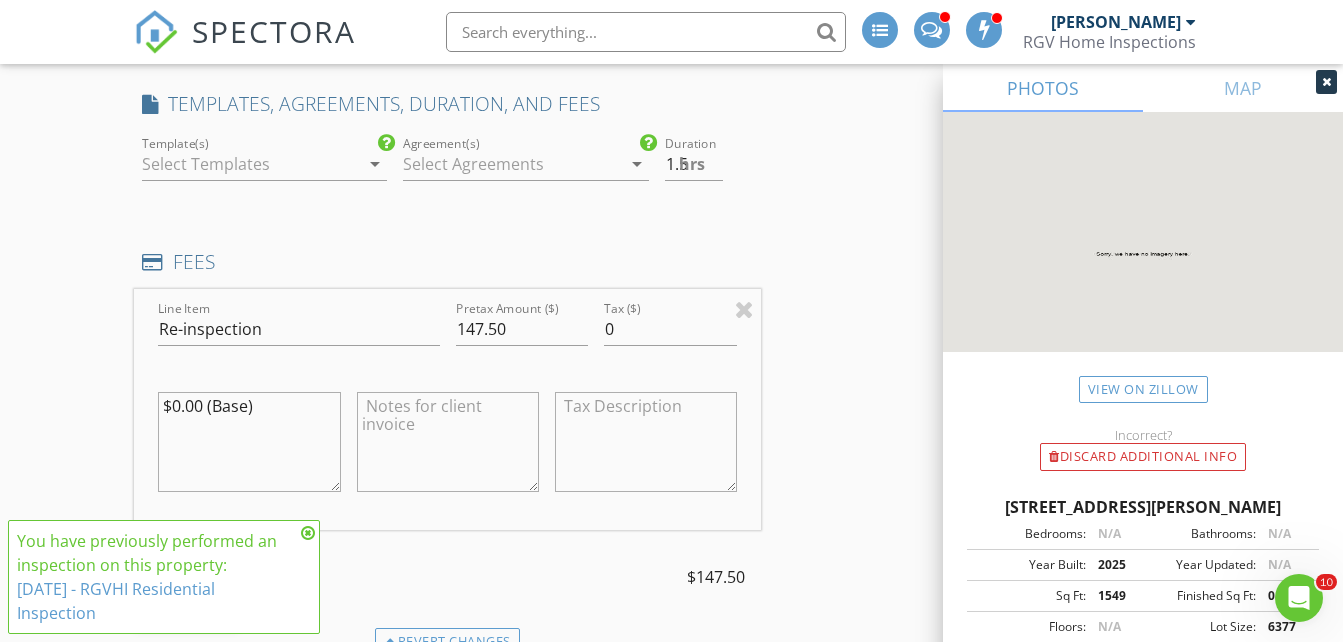 click on "New Inspection
Reinspection
check_box RGVHI Residential Inspection Reinspection   check_box_outline_blank Copy Signed Agreements From Original Inspection
INSPECTOR(S)
check_box_outline_blank   Donnie Quintanilla     check_box_outline_blank   Fernando Valbuena     check_box   Nick De Santos   PRIMARY   Nick De Santos arrow_drop_down   check_box_outline_blank Nick De Santos specifically requested
Date/Time
07/15/2025 2:00 PM   Does Not Repeat arrow_drop_down
Location
Address Search       Address 3428 E McGrady St   Unit   City Edinburg   State TX   Zip 78542   Hidalgo Hidalgo     Square Feet 1549   Year Built 2025   Foundation Slab arrow_drop_down     Nick De Santos     9.5 miles     (19 minutes)
client
check_box Enable Client CC email for this inspection   Client Search     check_box_outline_blank     First Name Kimberly   Gomez" at bounding box center (671, 699) 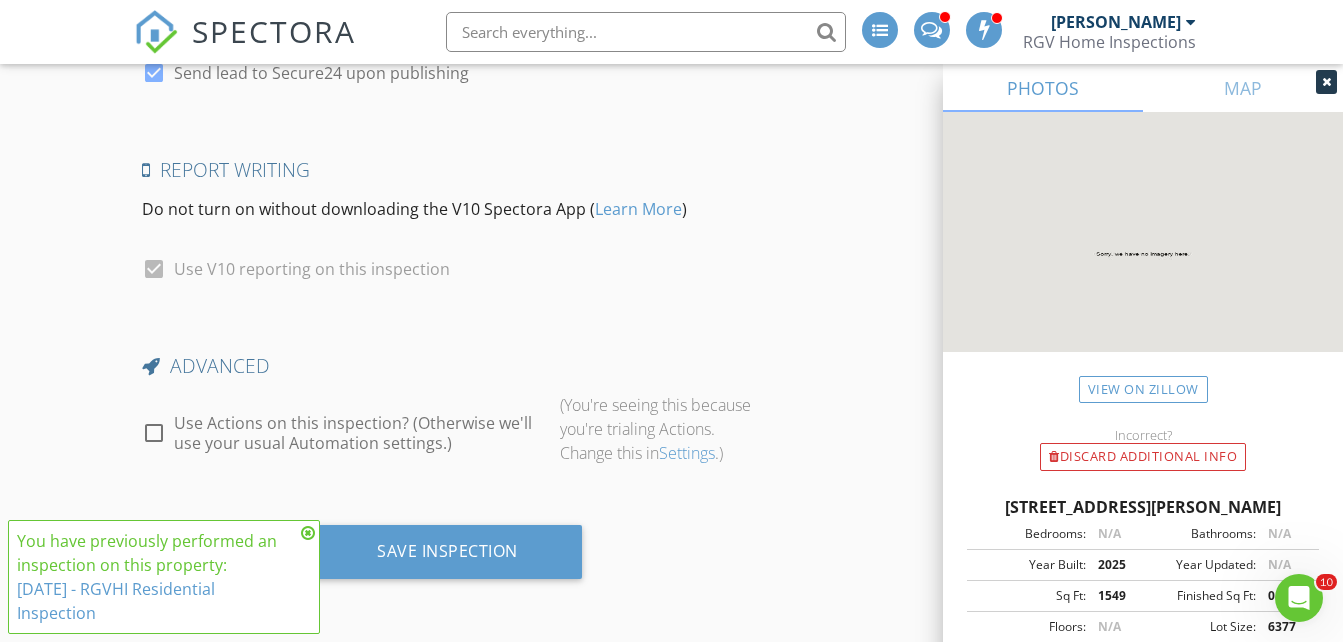 scroll, scrollTop: 4232, scrollLeft: 0, axis: vertical 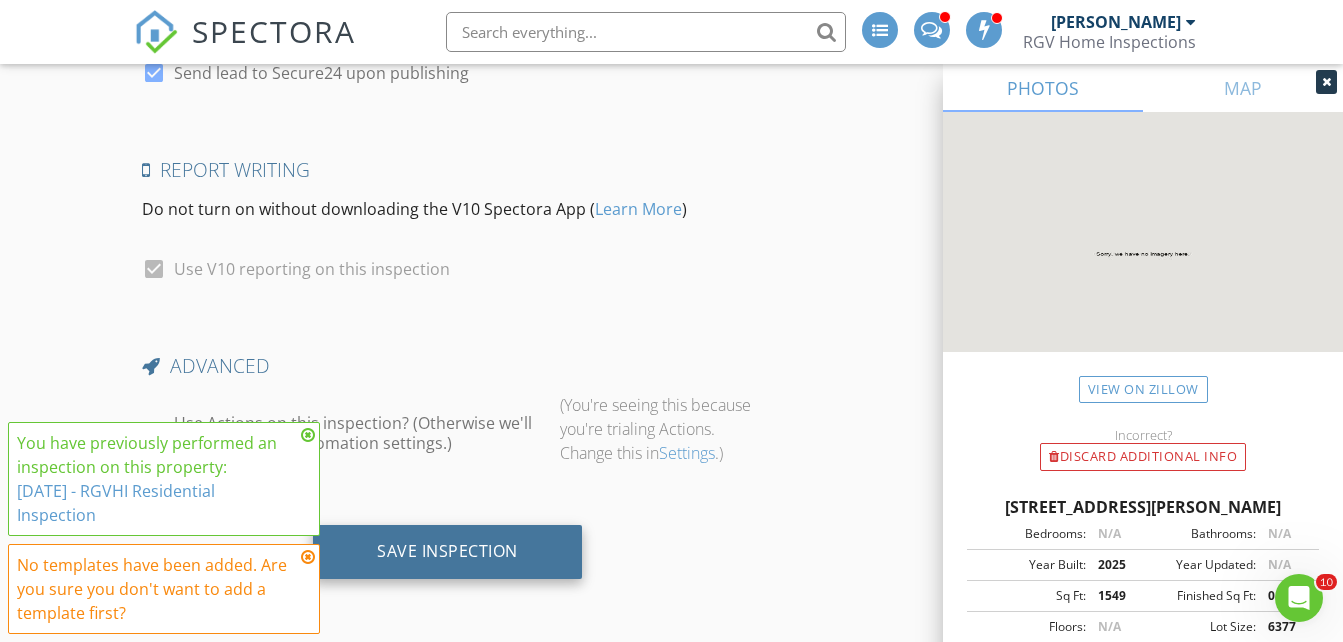 click on "Save Inspection" at bounding box center [447, 551] 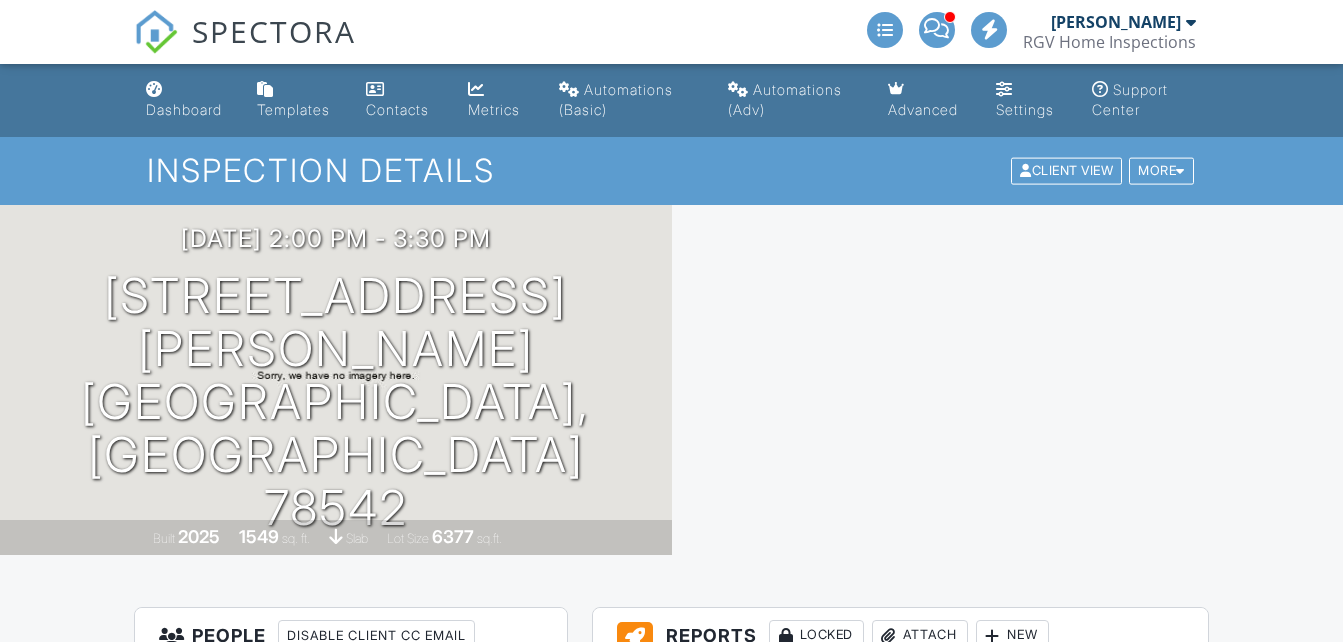 scroll, scrollTop: 0, scrollLeft: 0, axis: both 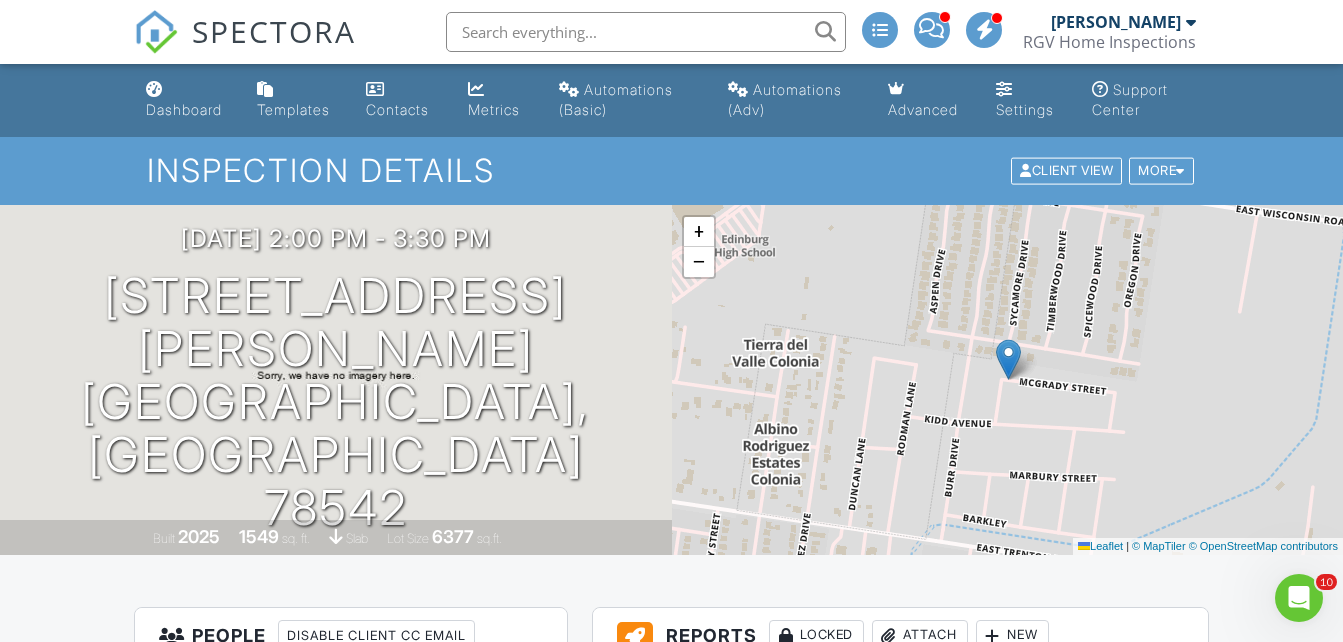 click on "SPECTORA" at bounding box center [274, 31] 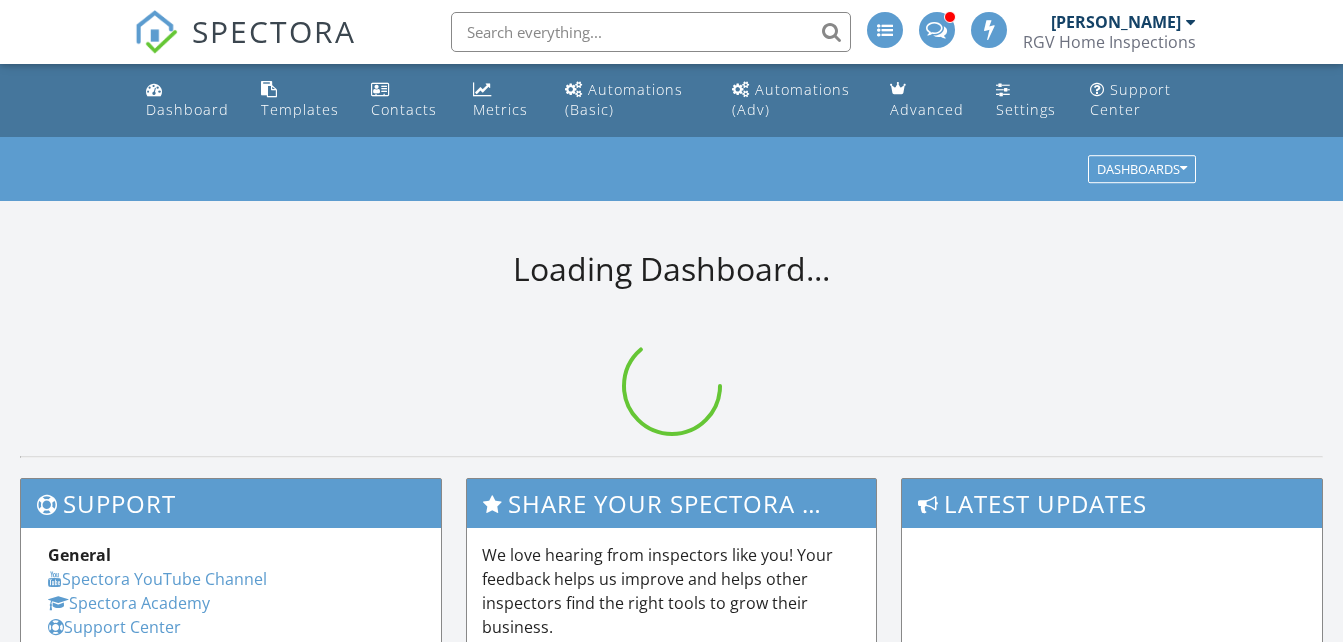 scroll, scrollTop: 0, scrollLeft: 0, axis: both 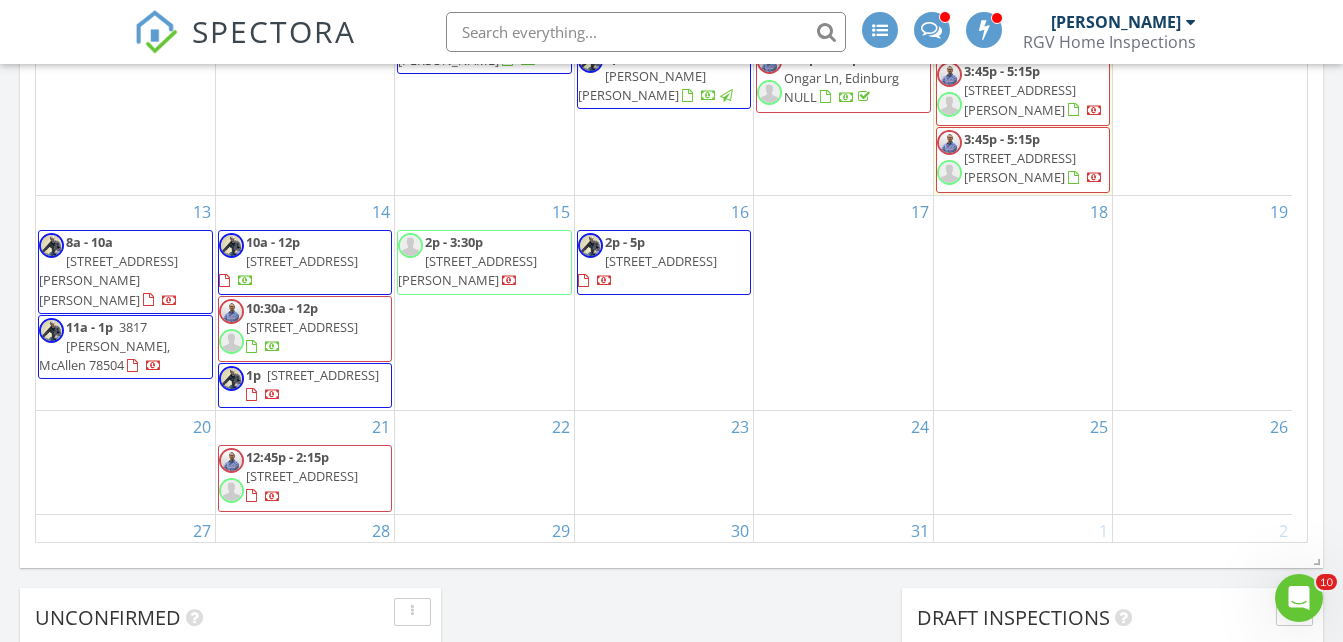 click at bounding box center [646, 32] 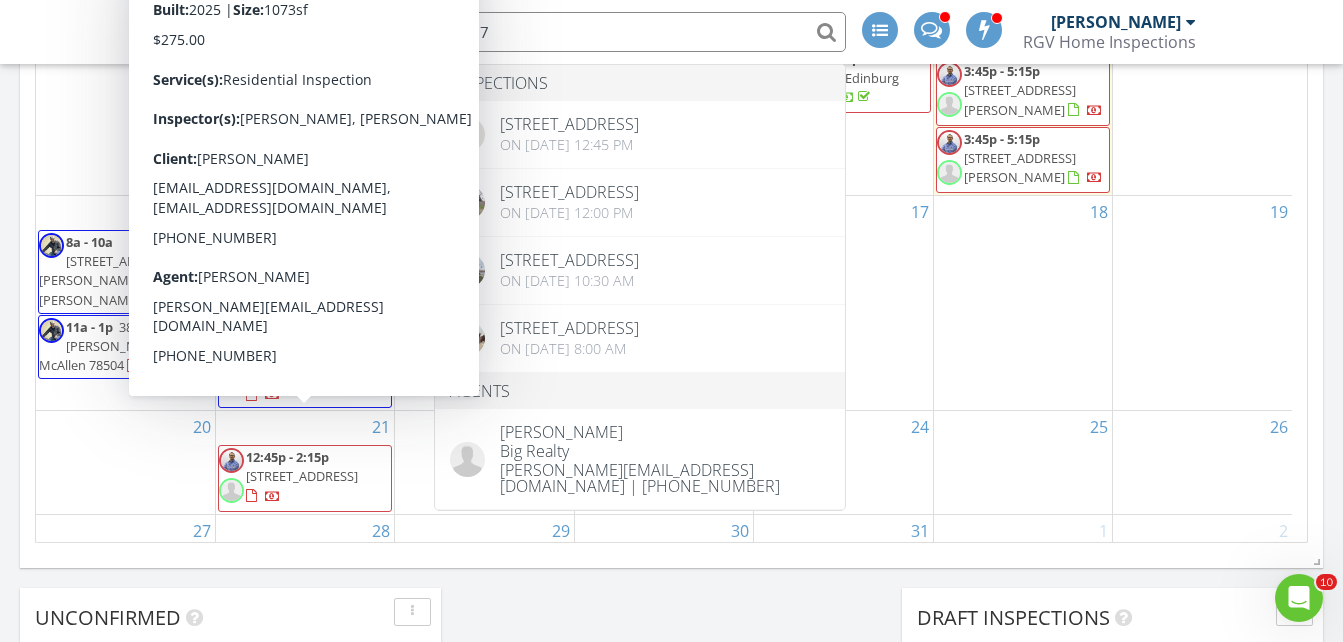 click on "607 Coves Lane 2, Weslaco 78596" at bounding box center (302, 476) 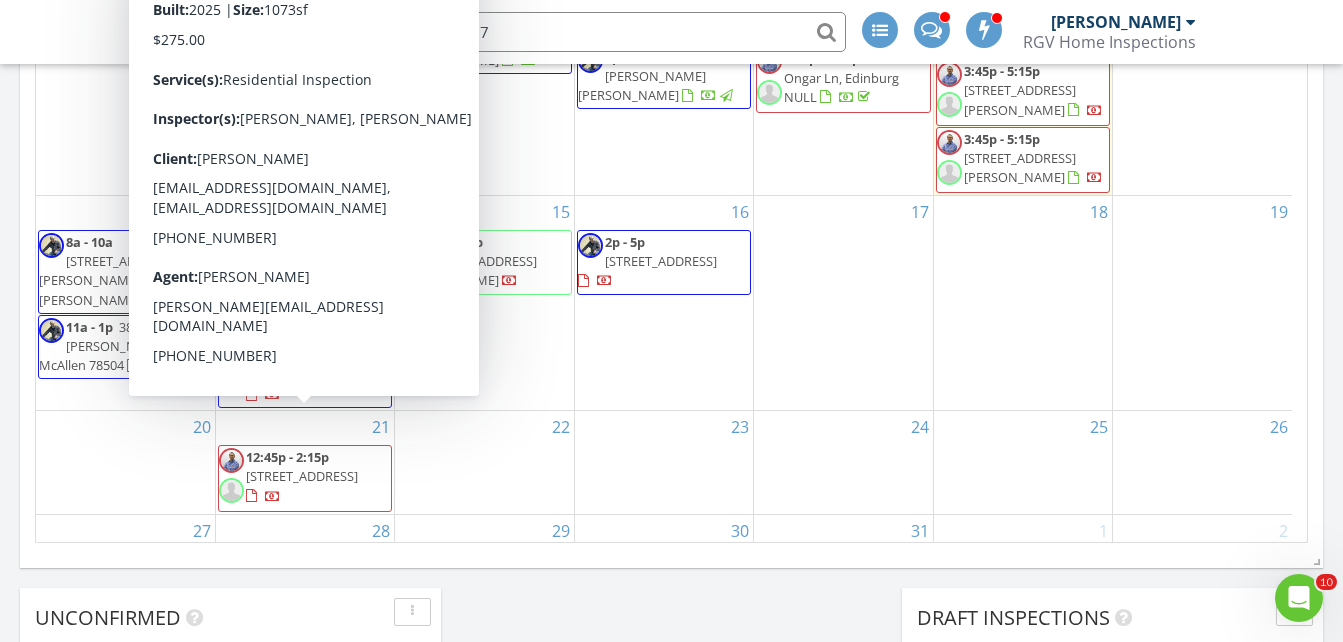 type on "607" 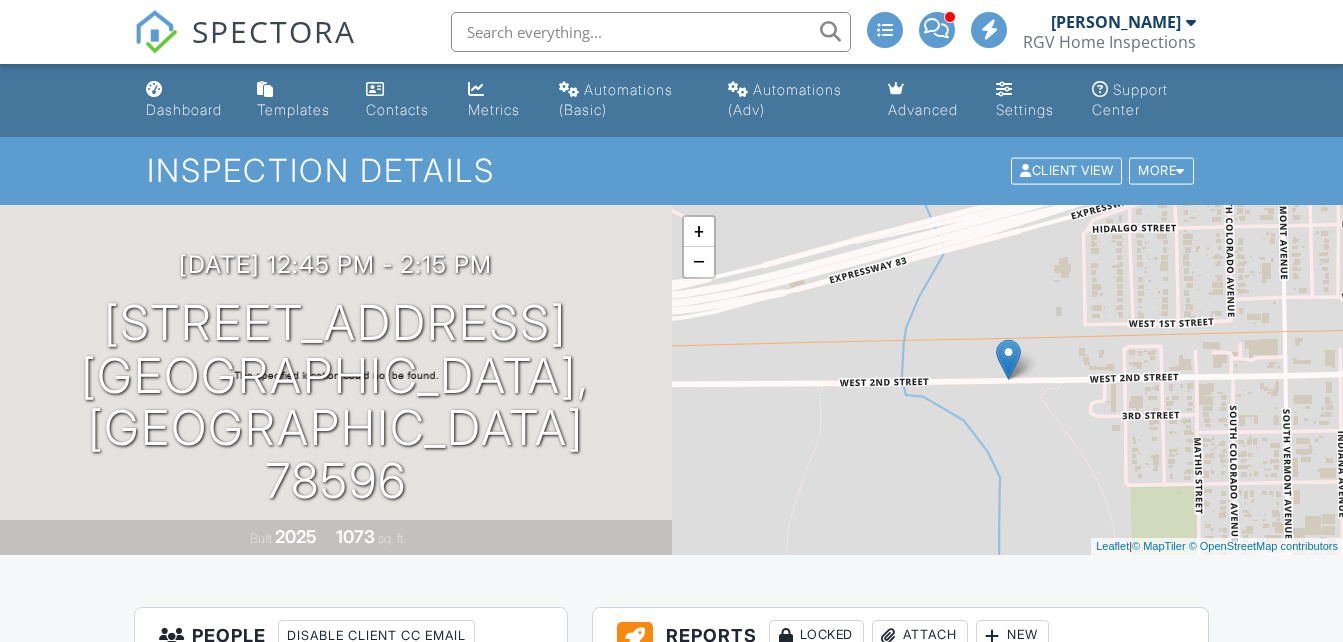 scroll, scrollTop: 300, scrollLeft: 0, axis: vertical 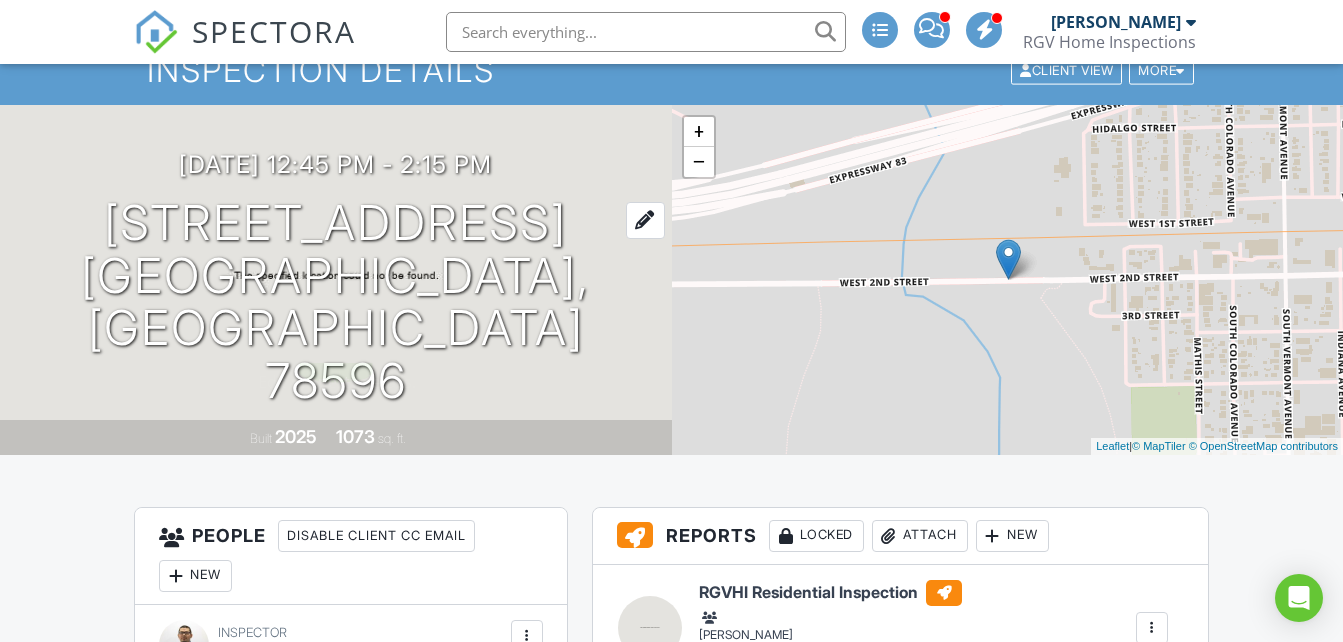click at bounding box center (645, 220) 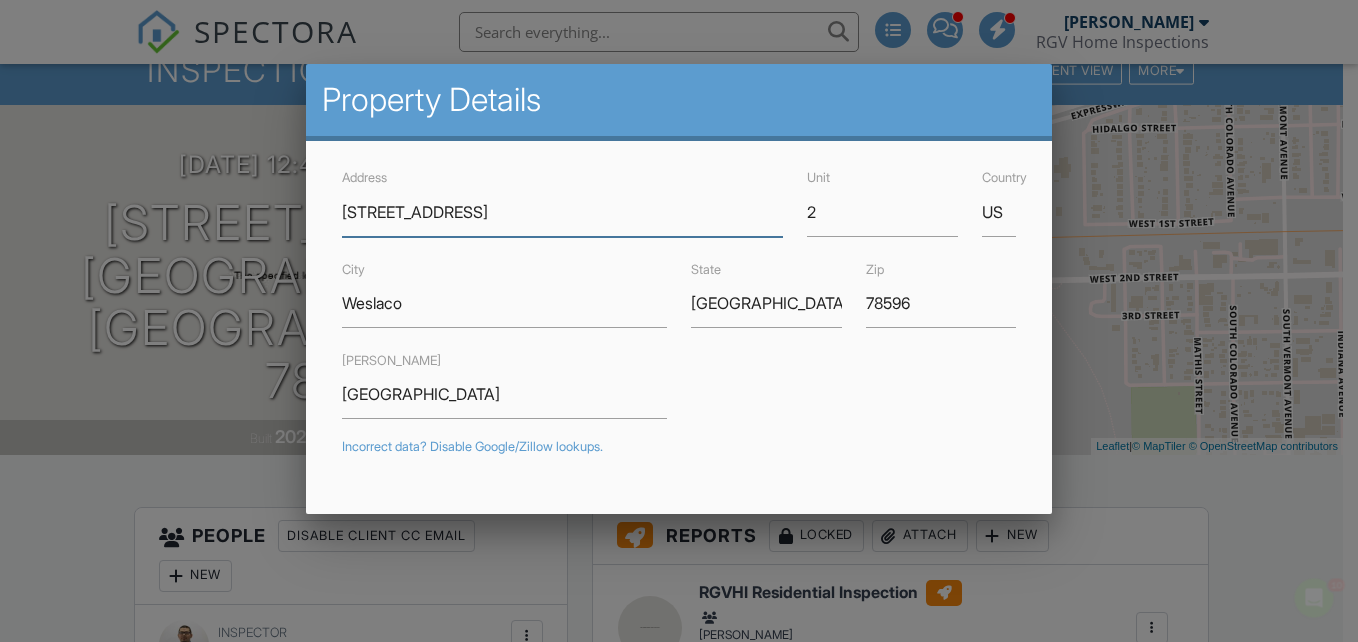 scroll, scrollTop: 0, scrollLeft: 0, axis: both 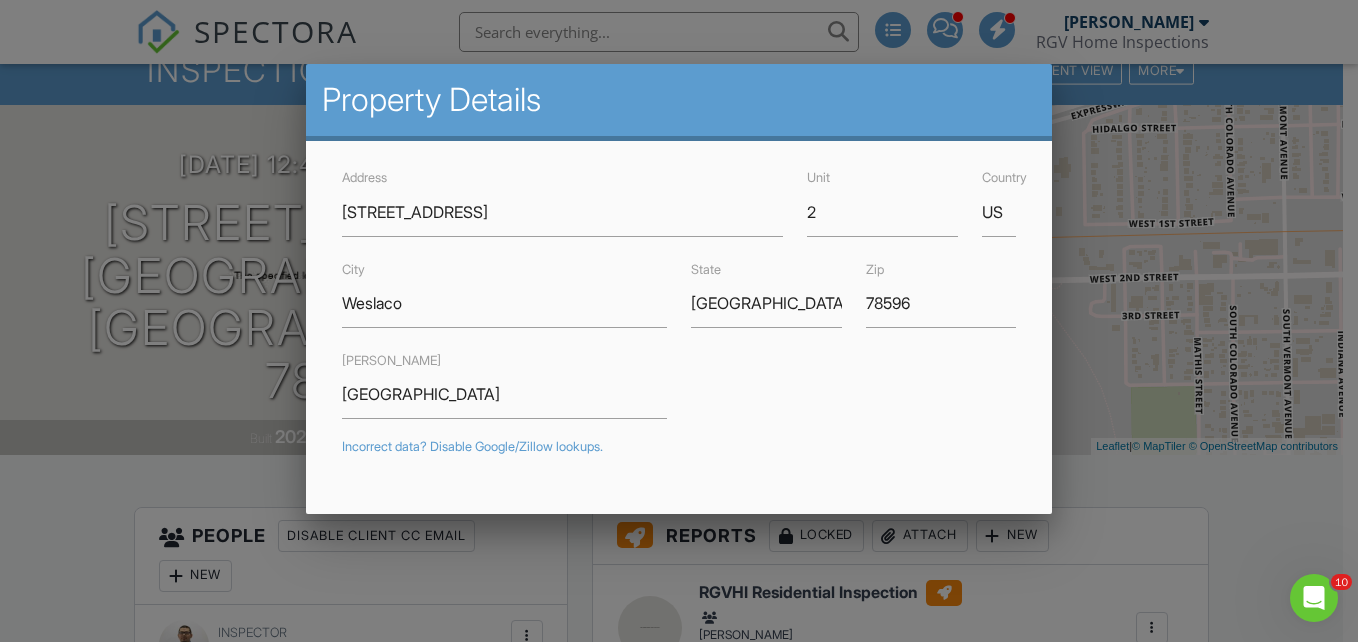click on "SPECTORA
[PERSON_NAME]
RGV Home Inspections
Role:
Inspector
Dashboard
New Inspection
Inspections
Calendar
Template Editor
Contacts
Automations (Basic)
Automations (Adv)
Team
Metrics
Payments
Data Exports
Billing
Conversations
Tasks
Reporting
Advanced
Equipment
Settings
What's New
Sign Out
Dashboard
Templates
Contacts
Metrics
Automations (Basic)
Automations (Adv)
Advanced
Settings
Support Center
Inspection Details
Client View
More
Property Details
Reschedule
Reorder / Copy
Share
Cancel
[GEOGRAPHIC_DATA]
Print Order" at bounding box center [679, 1683] 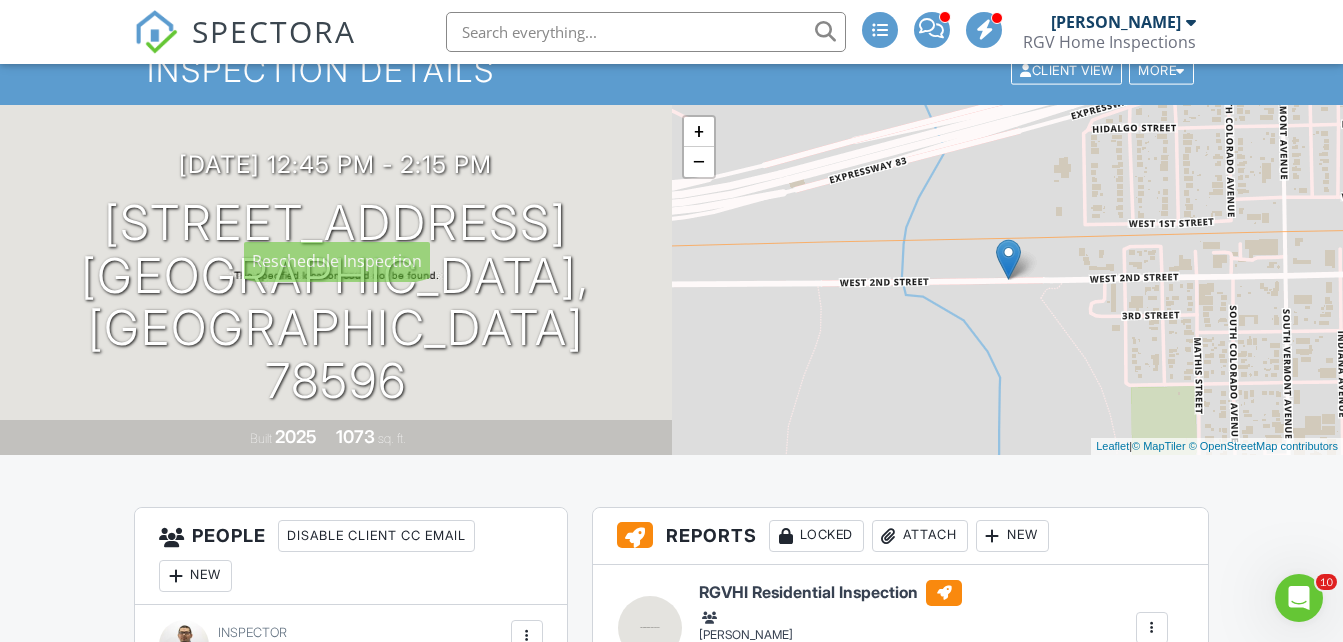 click at bounding box center (0, 0) 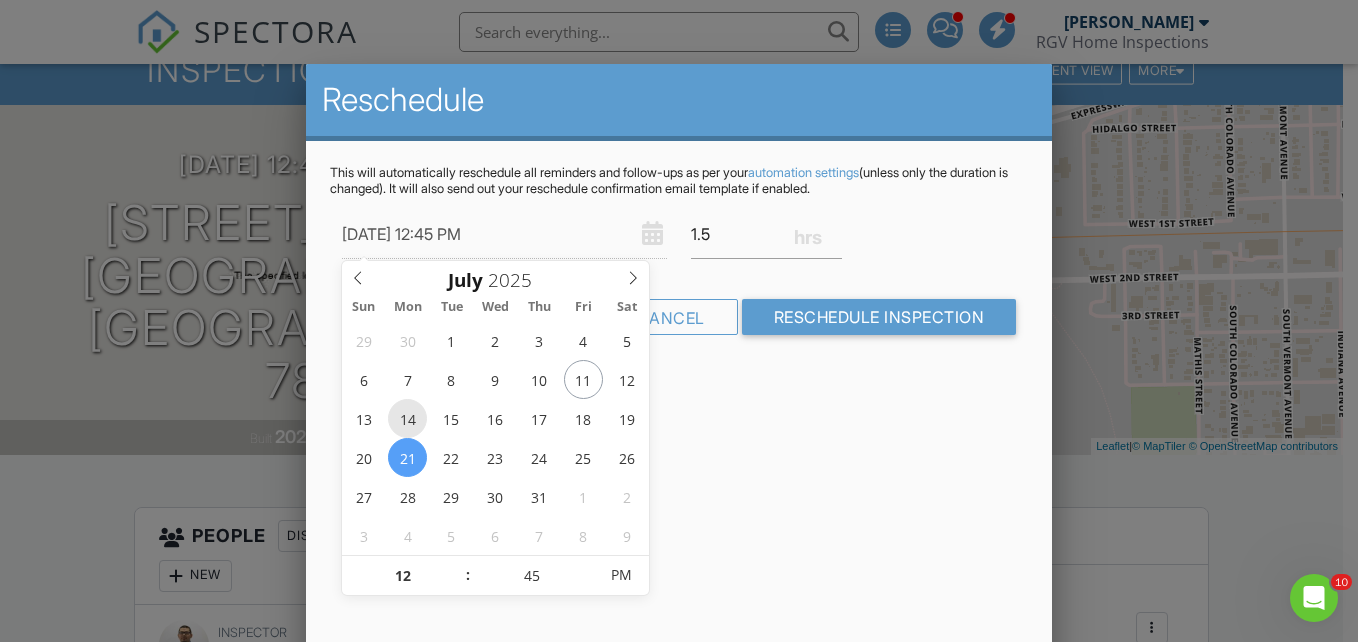 type on "[DATE] 12:45 PM" 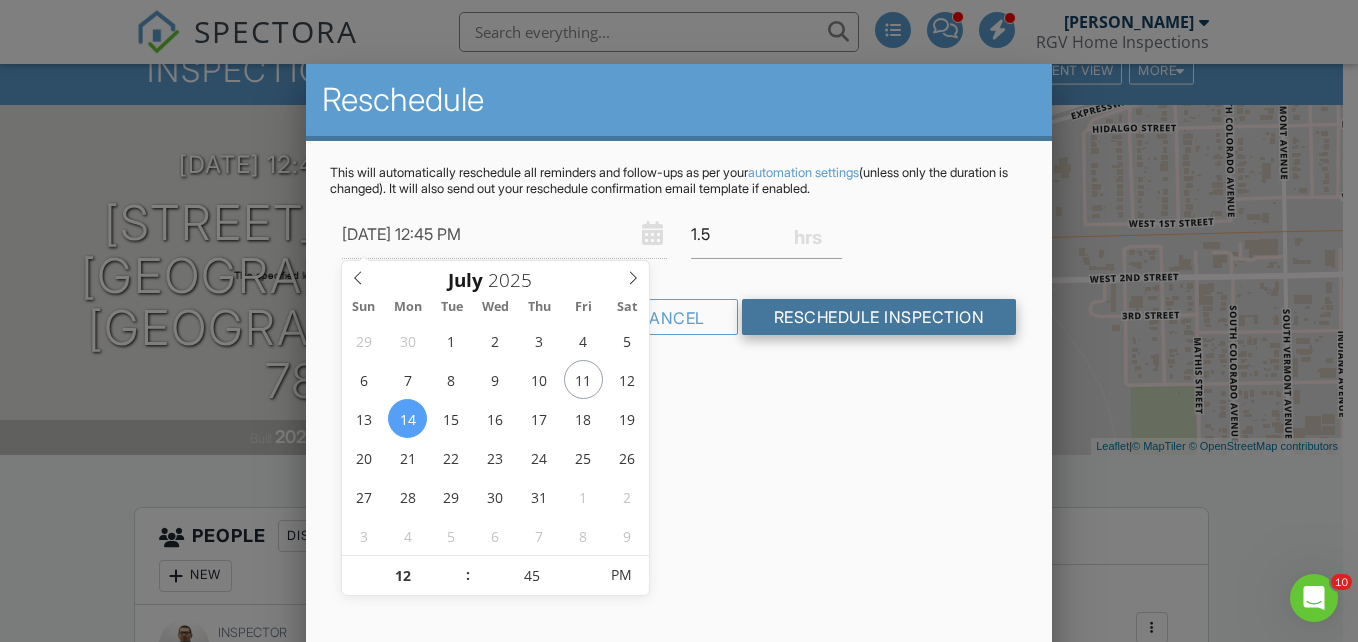 click on "Reschedule Inspection" at bounding box center [879, 317] 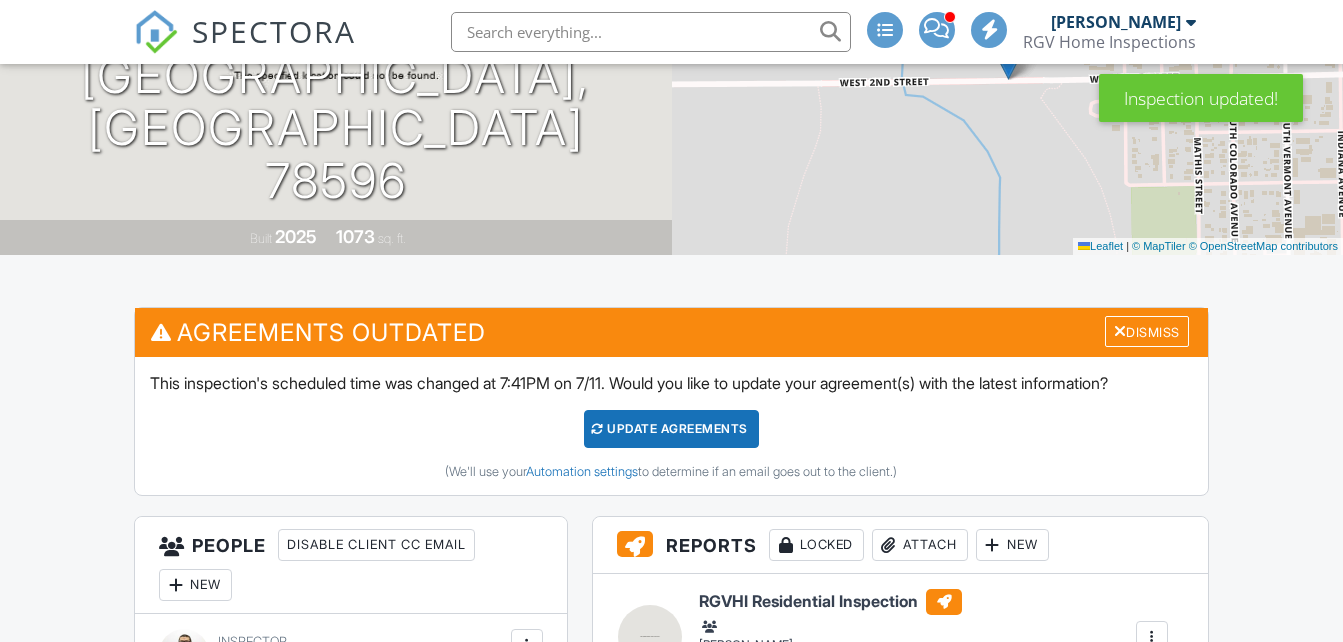 scroll, scrollTop: 300, scrollLeft: 0, axis: vertical 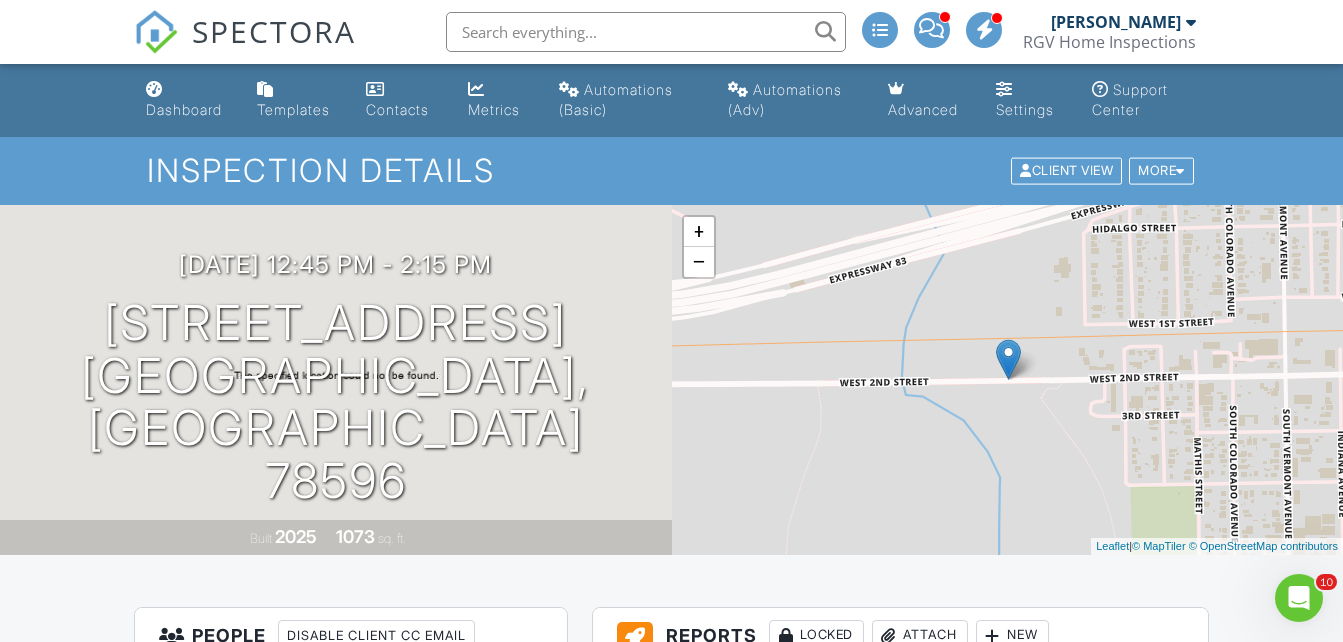click on "SPECTORA" at bounding box center [274, 31] 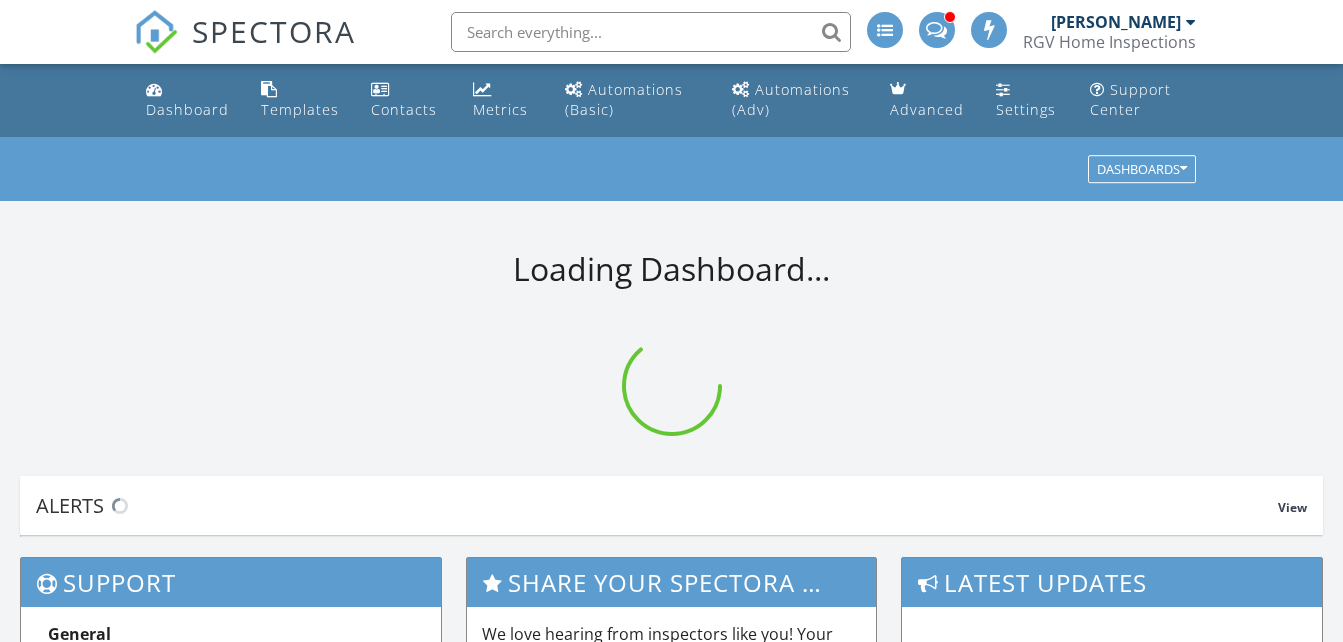 scroll, scrollTop: 0, scrollLeft: 0, axis: both 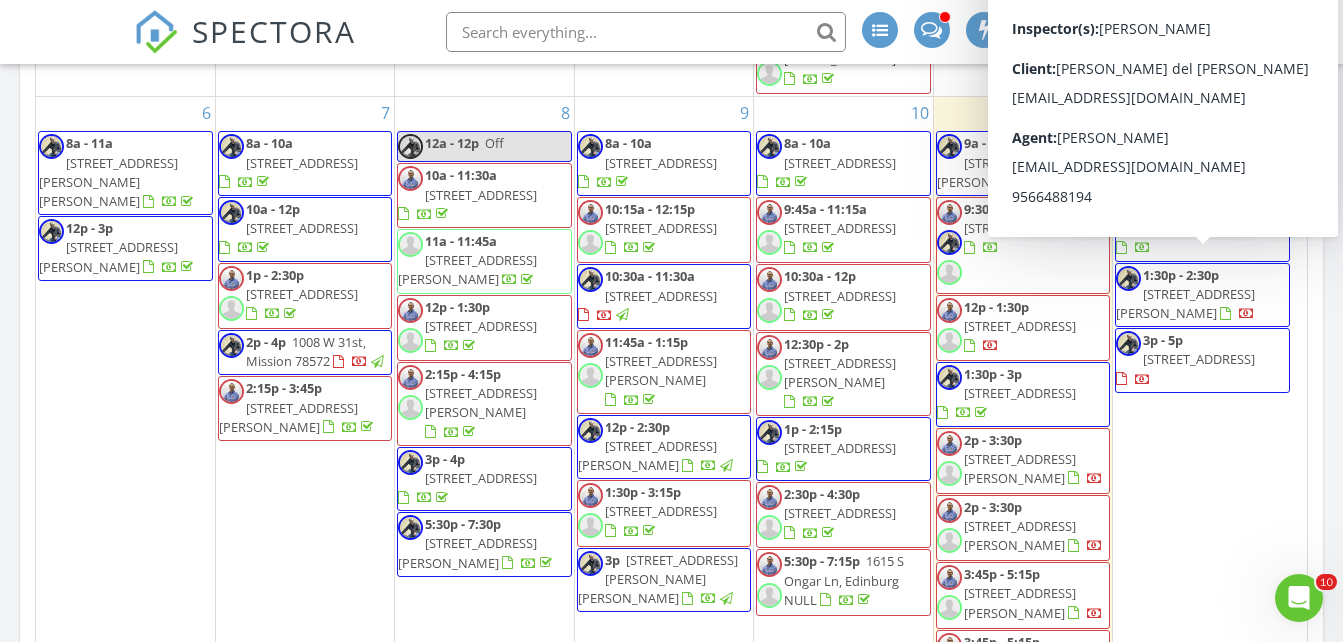click on "[STREET_ADDRESS]" at bounding box center (1020, 228) 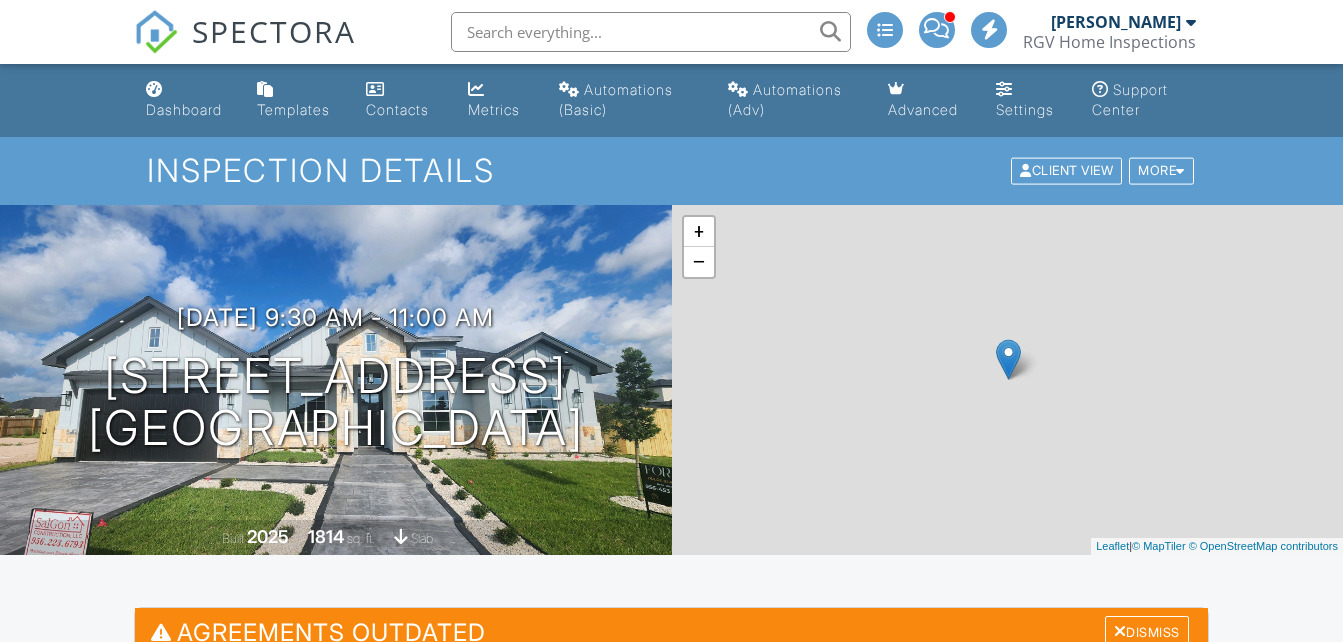 scroll, scrollTop: 0, scrollLeft: 0, axis: both 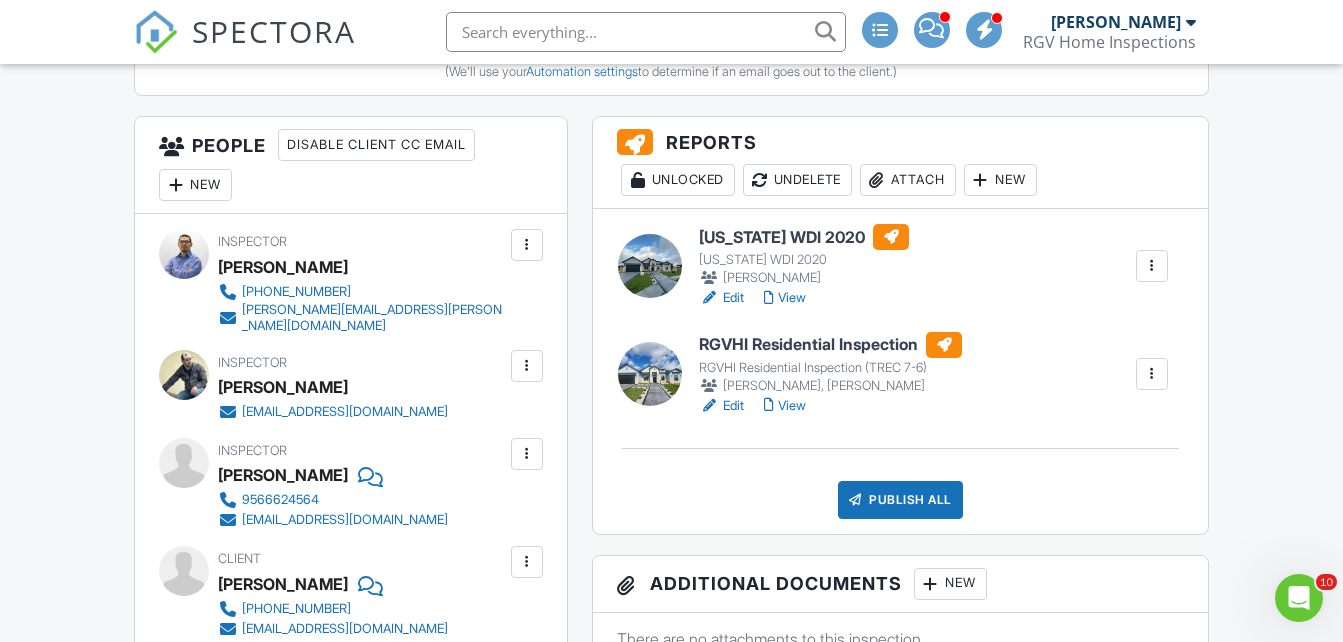click on "Edit" at bounding box center (721, 406) 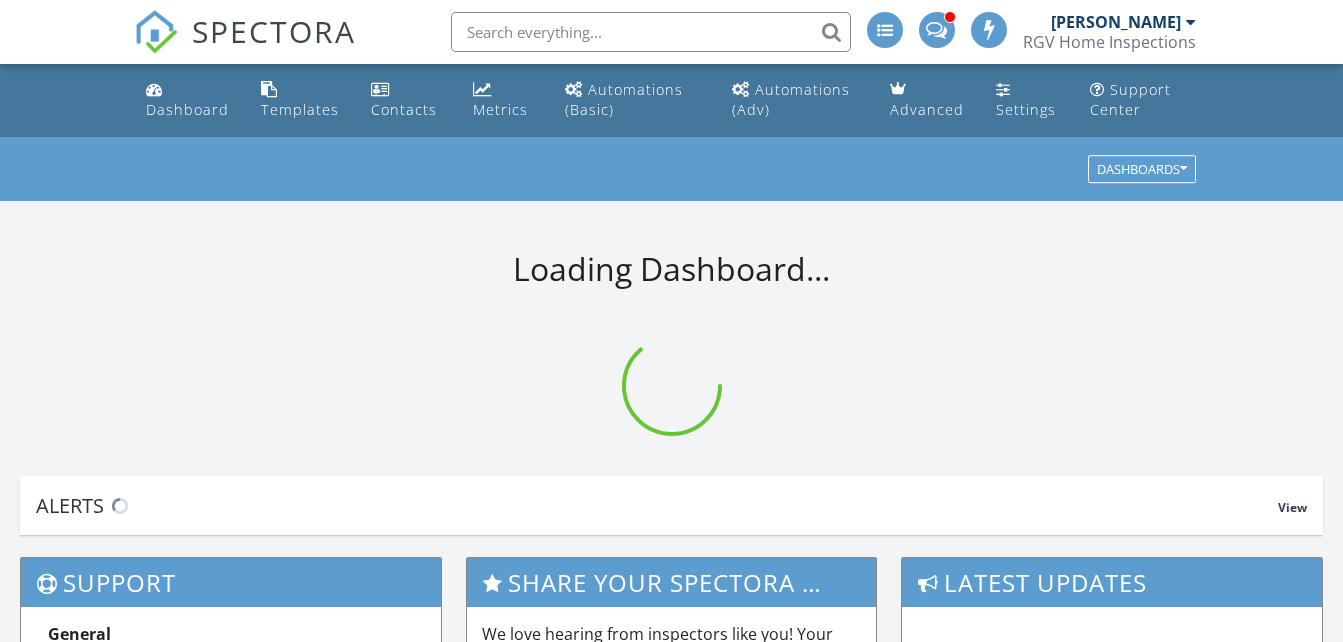 scroll, scrollTop: 0, scrollLeft: 0, axis: both 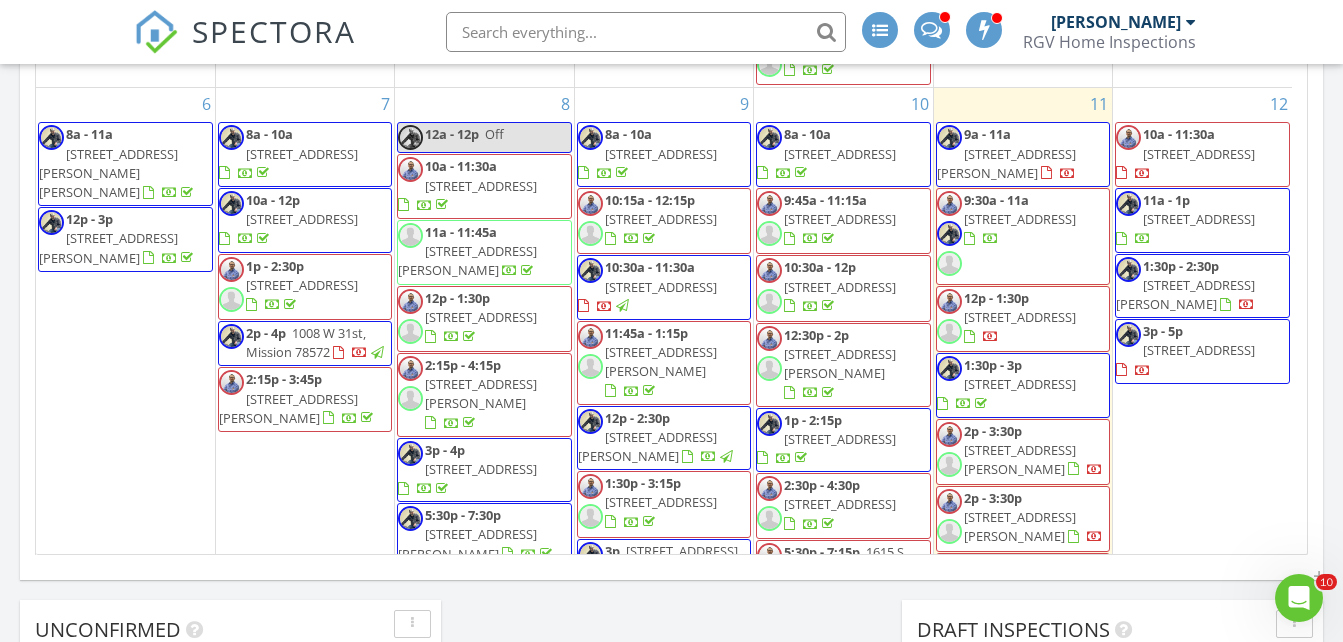 click on "[STREET_ADDRESS]" at bounding box center [1020, 219] 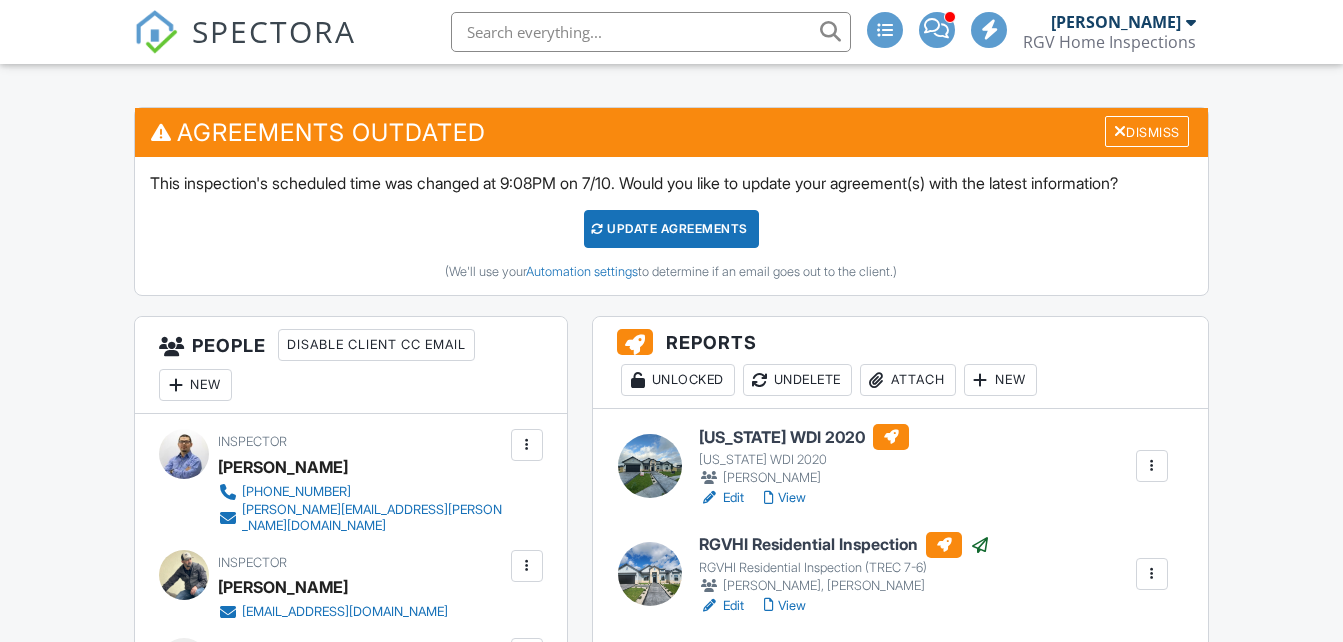 scroll, scrollTop: 500, scrollLeft: 0, axis: vertical 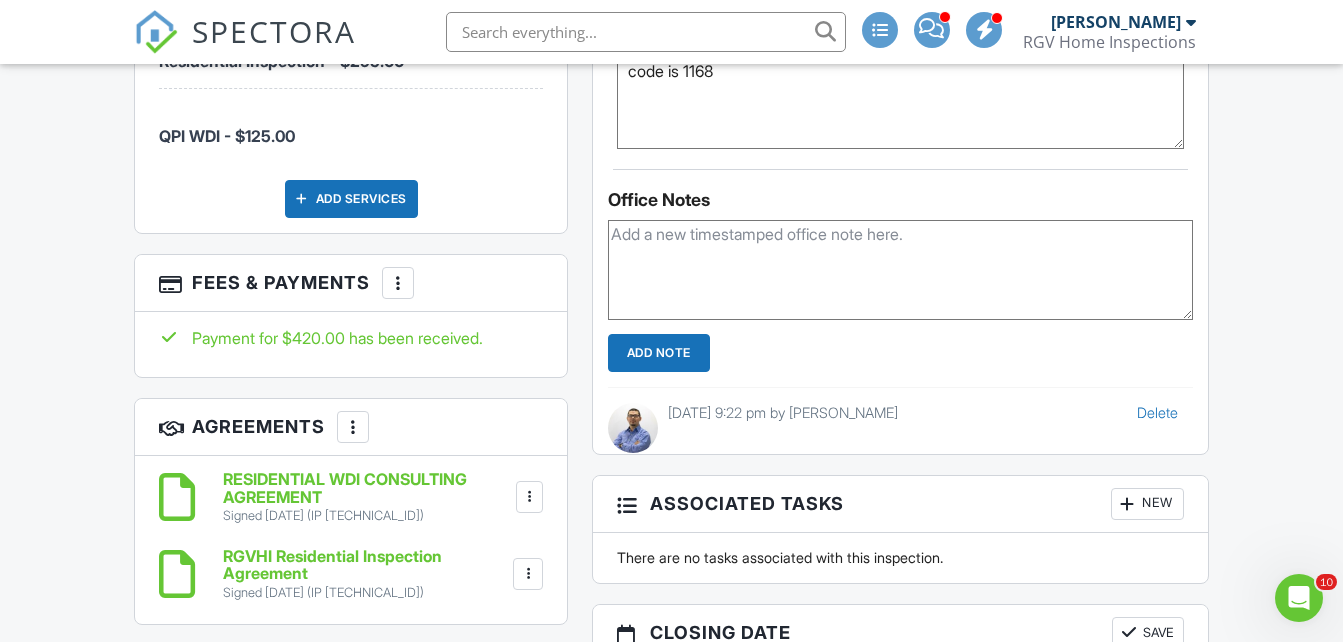 click at bounding box center (398, 283) 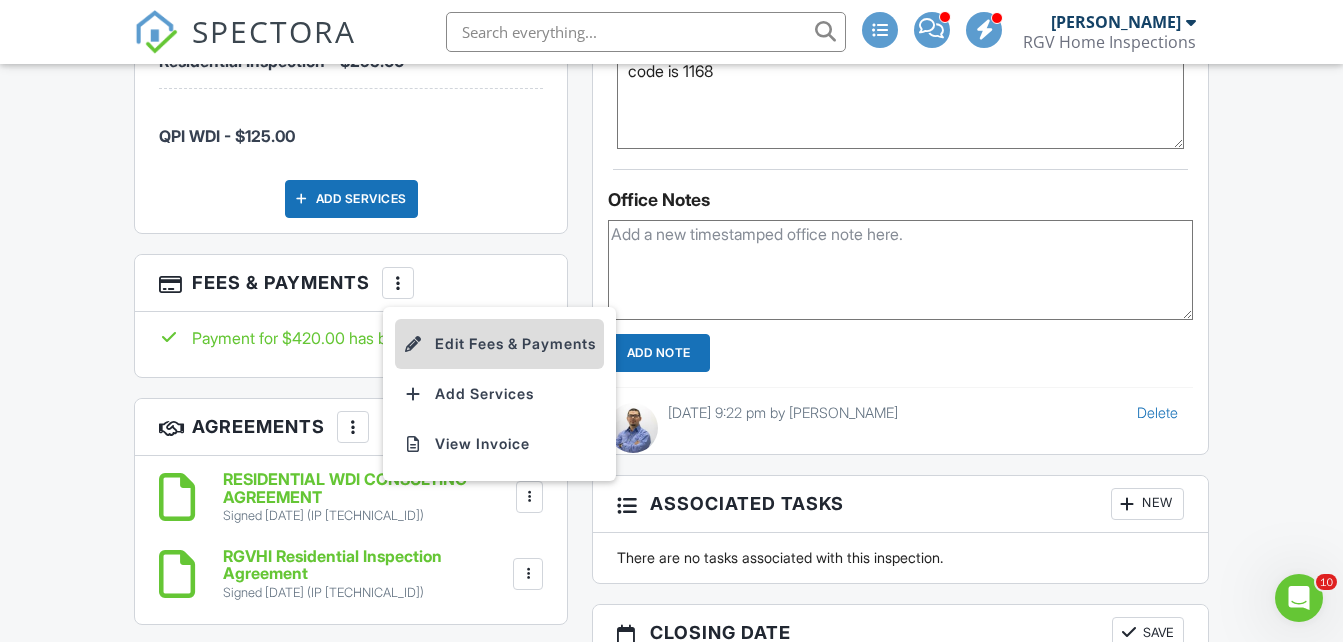 click on "Edit Fees & Payments" at bounding box center (499, 344) 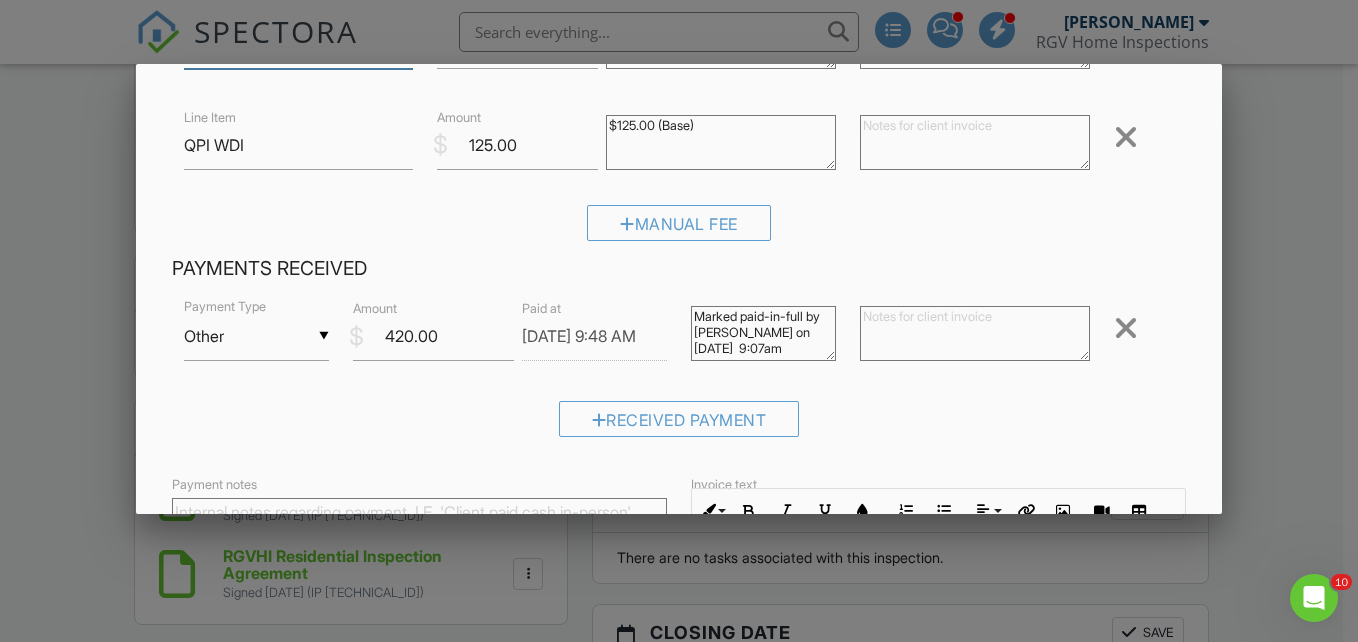 scroll, scrollTop: 200, scrollLeft: 0, axis: vertical 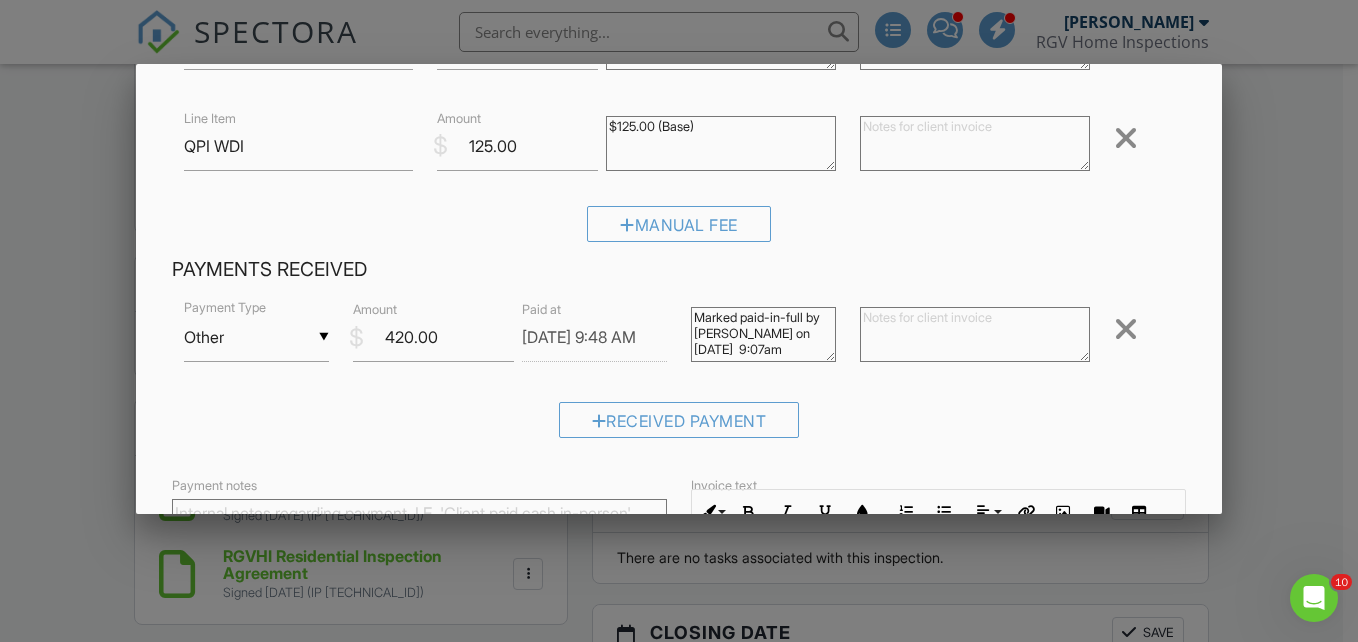 click on "Other" at bounding box center [256, 337] 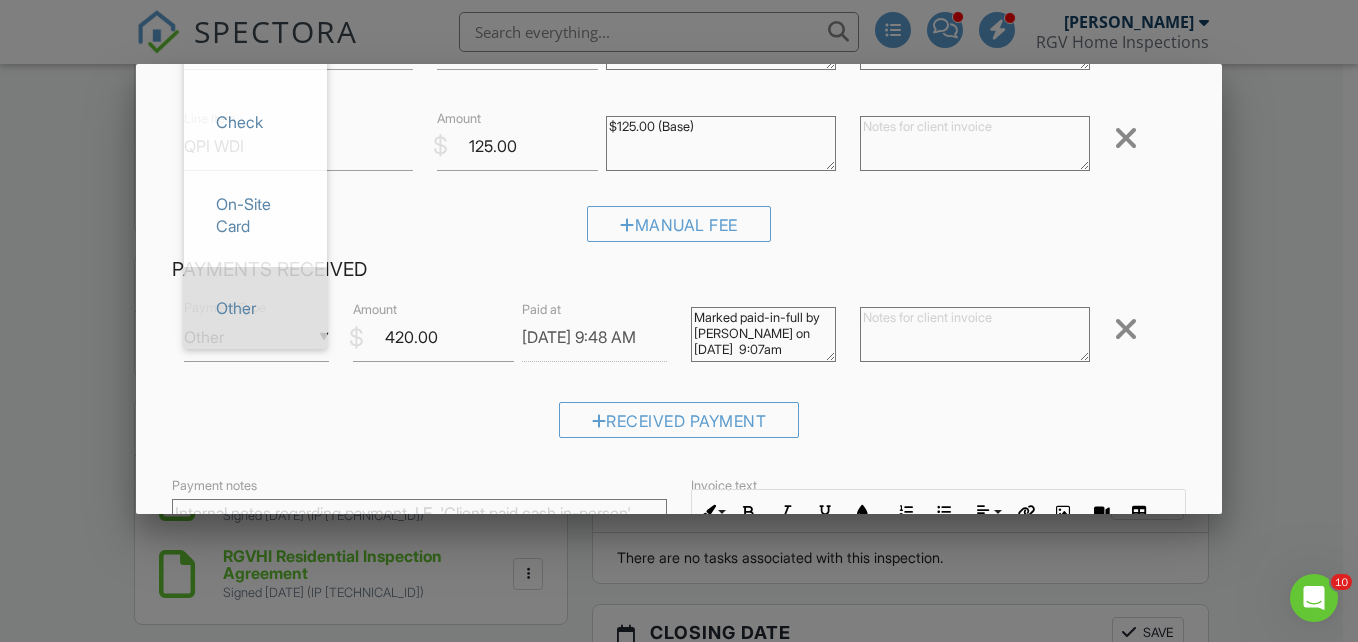 scroll, scrollTop: 0, scrollLeft: 0, axis: both 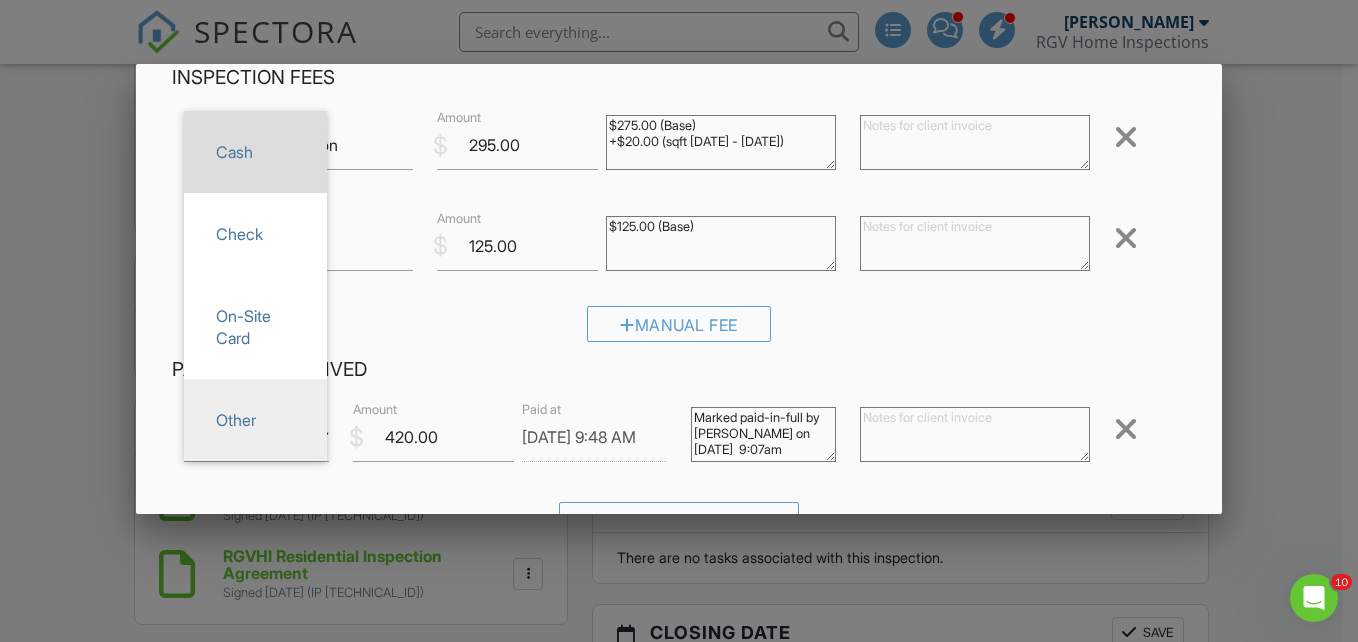 click on "Cash" at bounding box center [255, 152] 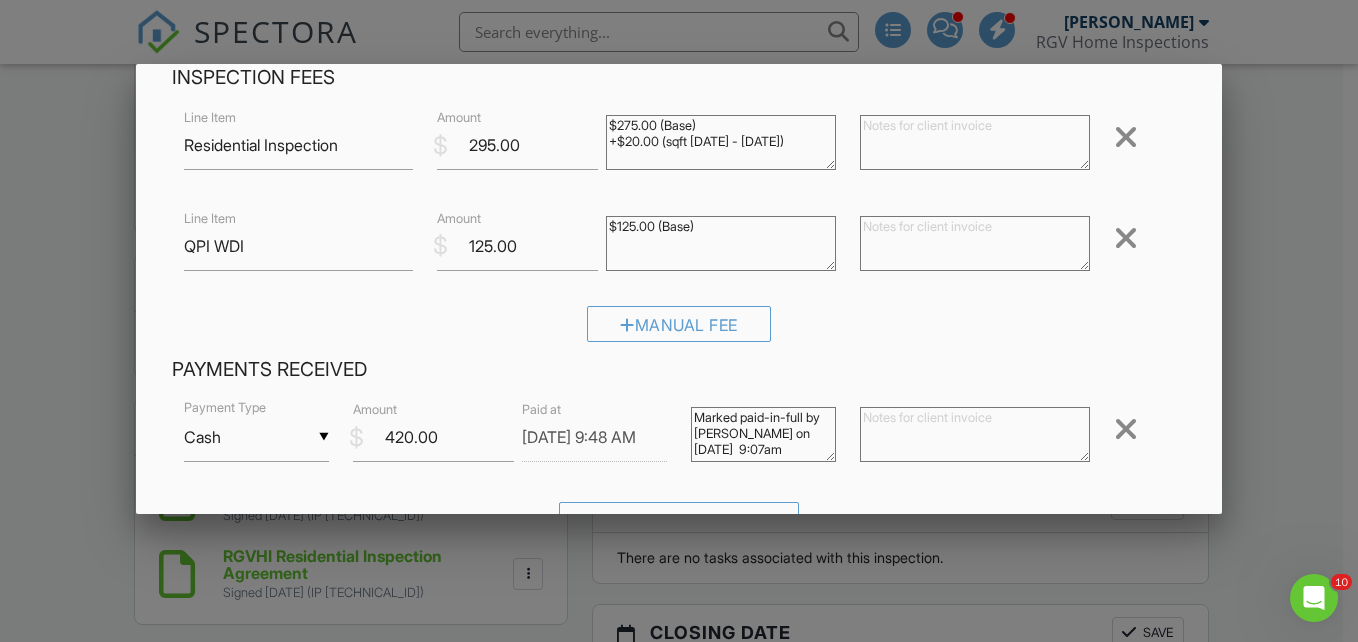 scroll, scrollTop: 500, scrollLeft: 0, axis: vertical 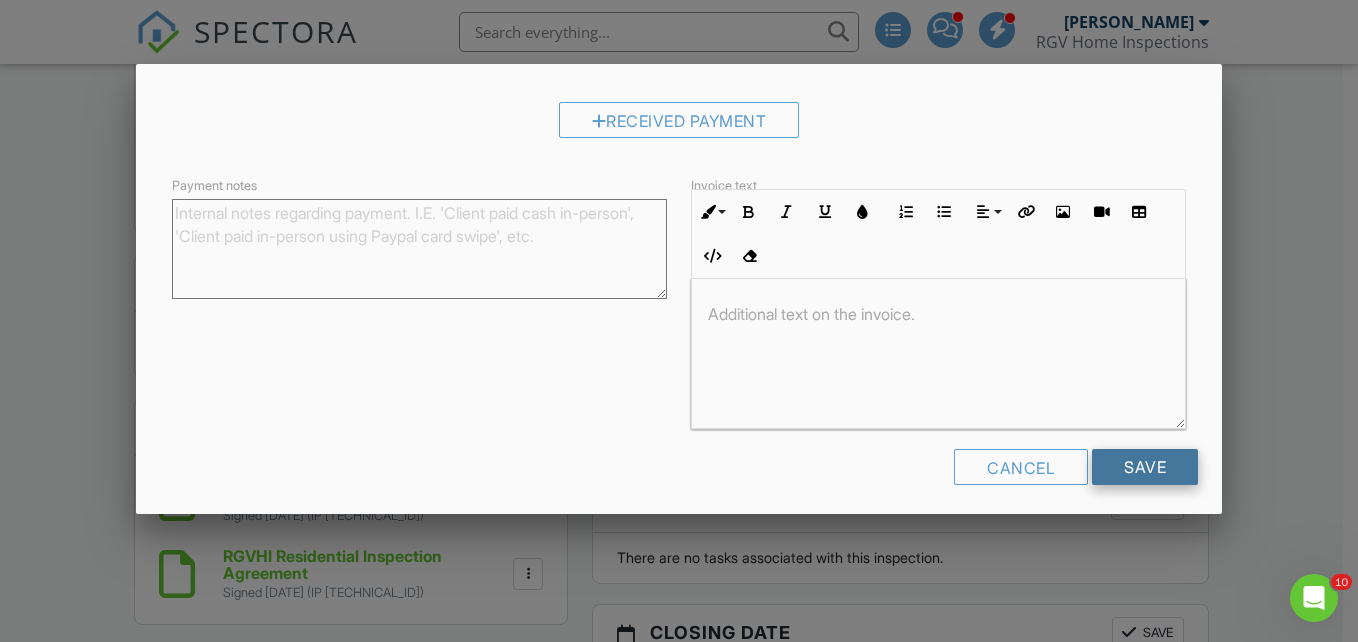 click on "Save" at bounding box center [1145, 467] 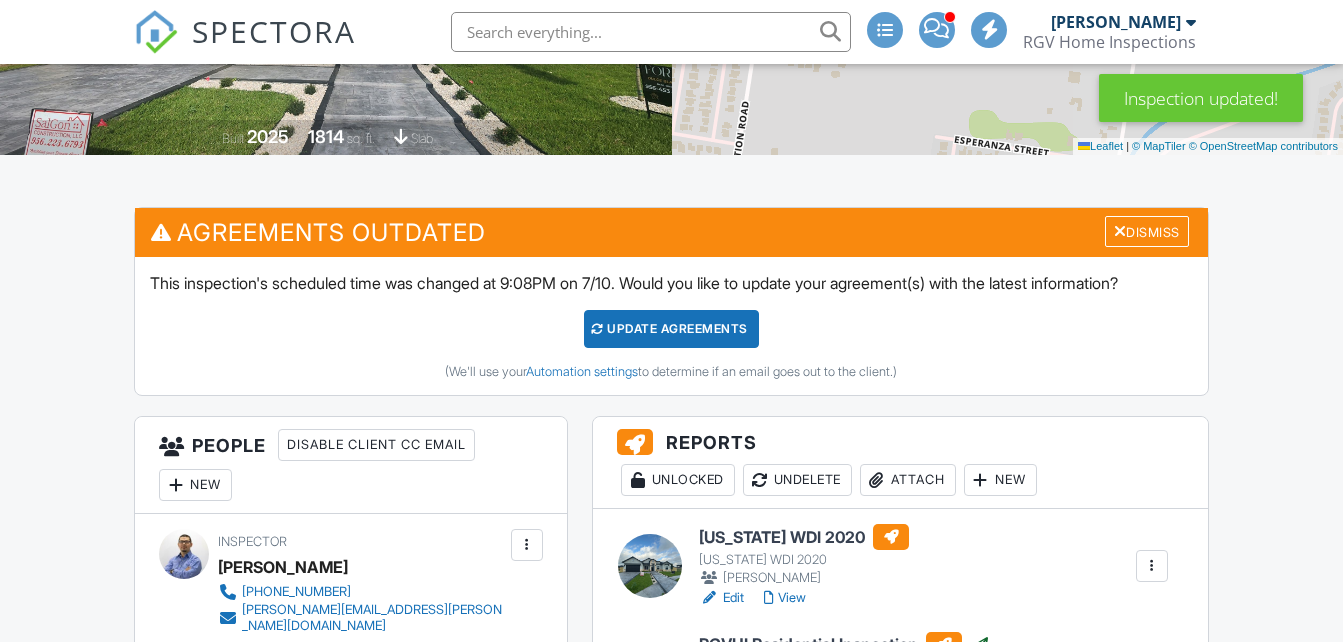 scroll, scrollTop: 400, scrollLeft: 0, axis: vertical 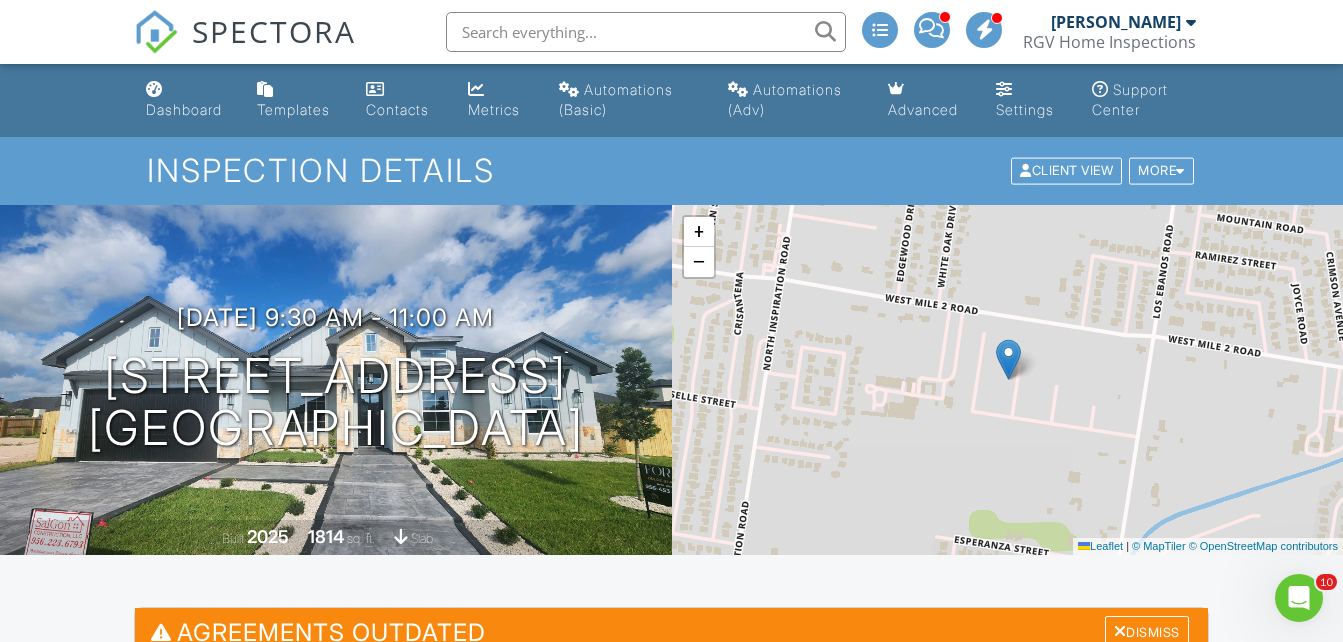 click on "SPECTORA" at bounding box center [274, 31] 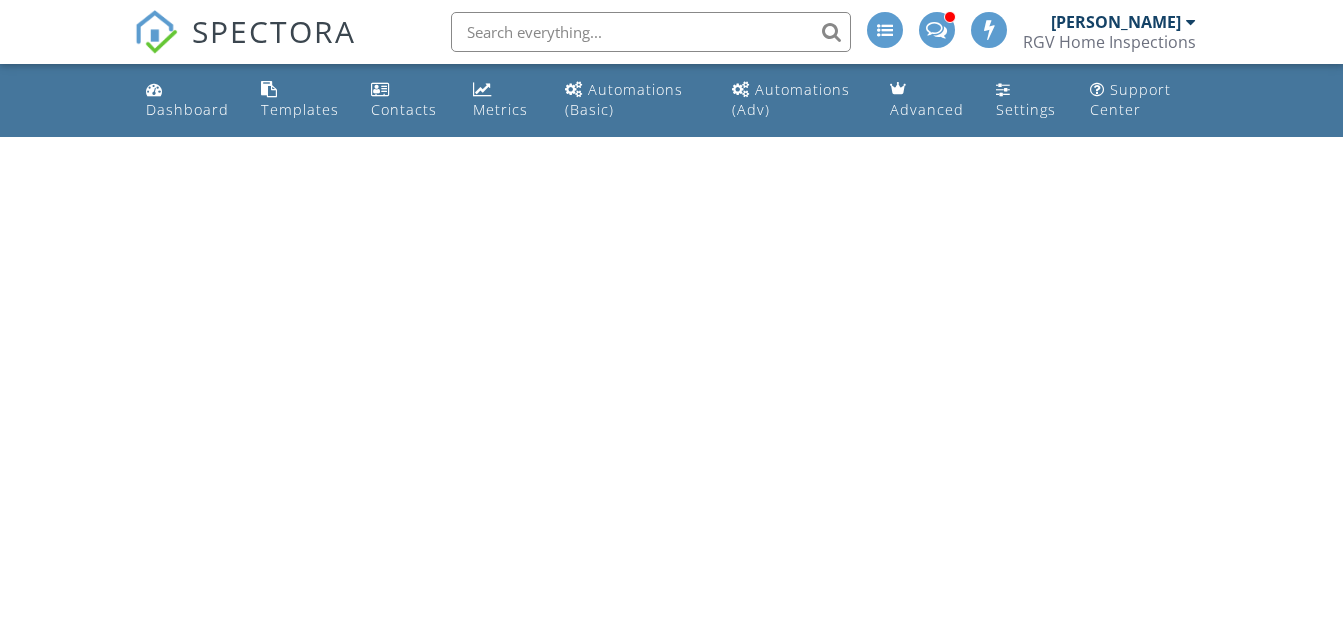 scroll, scrollTop: 0, scrollLeft: 0, axis: both 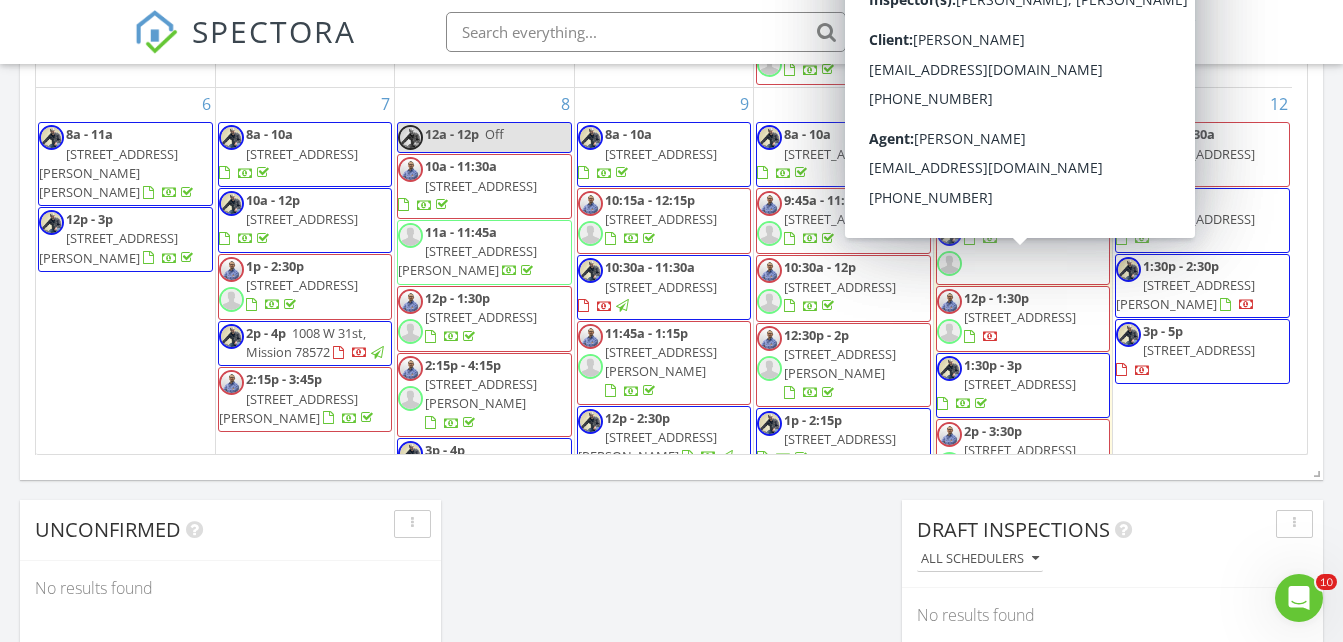 click on "3603 Tulipan St, Mission 78572" at bounding box center (1020, 317) 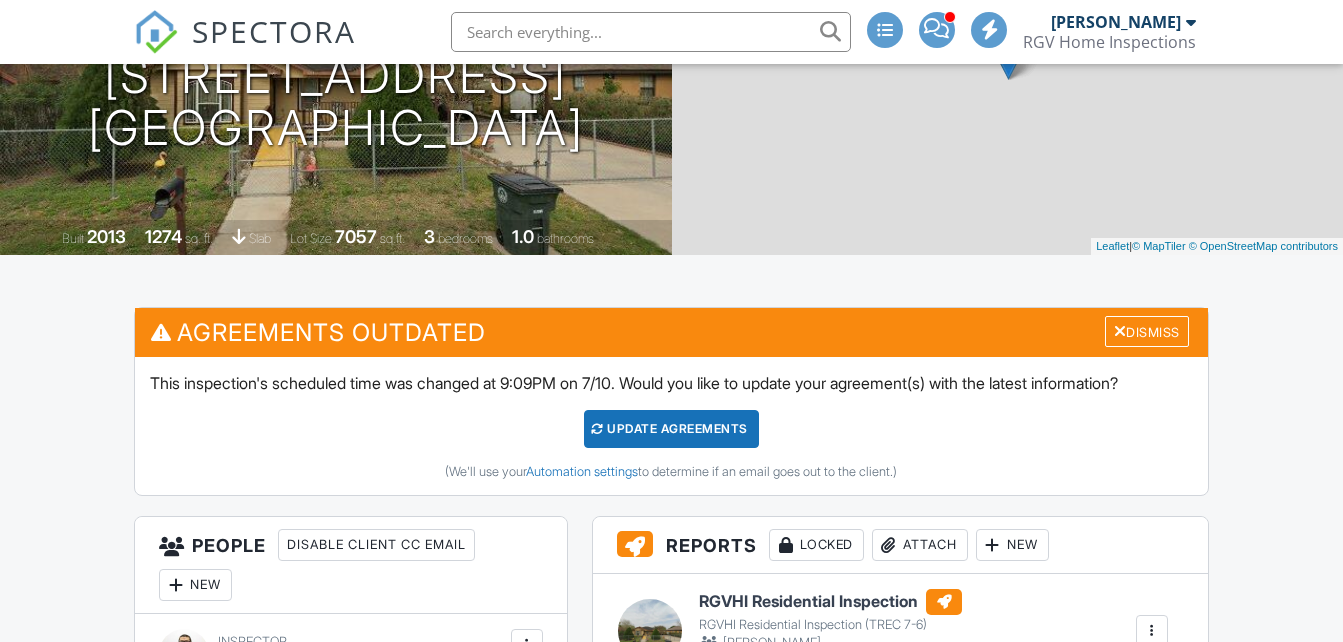 scroll, scrollTop: 300, scrollLeft: 0, axis: vertical 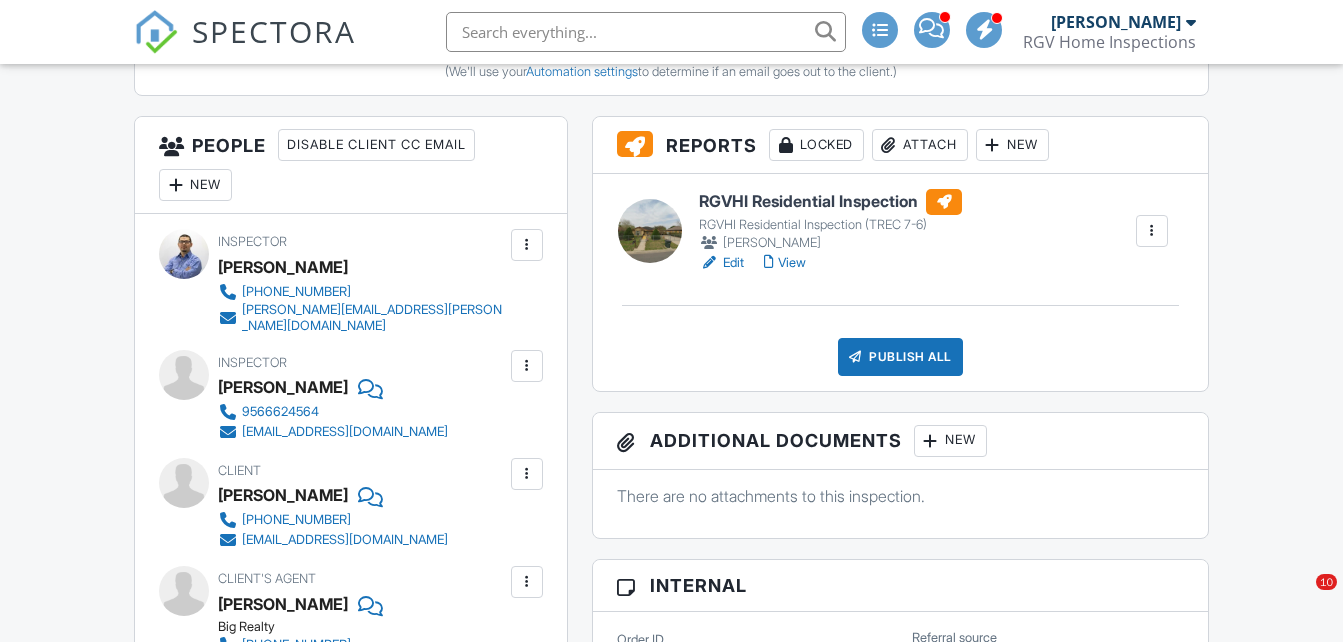 click on "Edit" at bounding box center (721, 263) 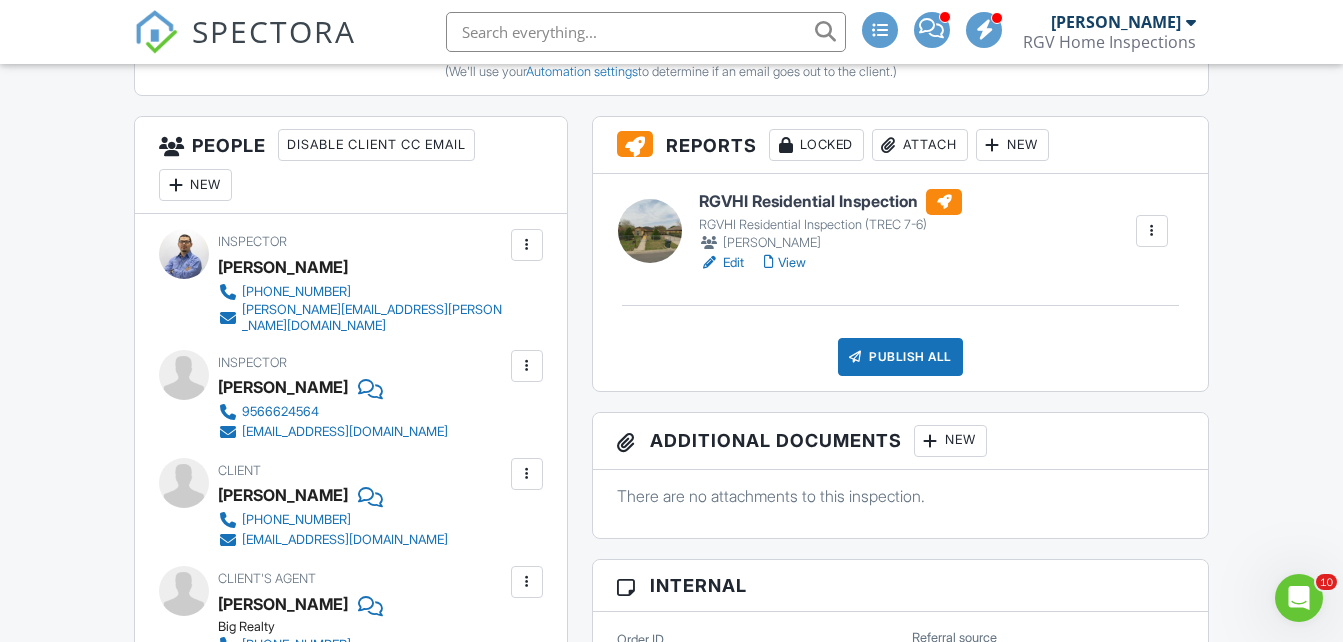 scroll, scrollTop: 0, scrollLeft: 0, axis: both 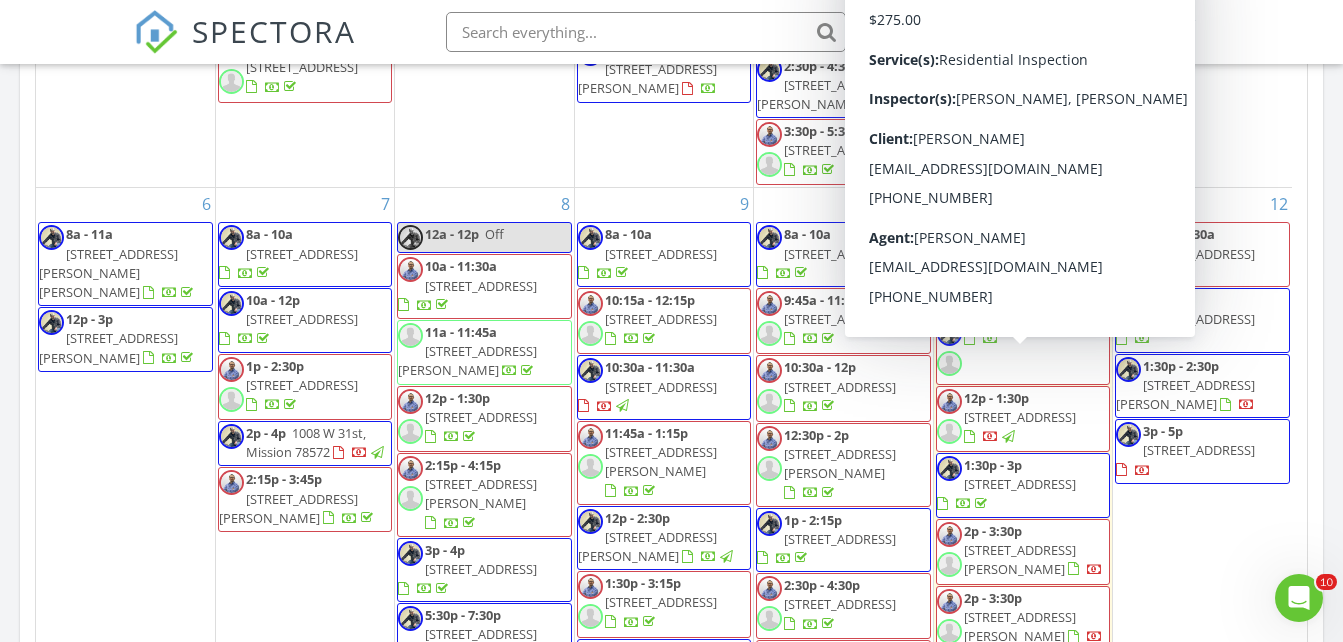click on "[STREET_ADDRESS]" at bounding box center (1020, 417) 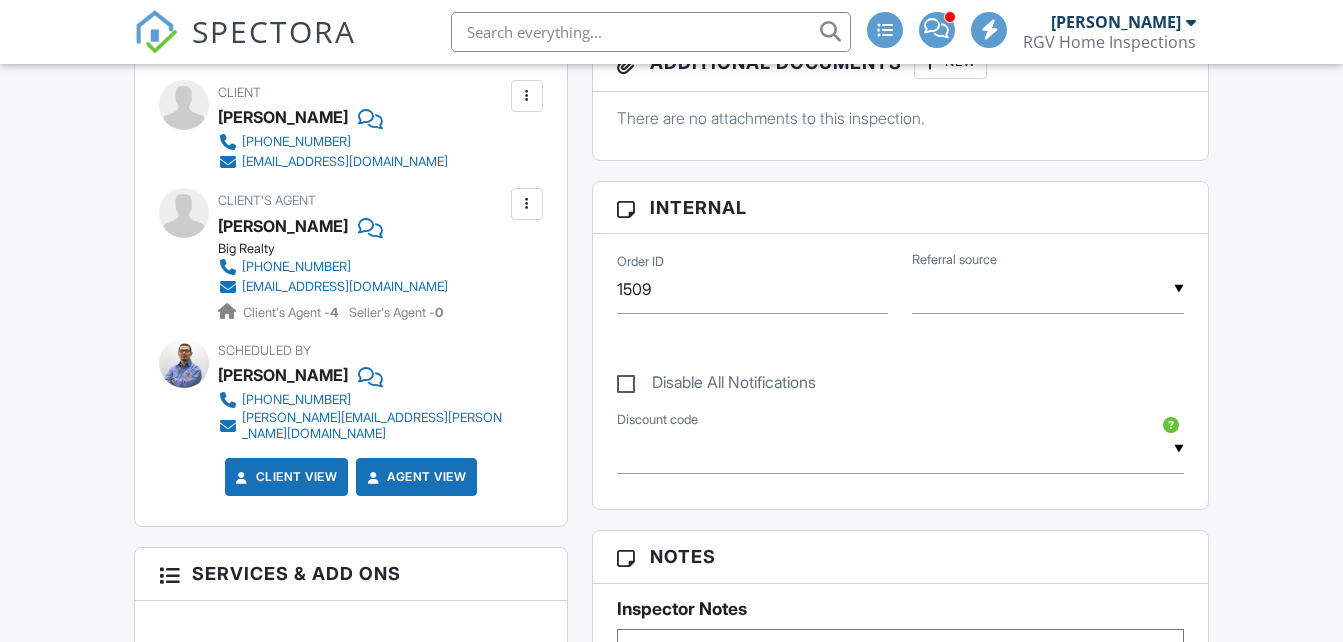 scroll, scrollTop: 0, scrollLeft: 0, axis: both 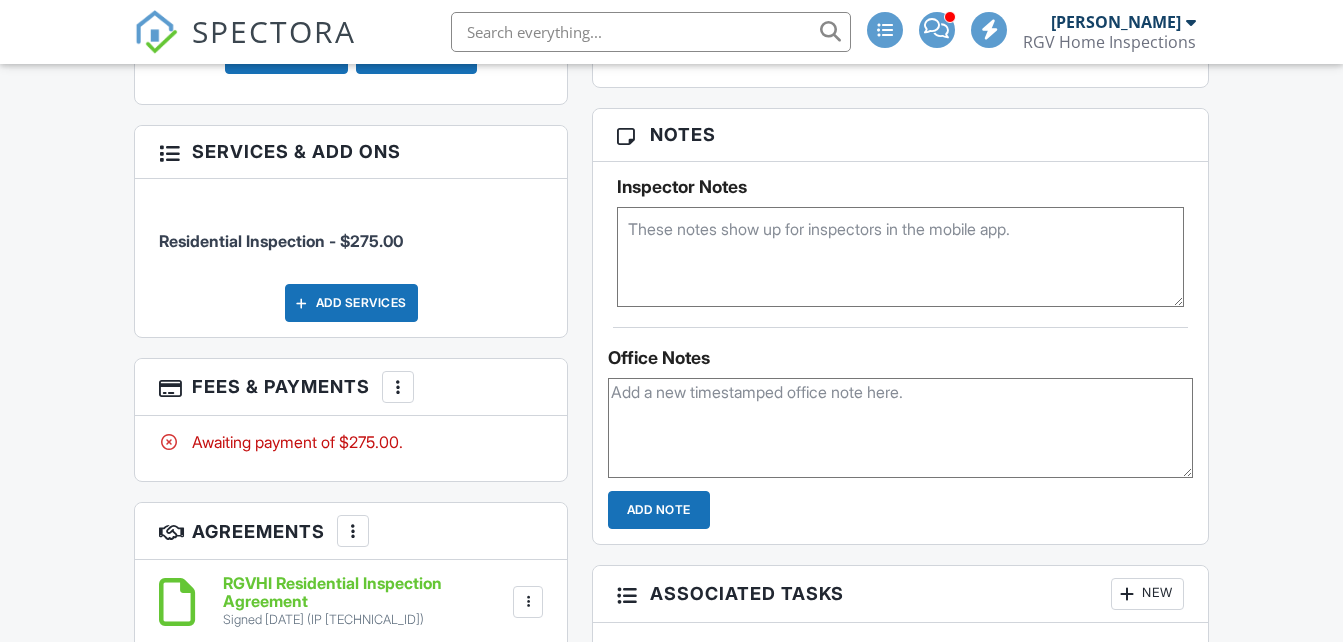 click at bounding box center (398, 387) 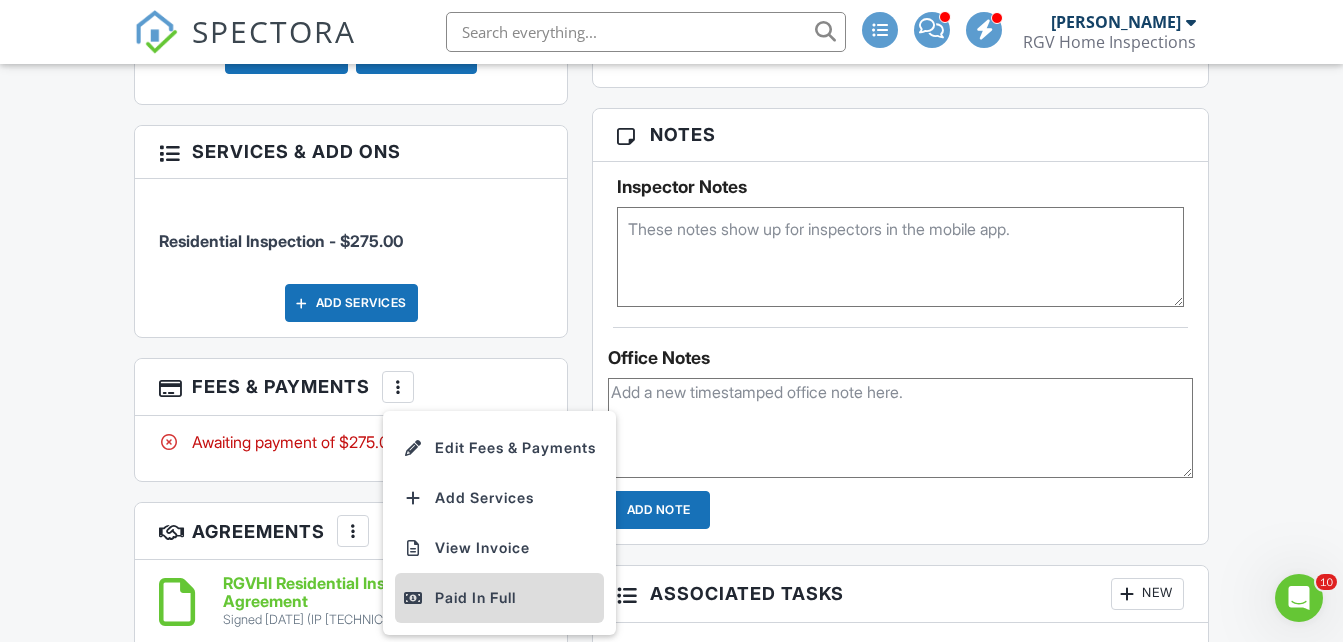 scroll, scrollTop: 0, scrollLeft: 0, axis: both 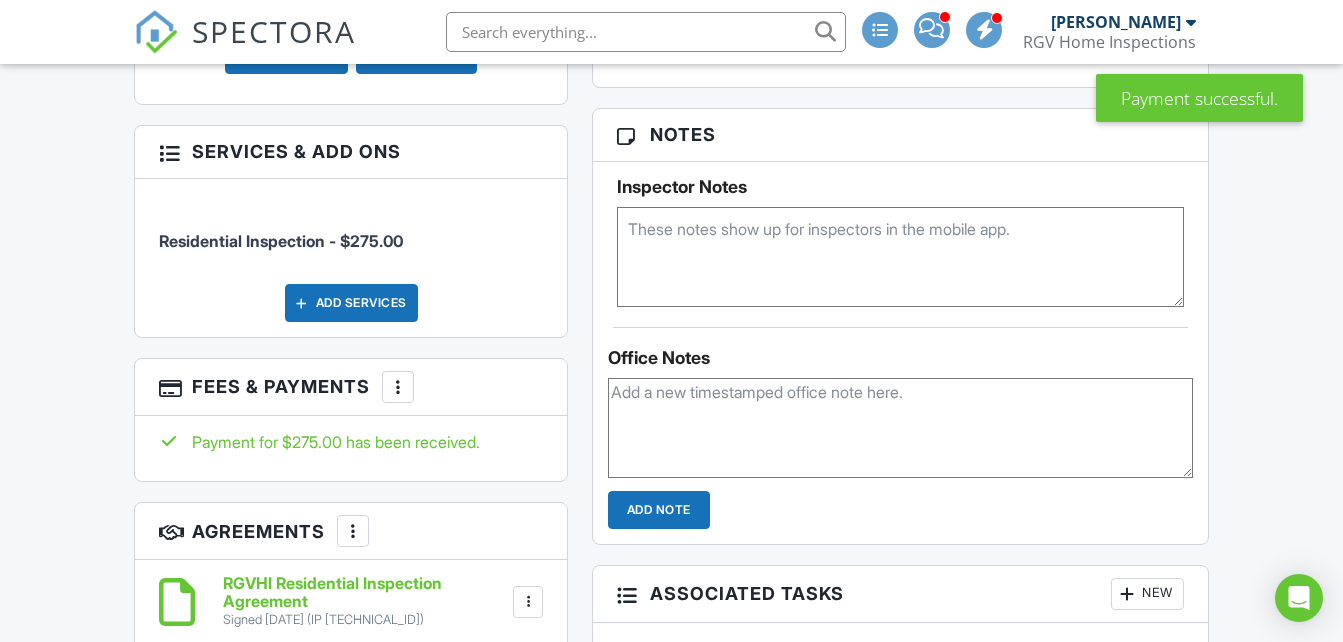 click at bounding box center [398, 387] 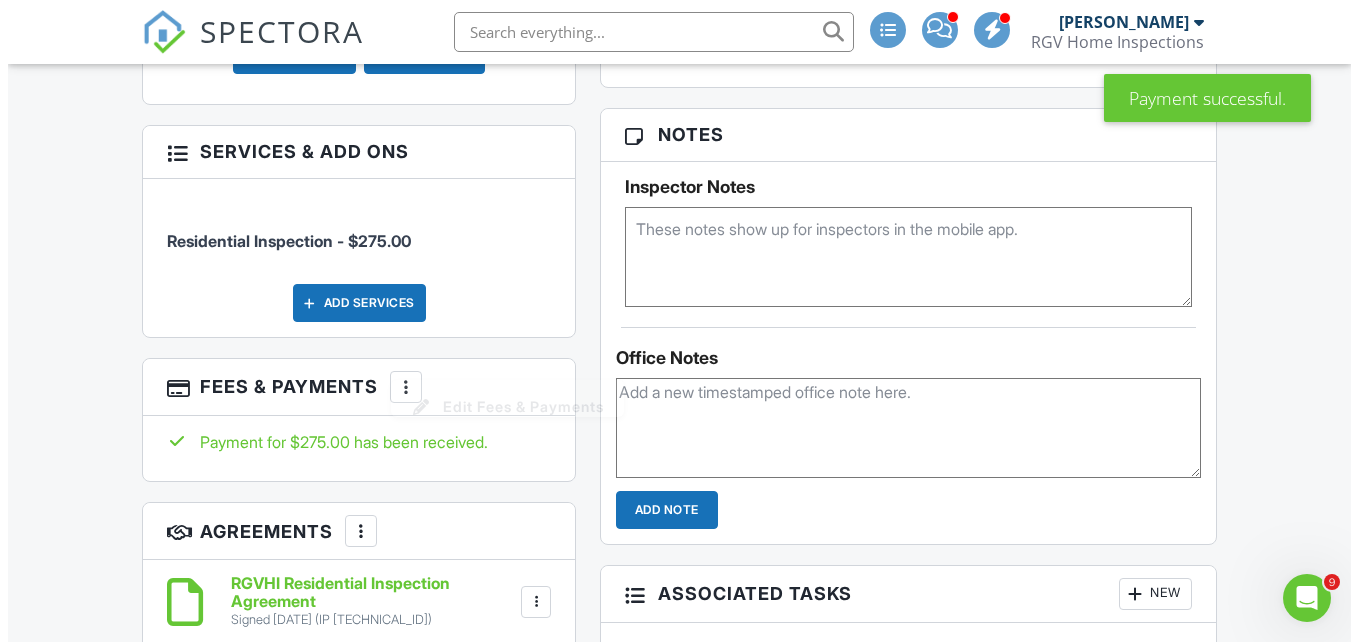 scroll, scrollTop: 0, scrollLeft: 0, axis: both 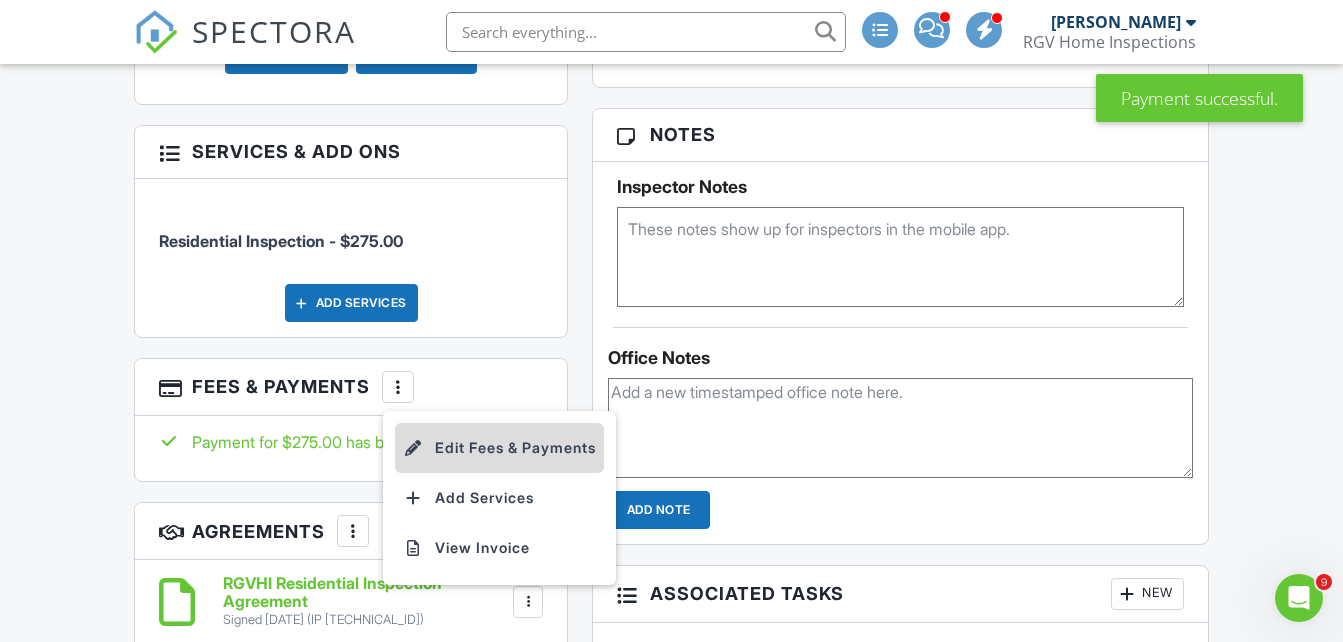 click on "Edit Fees & Payments" at bounding box center (499, 448) 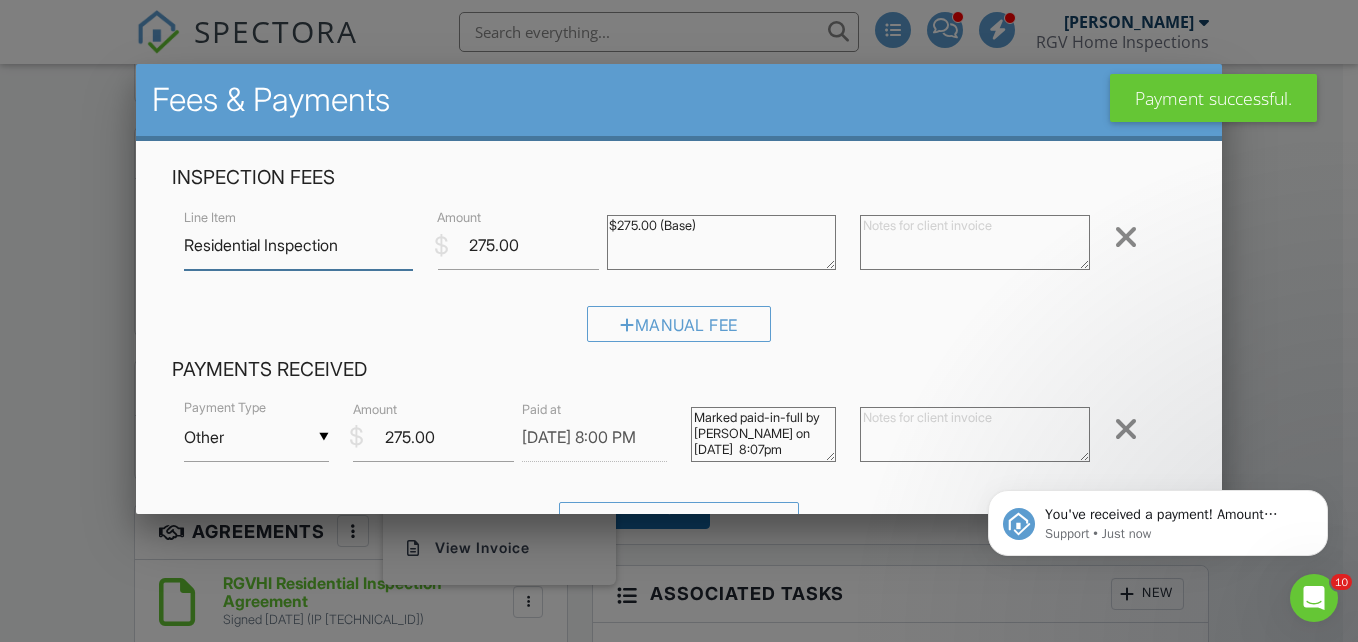scroll, scrollTop: 0, scrollLeft: 0, axis: both 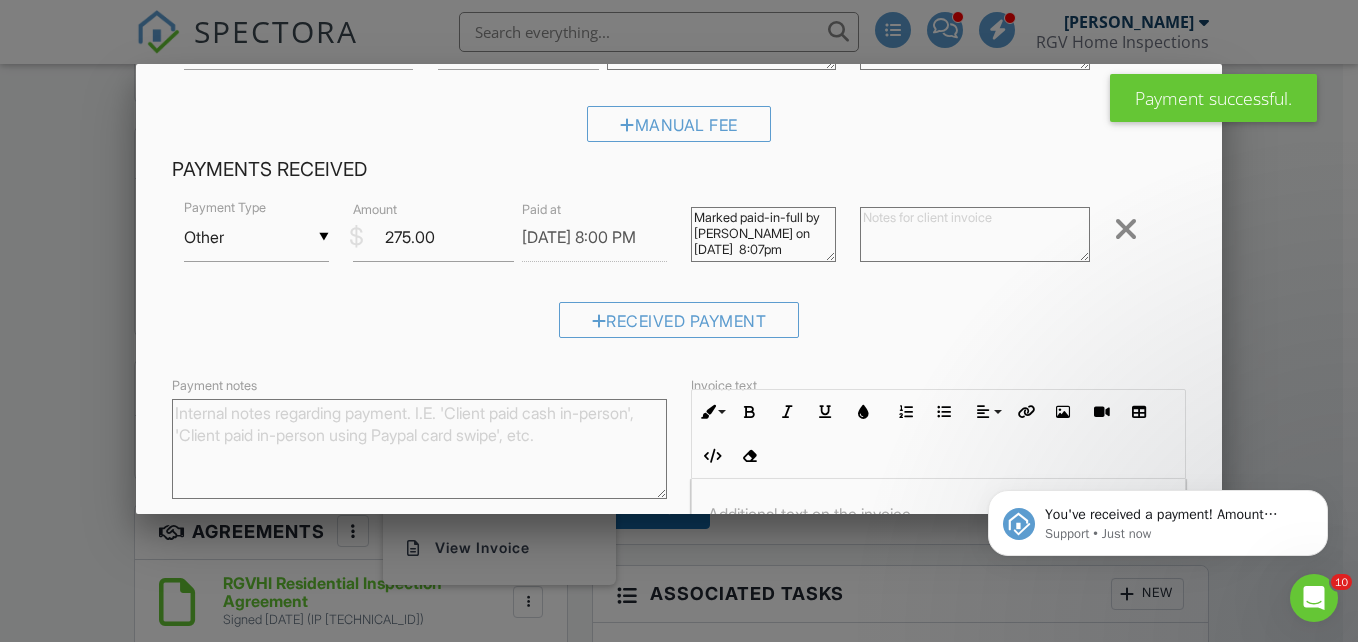 click on "▼ Other Cash Check On-Site Card Other Cash
Check
On-Site Card
Other" at bounding box center [256, 237] 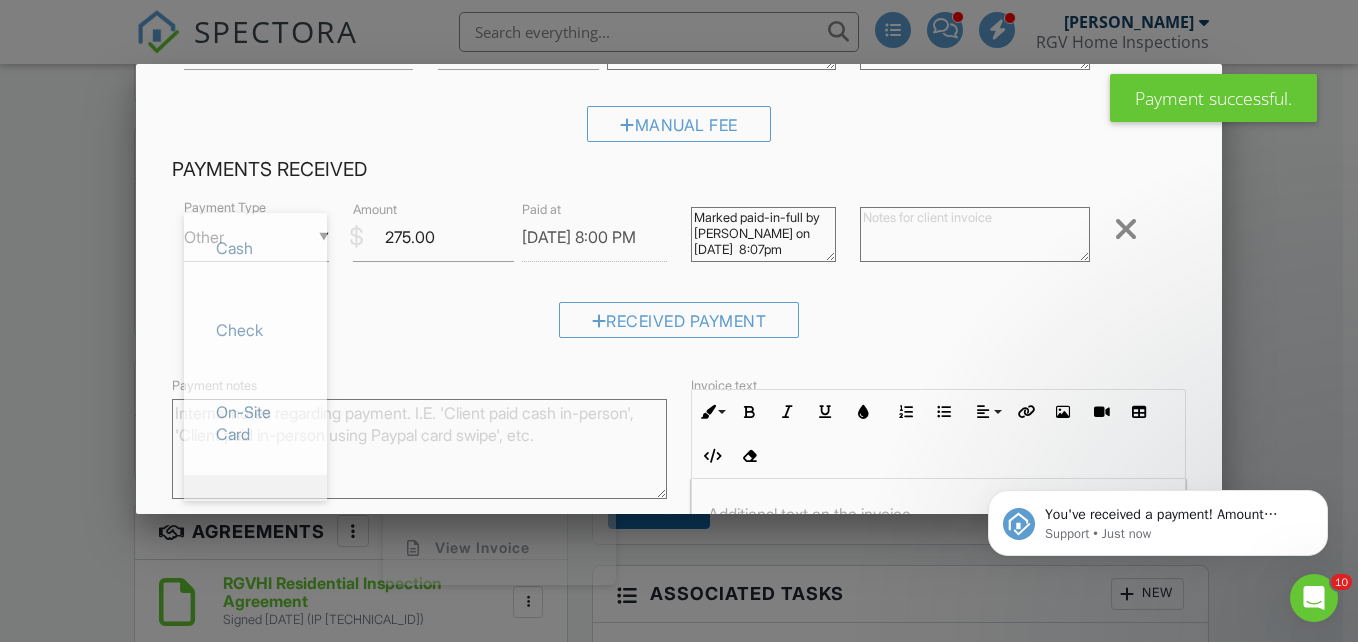 scroll, scrollTop: 0, scrollLeft: 0, axis: both 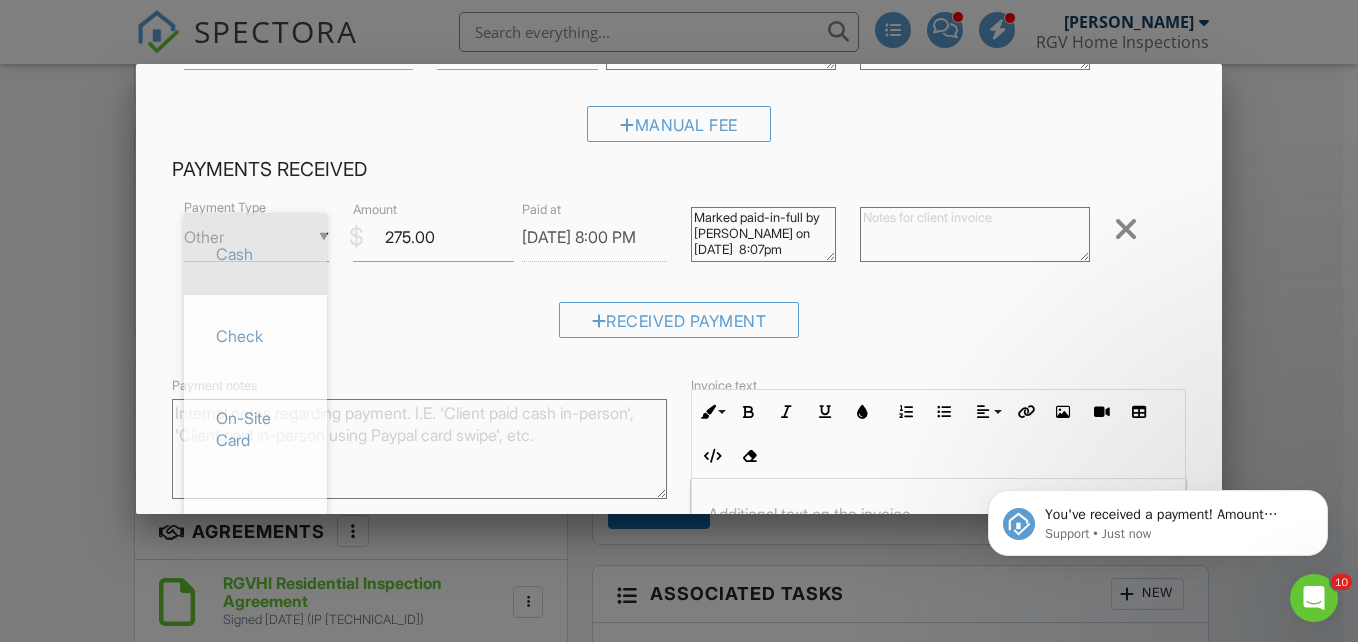 click on "Cash" at bounding box center (255, 254) 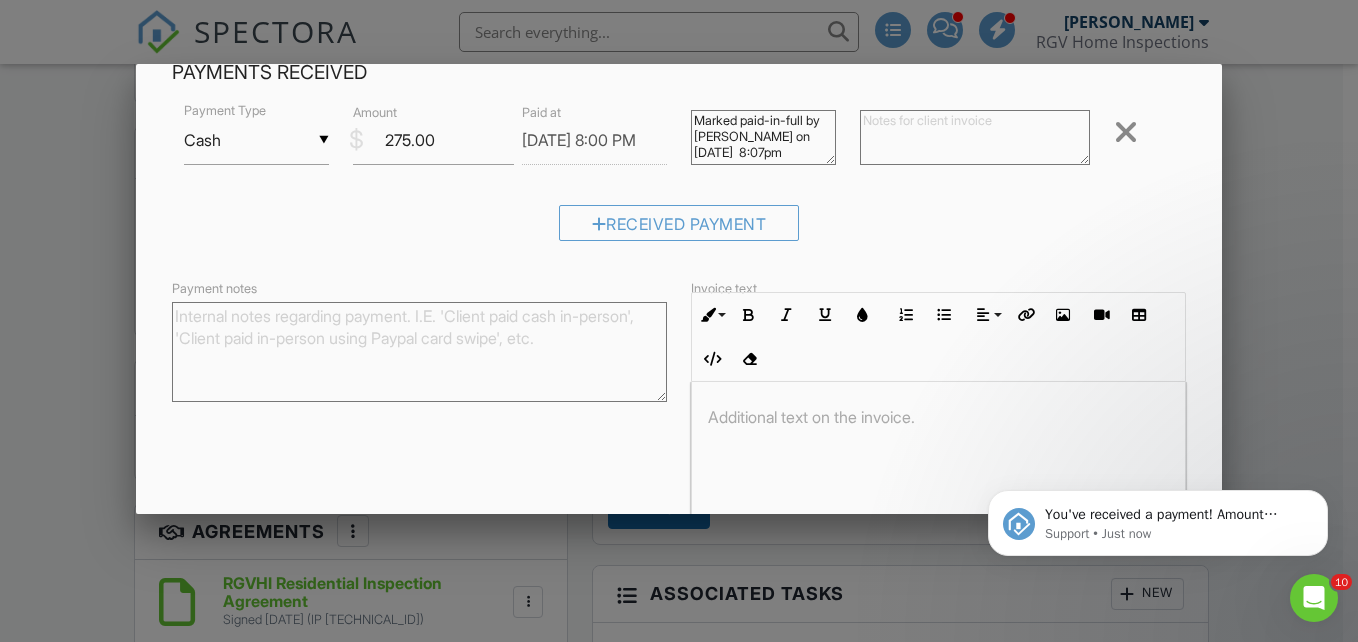 scroll, scrollTop: 410, scrollLeft: 0, axis: vertical 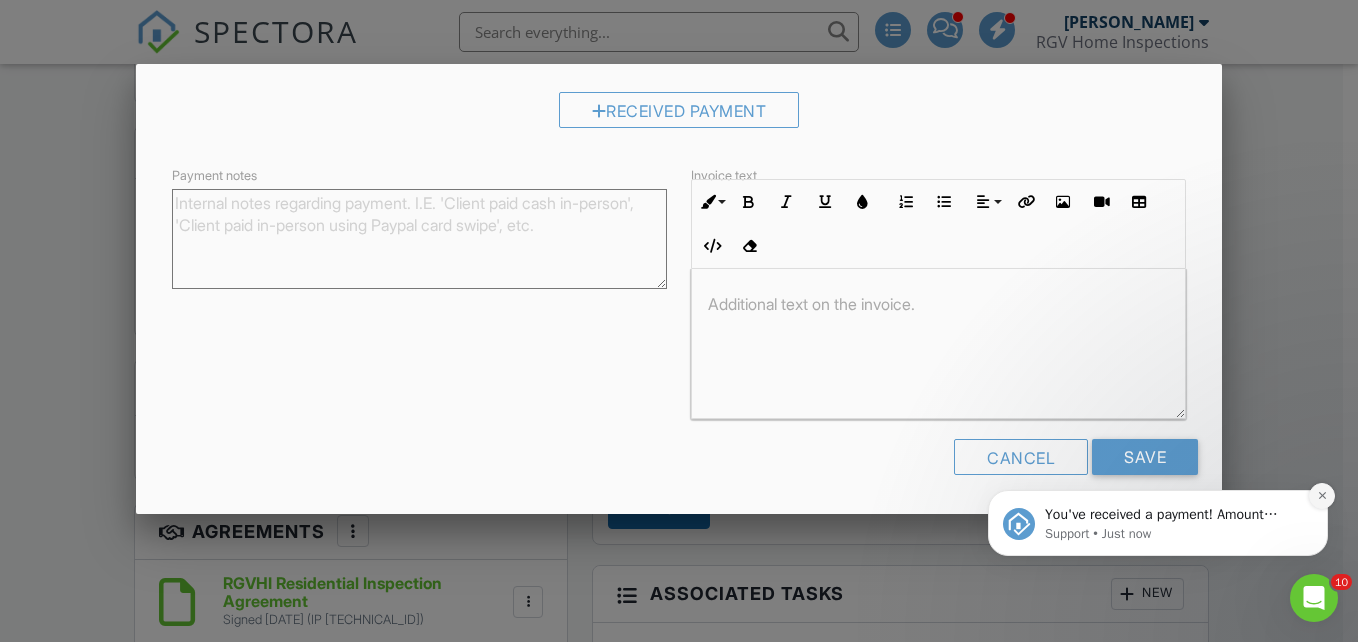 click 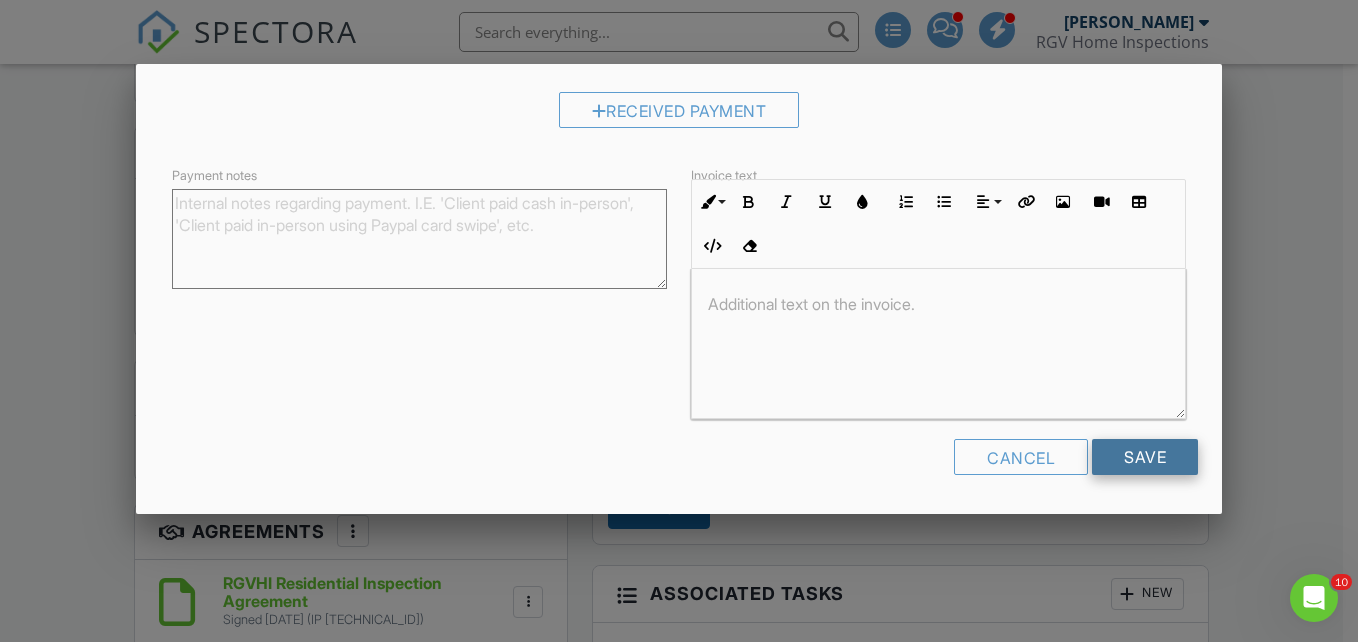 click on "Save" at bounding box center (1145, 457) 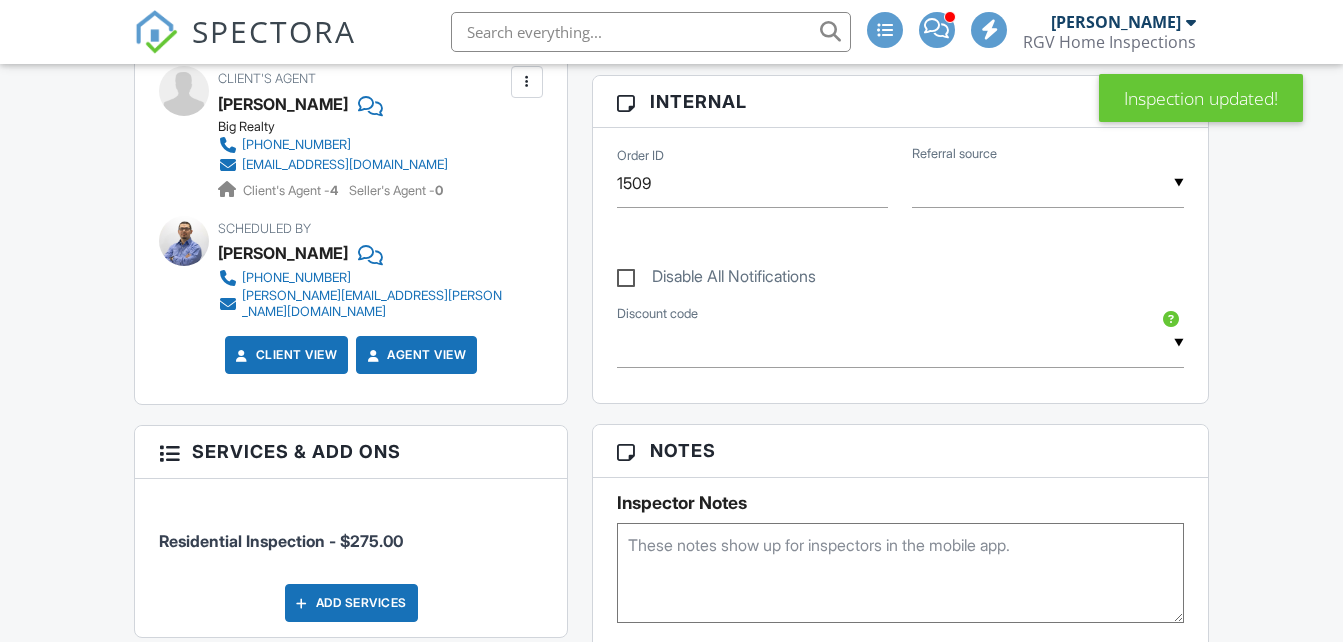scroll, scrollTop: 1700, scrollLeft: 0, axis: vertical 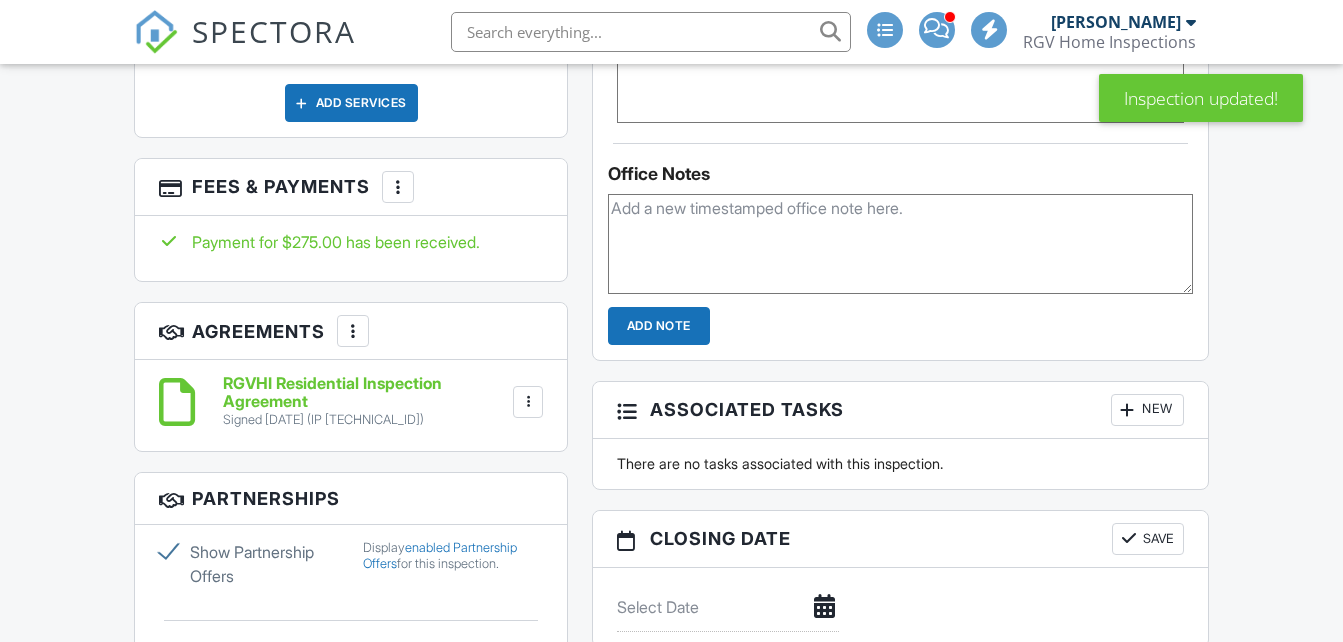 click on "More" at bounding box center [398, 187] 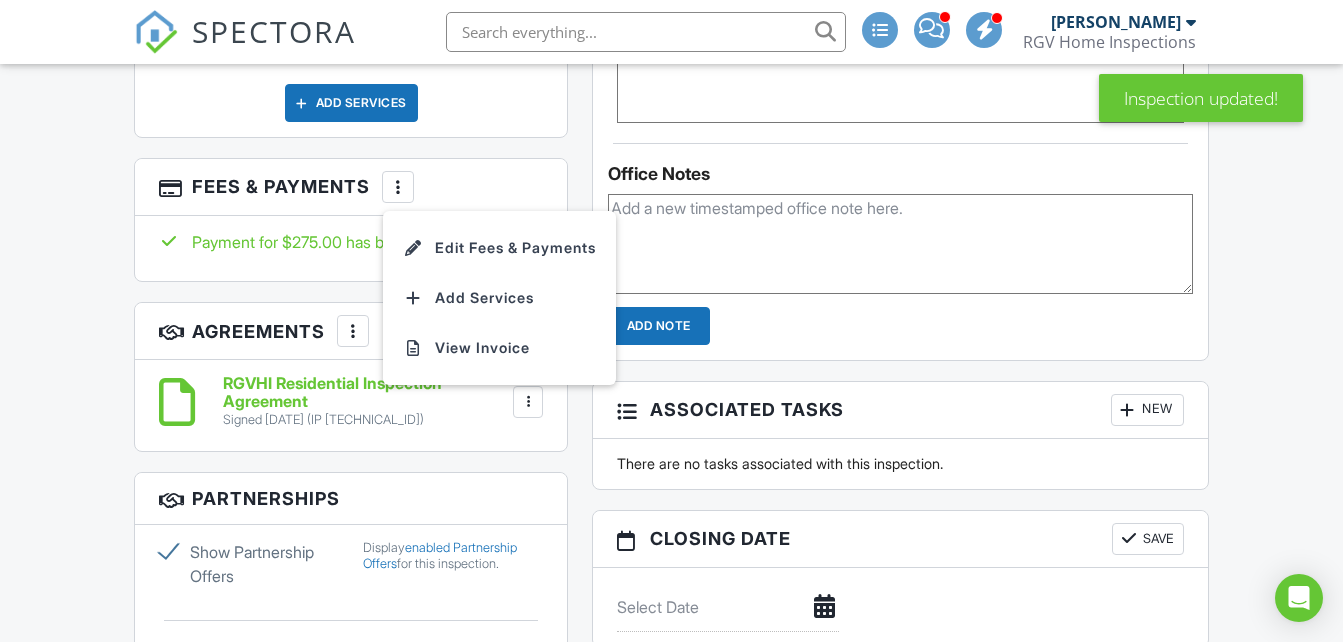 click on "Edit Fees & Payments" at bounding box center (499, 248) 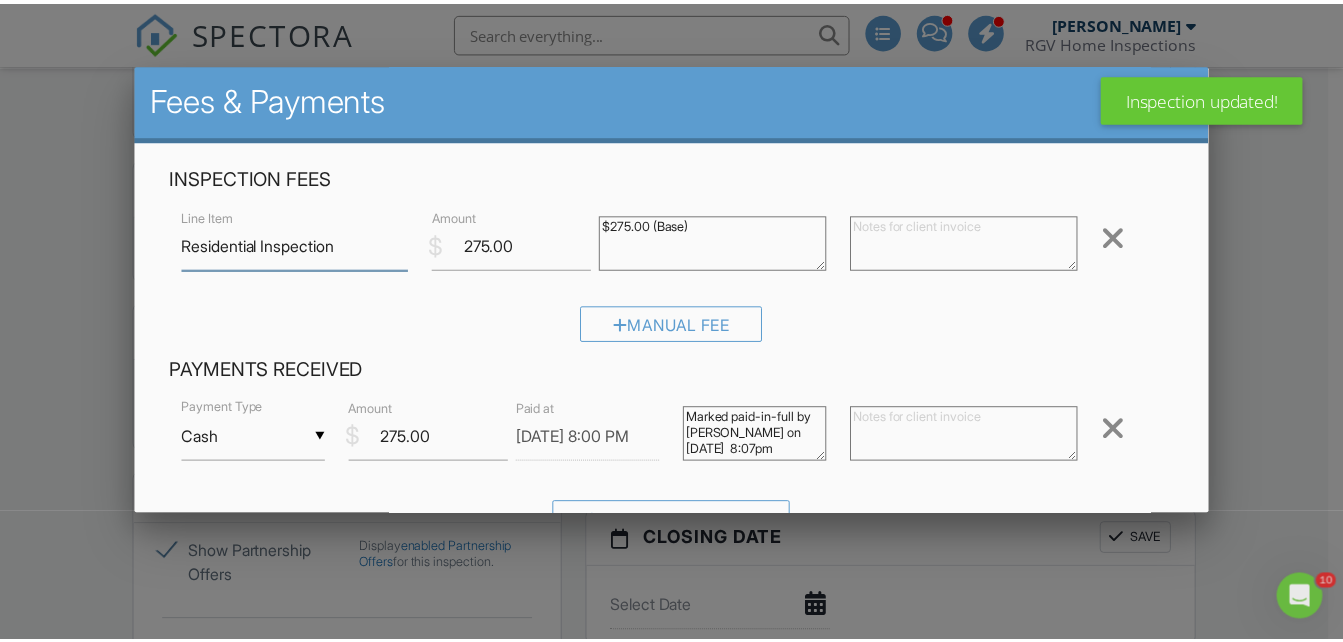 scroll, scrollTop: 0, scrollLeft: 0, axis: both 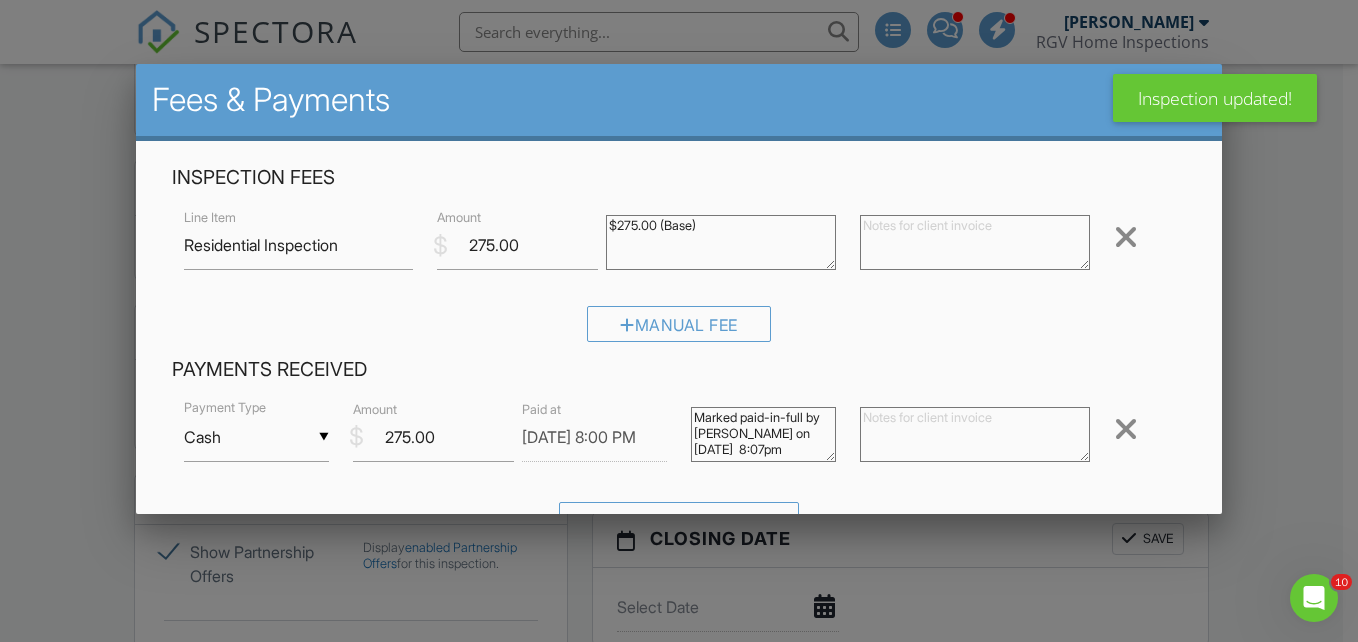 click at bounding box center [679, 301] 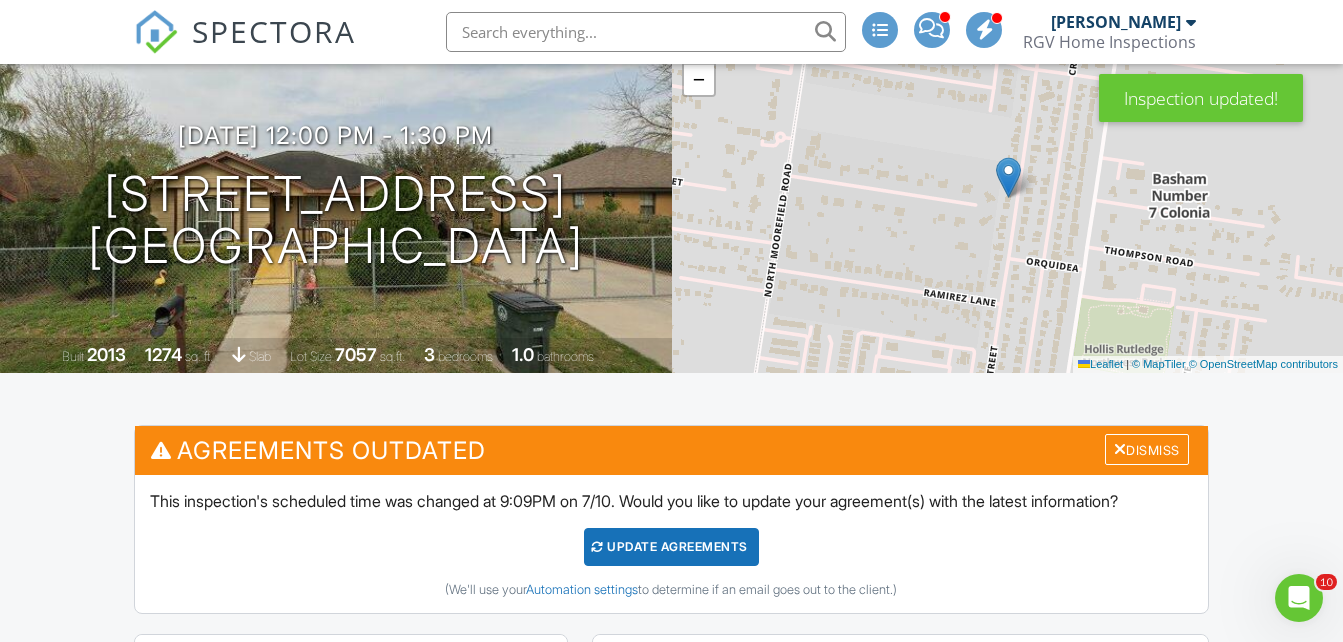scroll, scrollTop: 0, scrollLeft: 0, axis: both 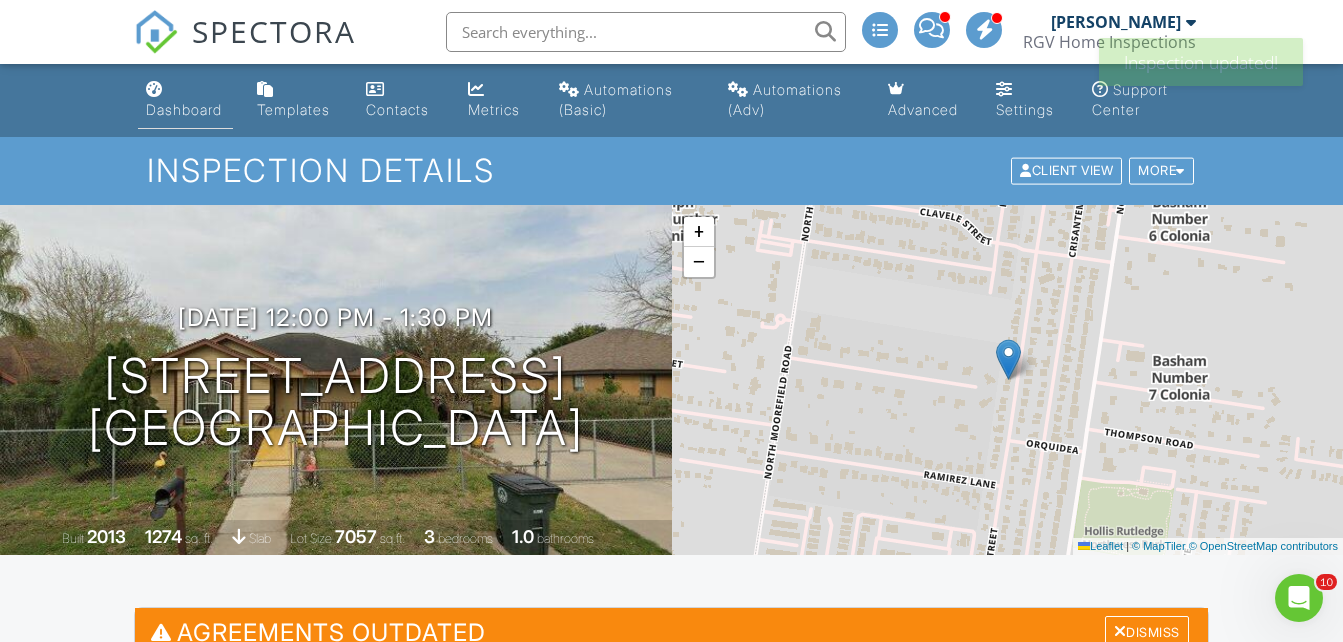 click at bounding box center (154, 89) 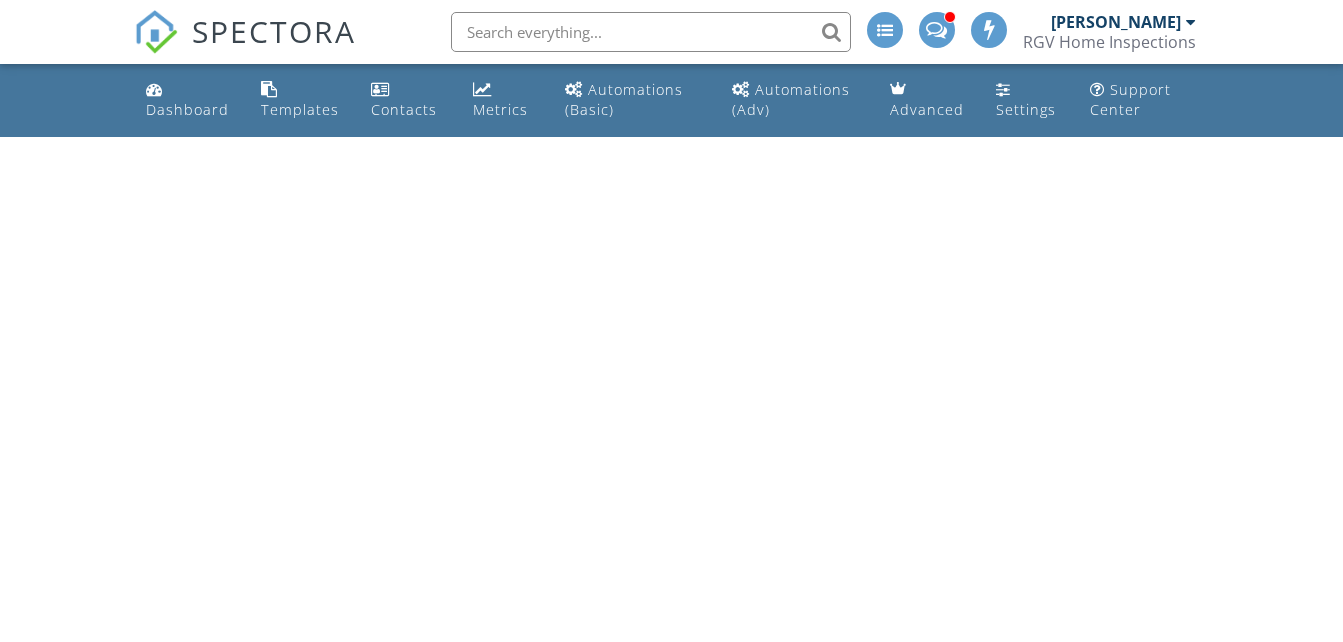 scroll, scrollTop: 0, scrollLeft: 0, axis: both 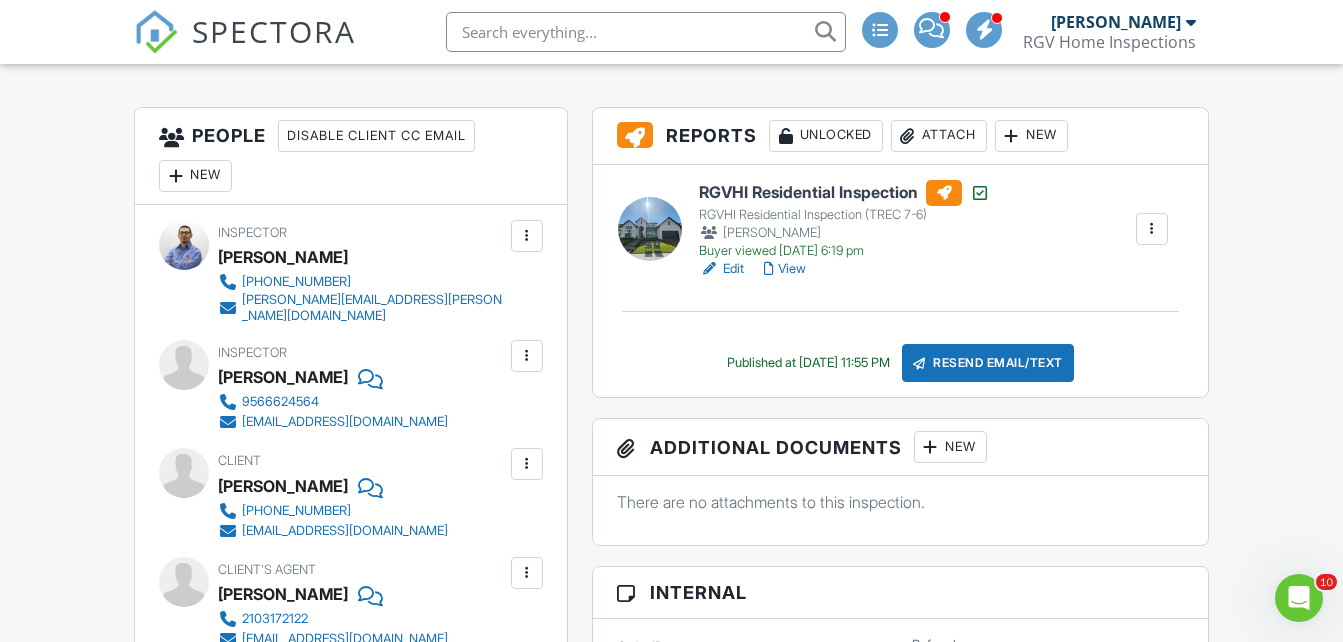 click on "Resend Email/Text" at bounding box center [988, 363] 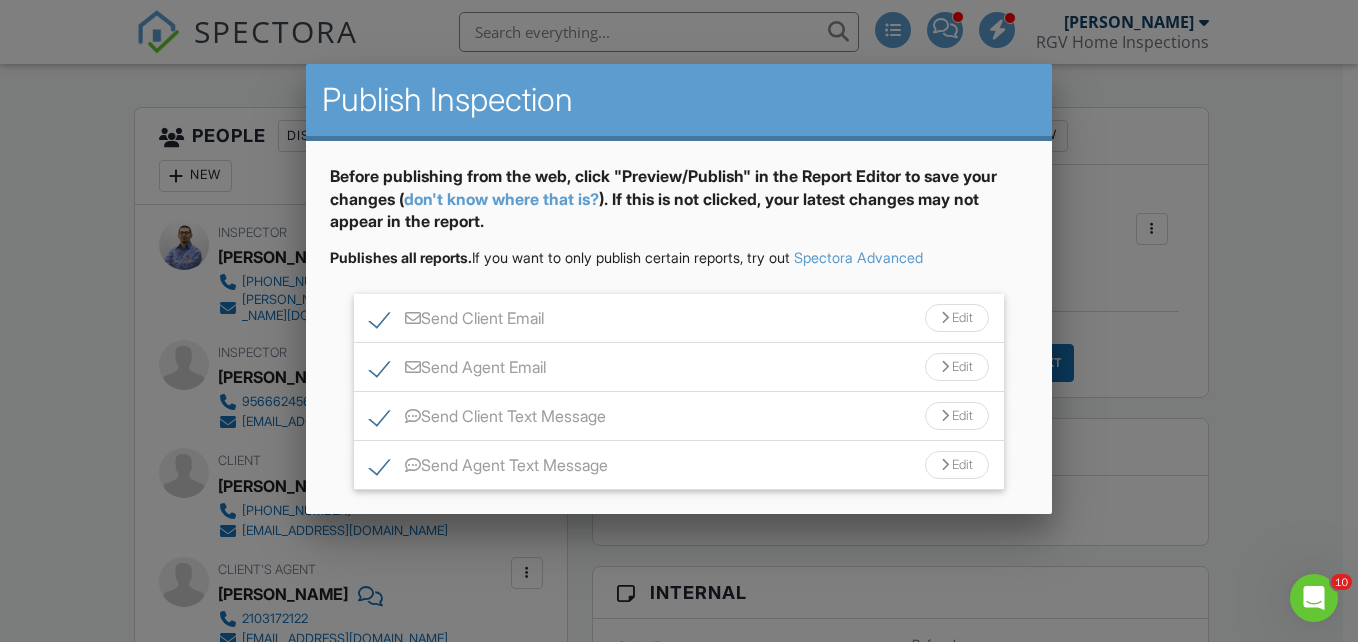 click on "Send Client Email" at bounding box center [457, 321] 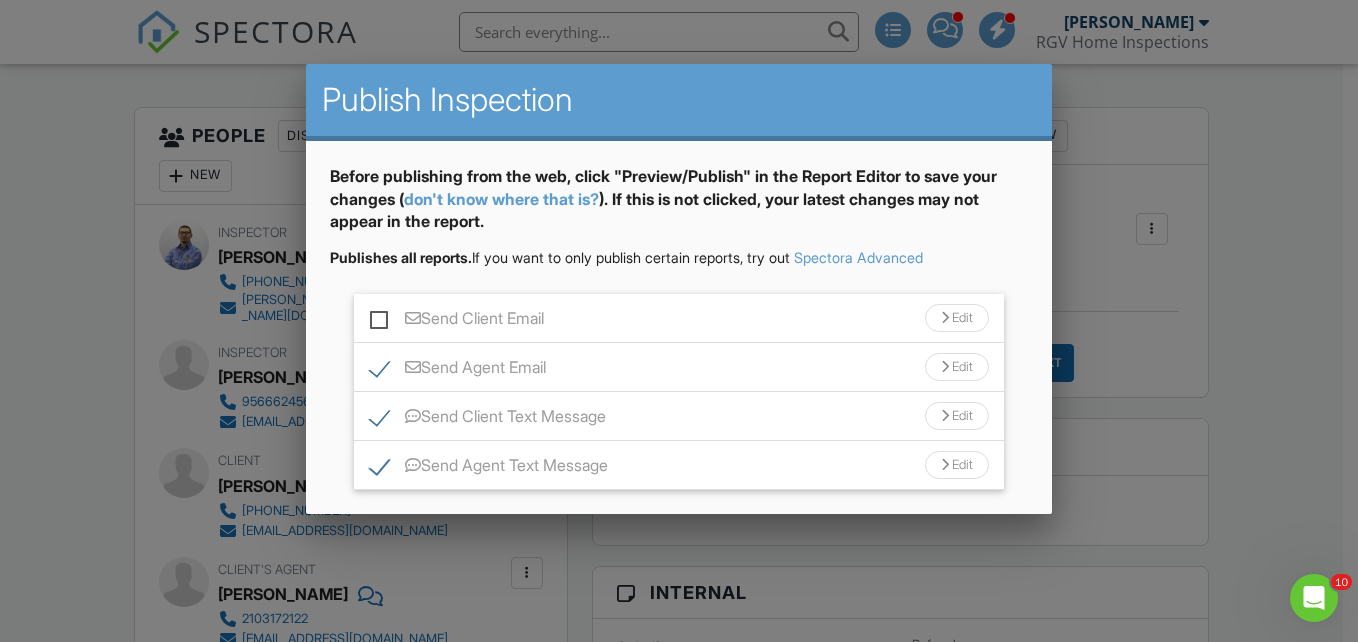 click on "Send Client Text Message" at bounding box center [488, 419] 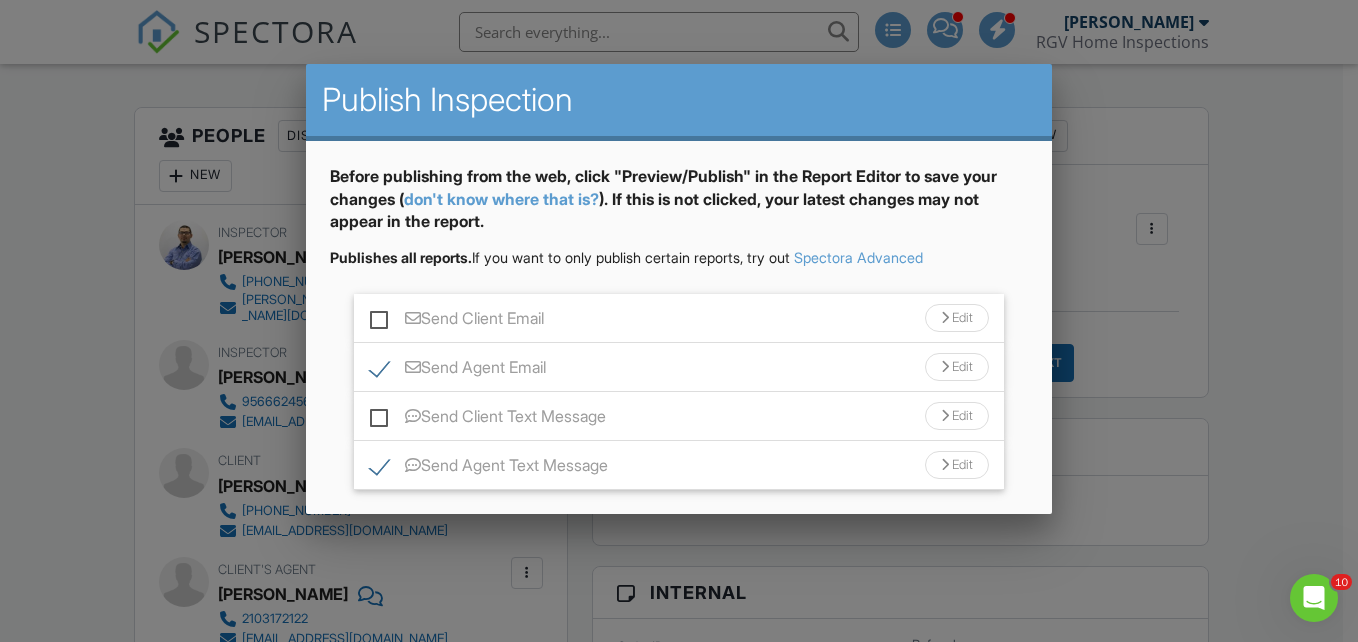 click on "Send Agent Text Message" at bounding box center [489, 468] 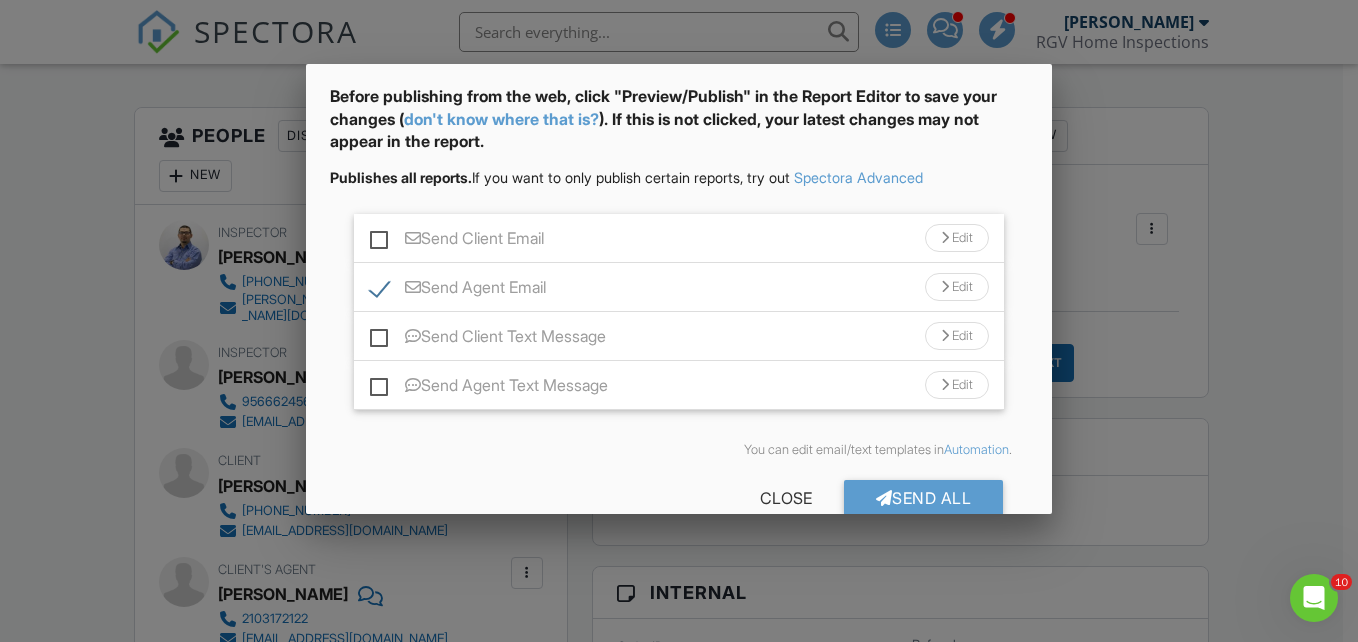 scroll, scrollTop: 120, scrollLeft: 0, axis: vertical 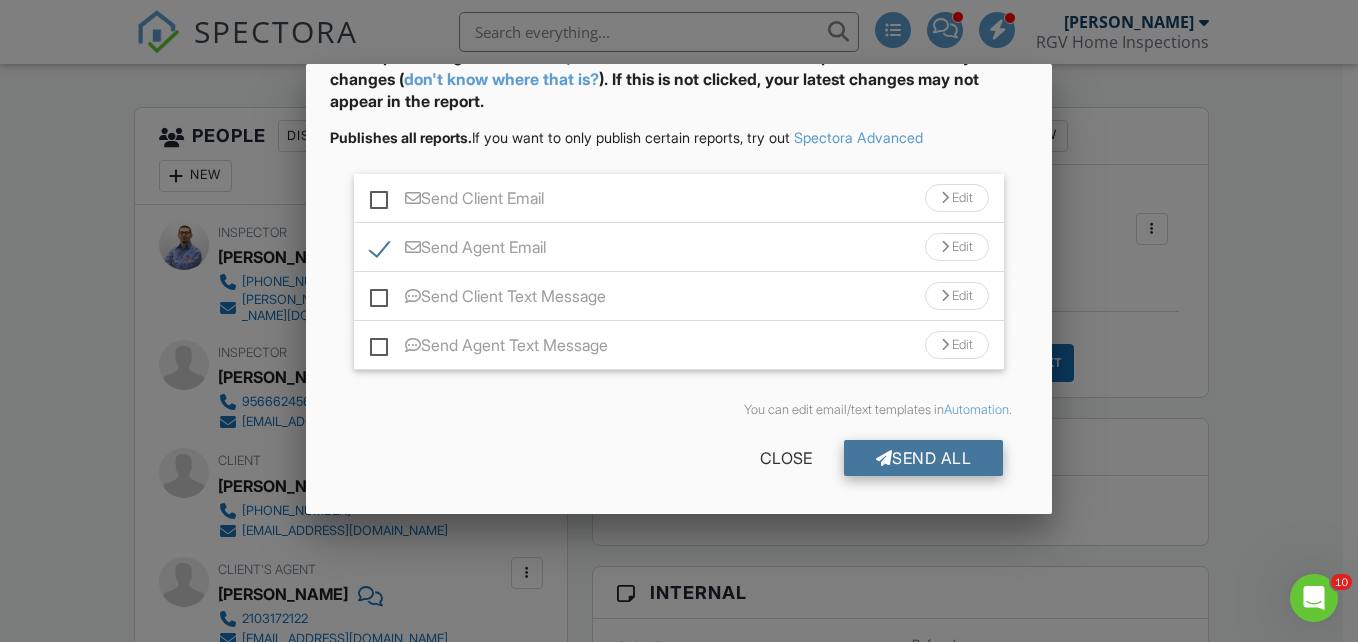 click on "Send All" at bounding box center [924, 458] 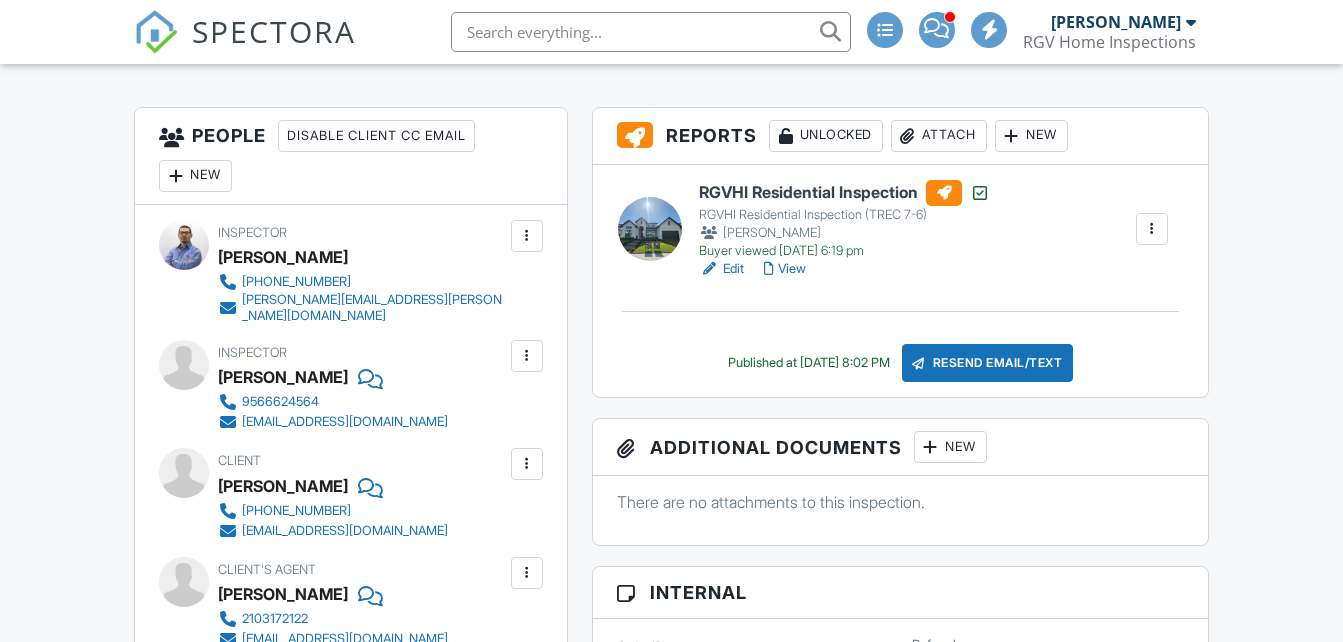 scroll, scrollTop: 500, scrollLeft: 0, axis: vertical 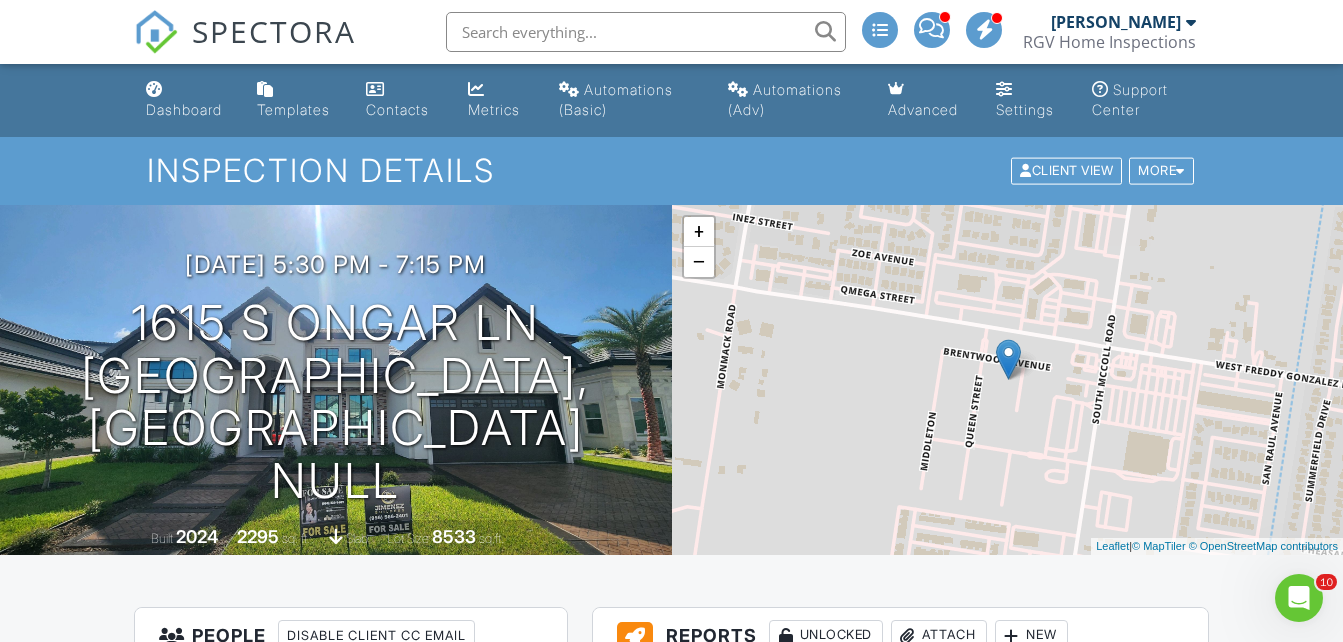 click on "SPECTORA" at bounding box center [274, 31] 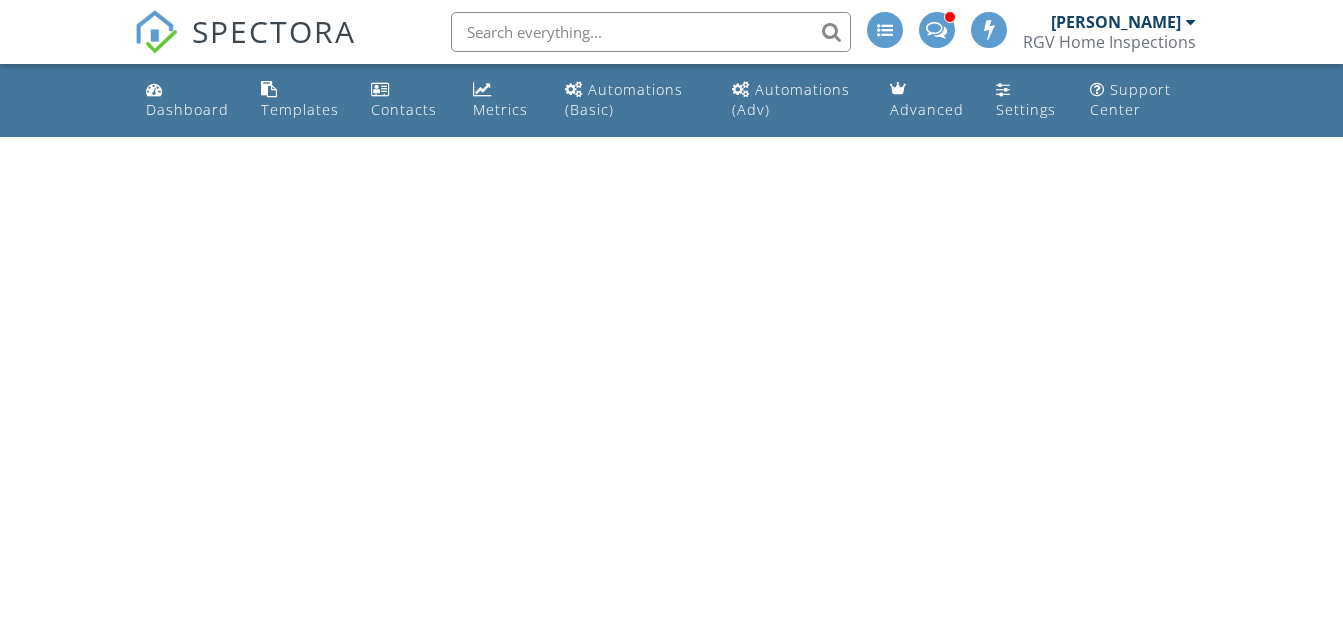 scroll, scrollTop: 0, scrollLeft: 0, axis: both 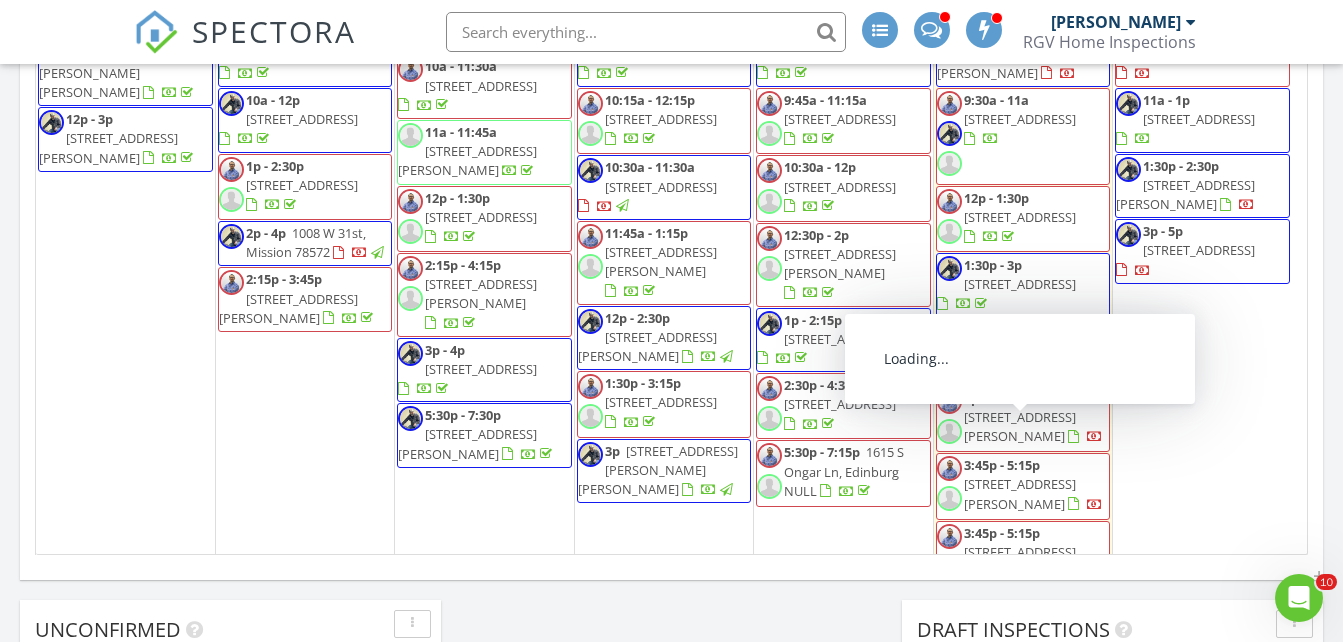 click on "1218 N Lincoln Ave, San Juan 78589" at bounding box center [1020, 493] 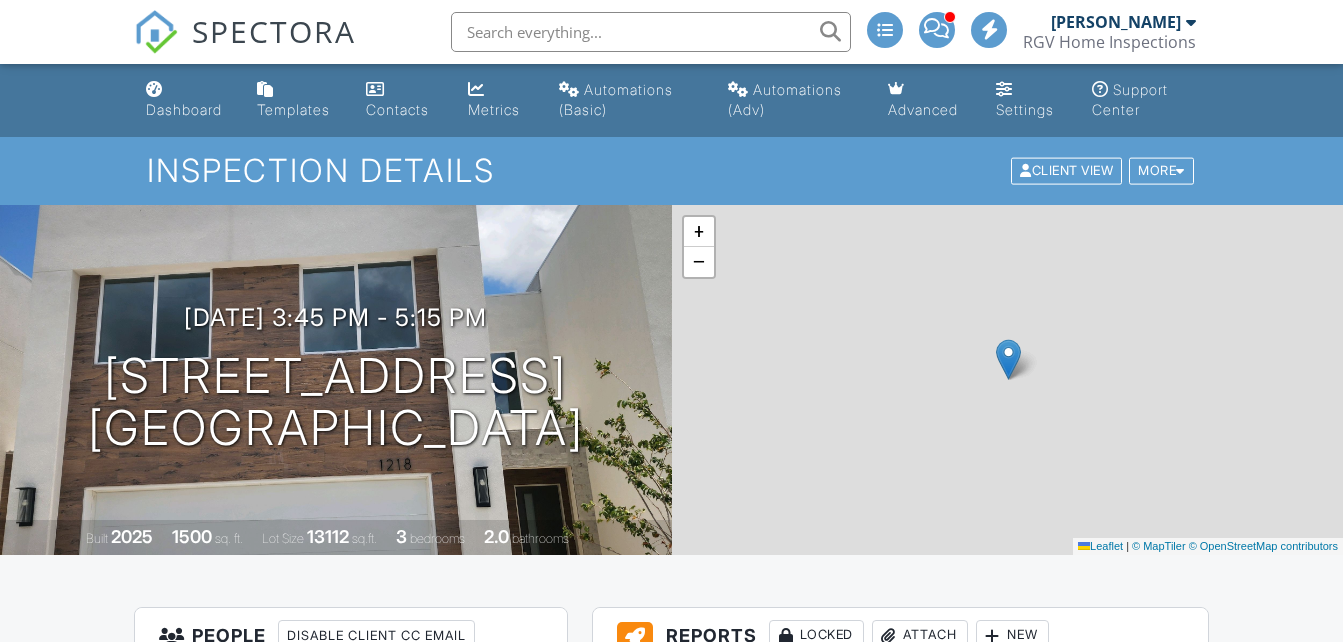 scroll, scrollTop: 600, scrollLeft: 0, axis: vertical 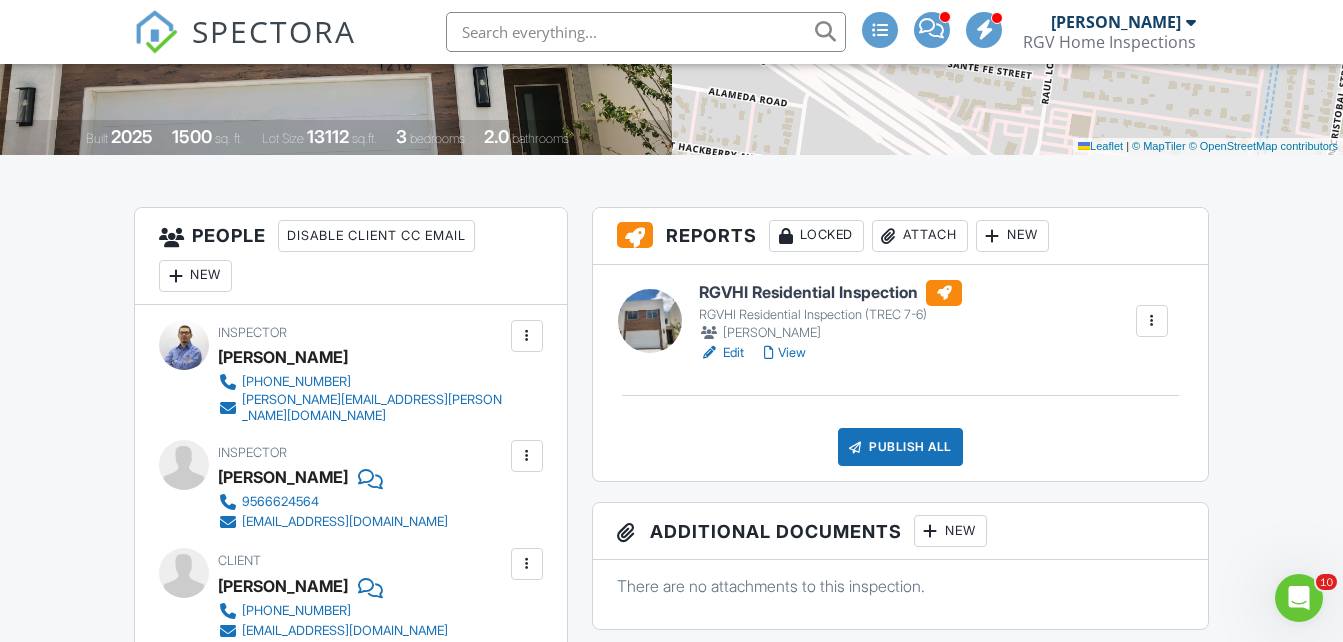 click on "Edit" at bounding box center (721, 353) 